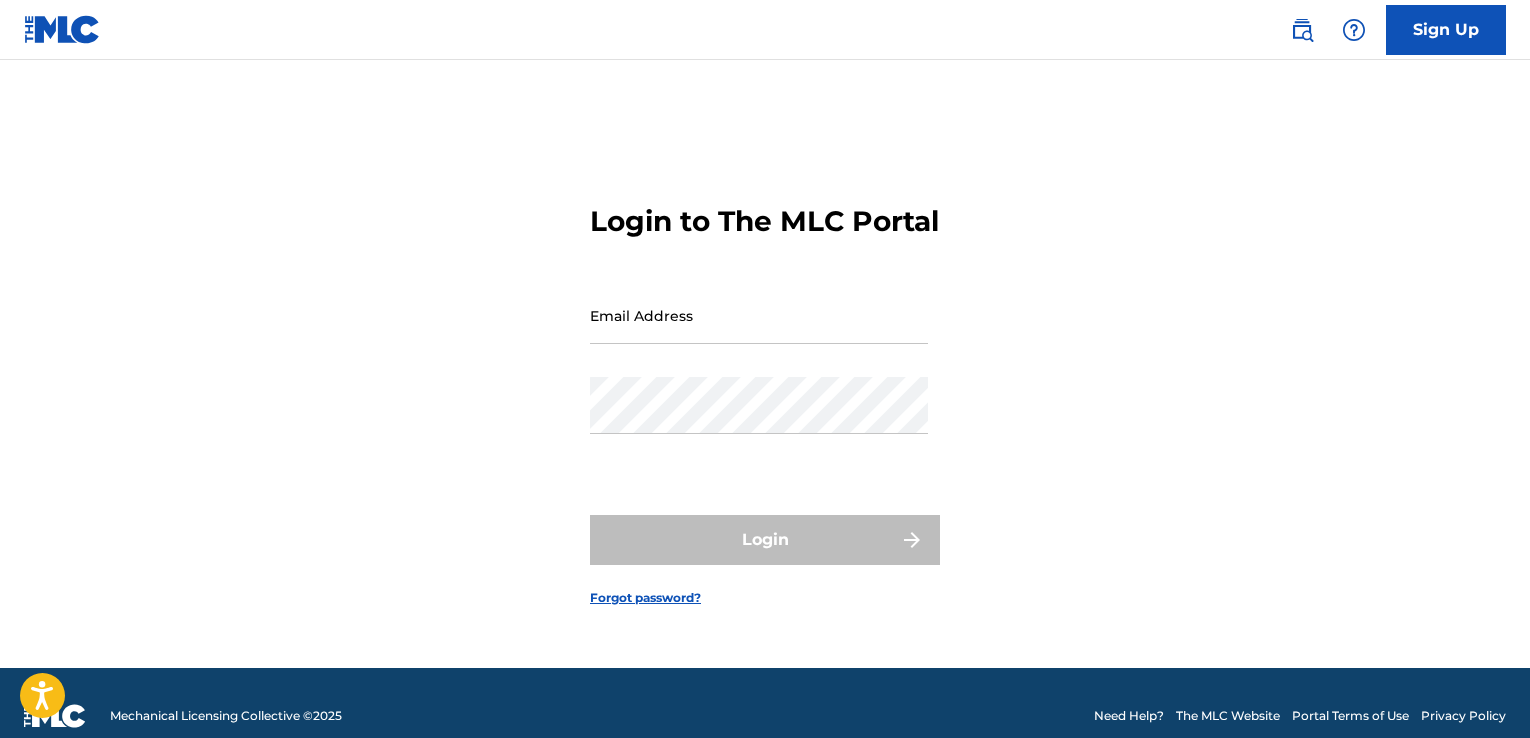 scroll, scrollTop: 0, scrollLeft: 0, axis: both 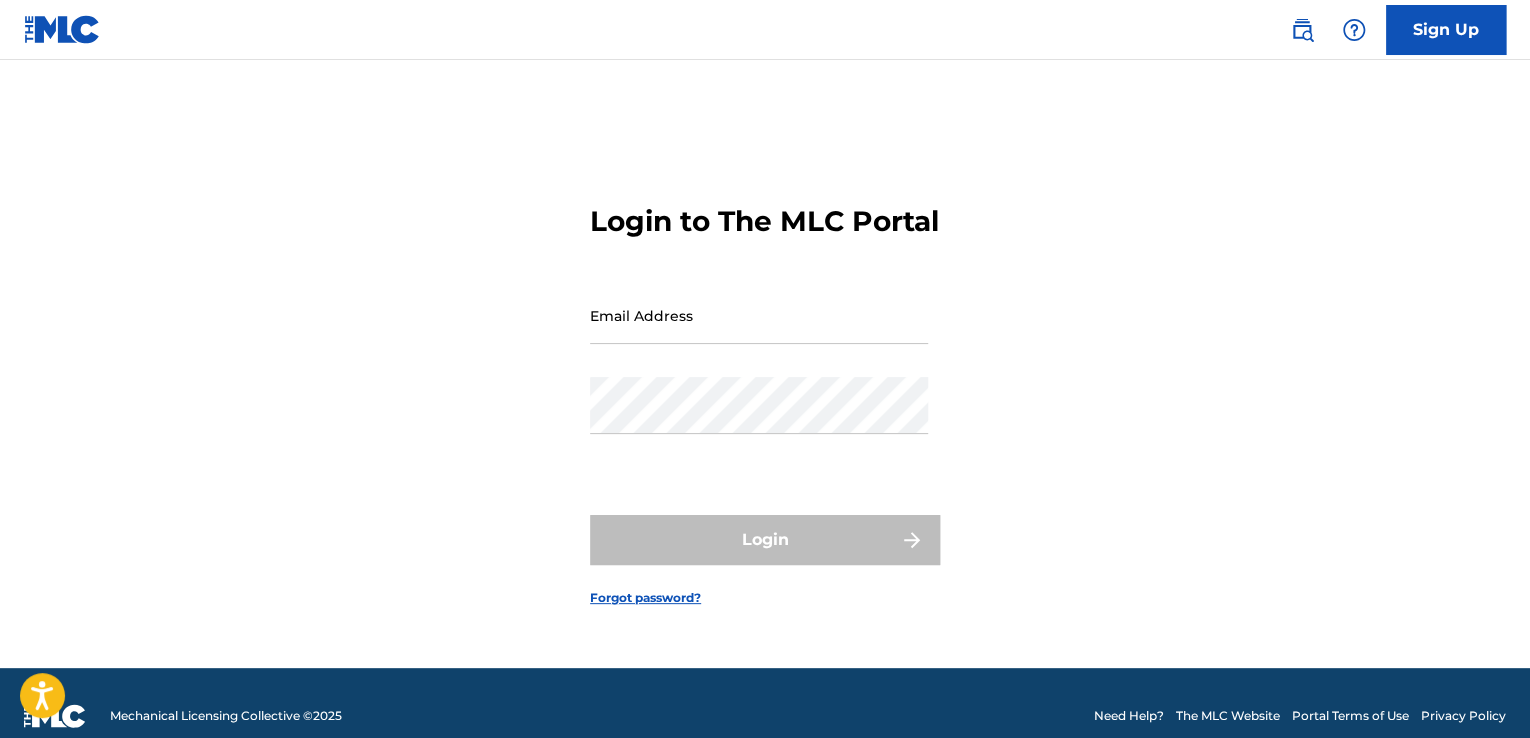 drag, startPoint x: 0, startPoint y: 0, endPoint x: 773, endPoint y: 345, distance: 846.4951 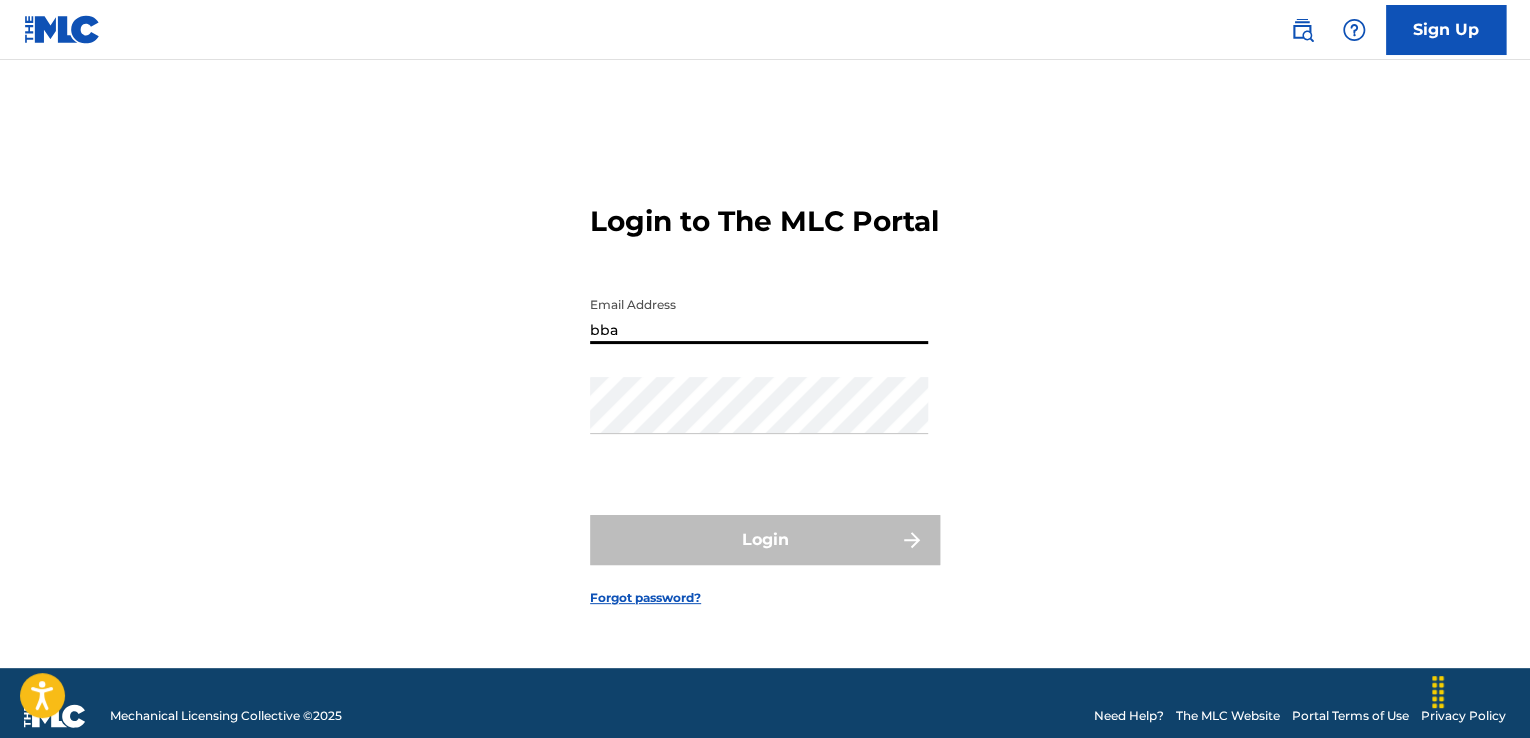 type on "[FIRST]@[DOMAIN]" 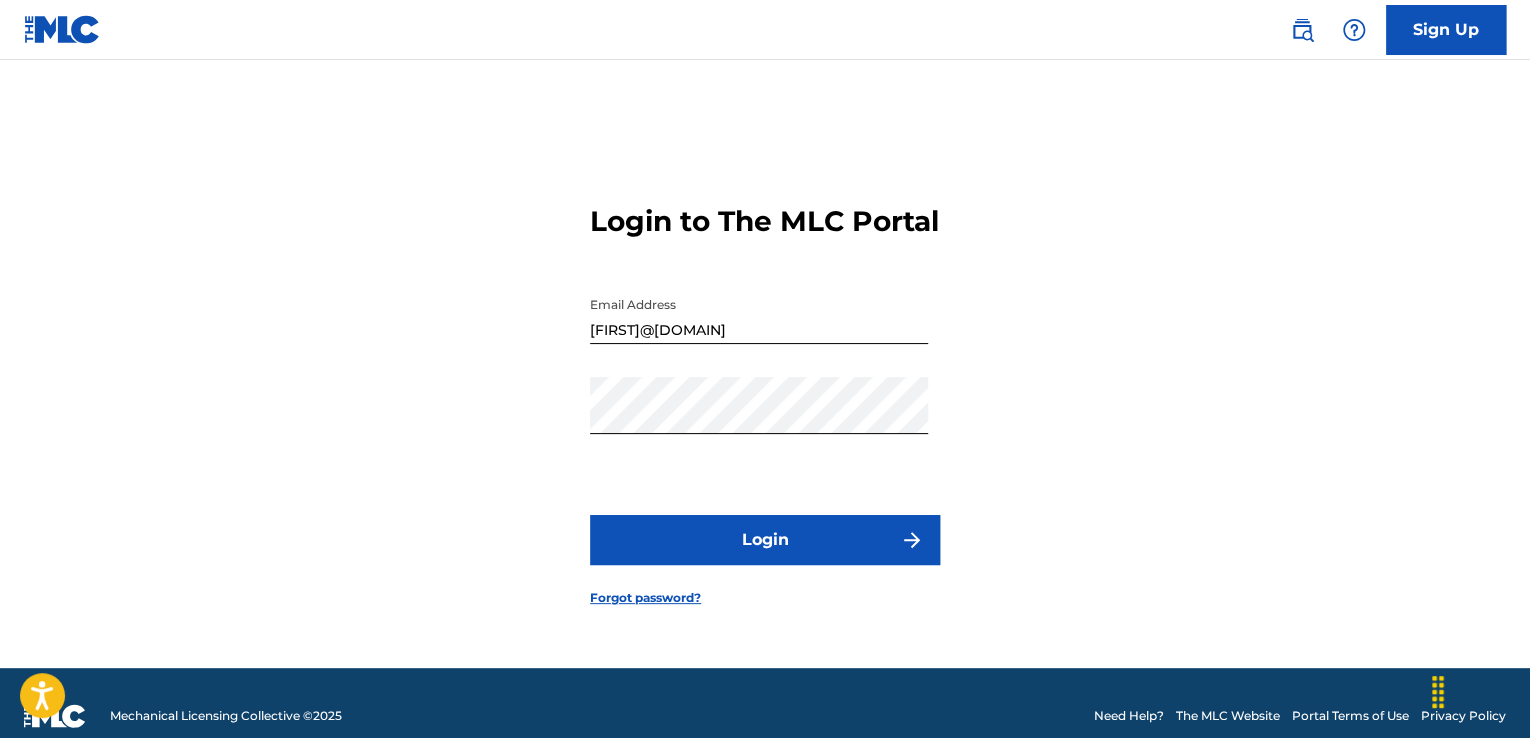 click on "Login" at bounding box center (765, 540) 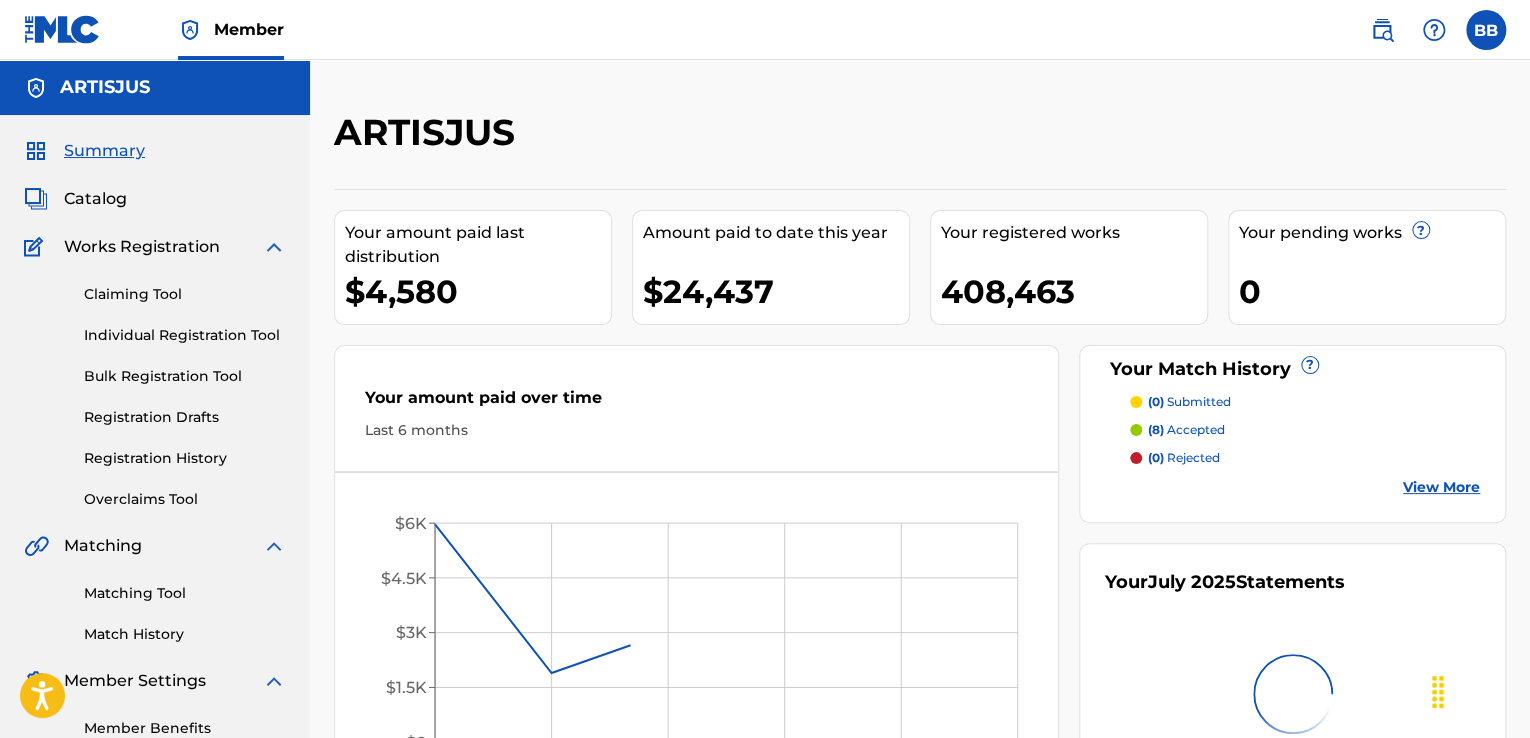 scroll, scrollTop: 0, scrollLeft: 0, axis: both 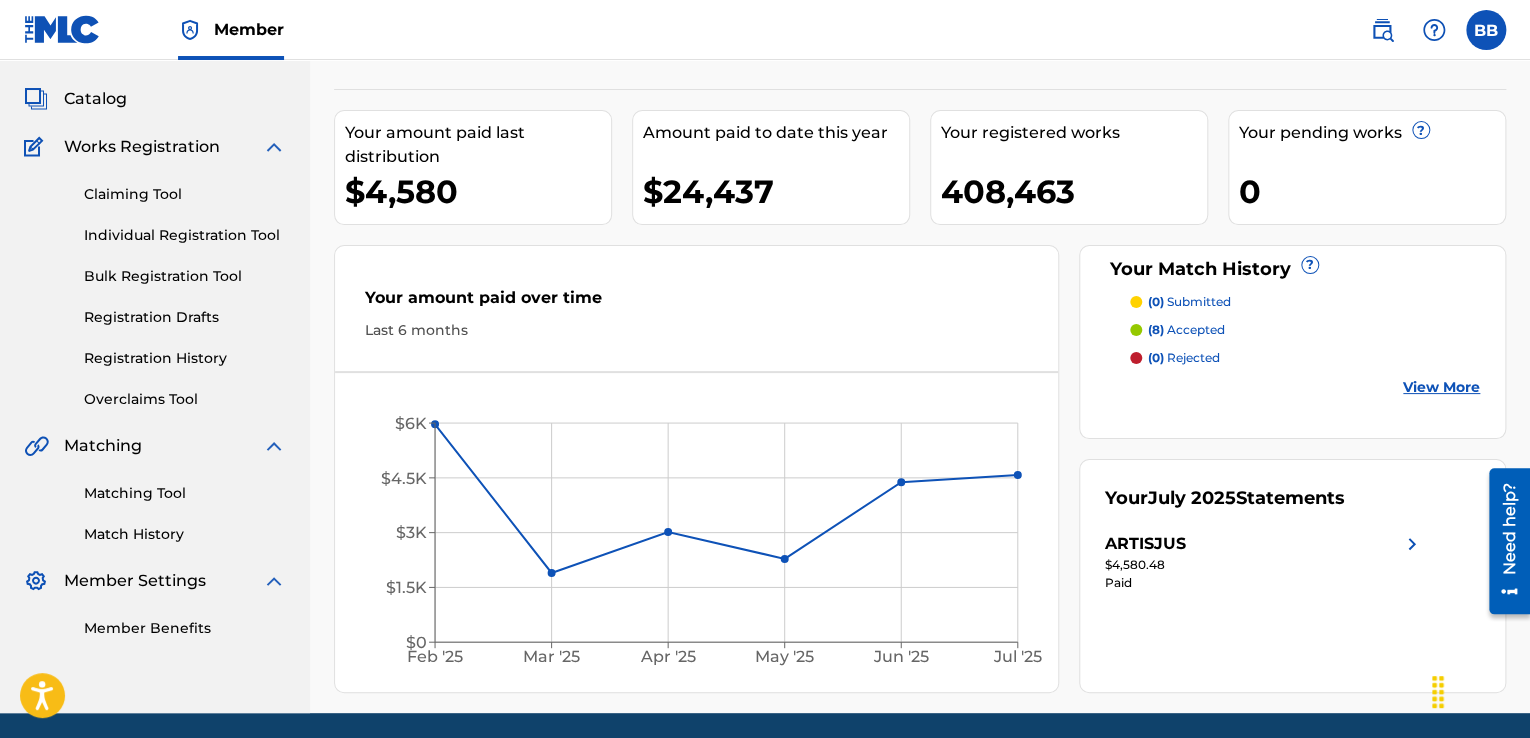 click on "Claiming Tool" at bounding box center (185, 194) 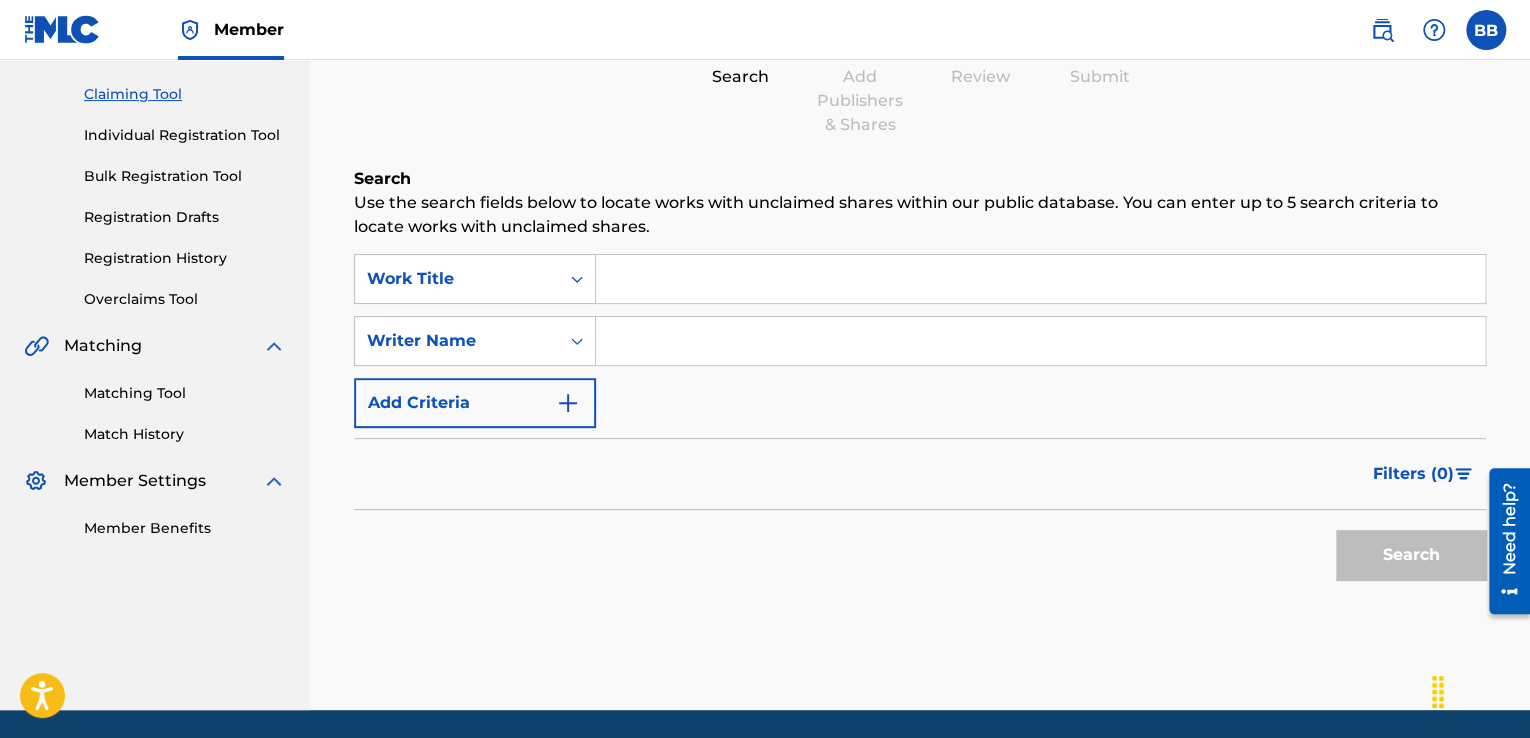 scroll, scrollTop: 0, scrollLeft: 0, axis: both 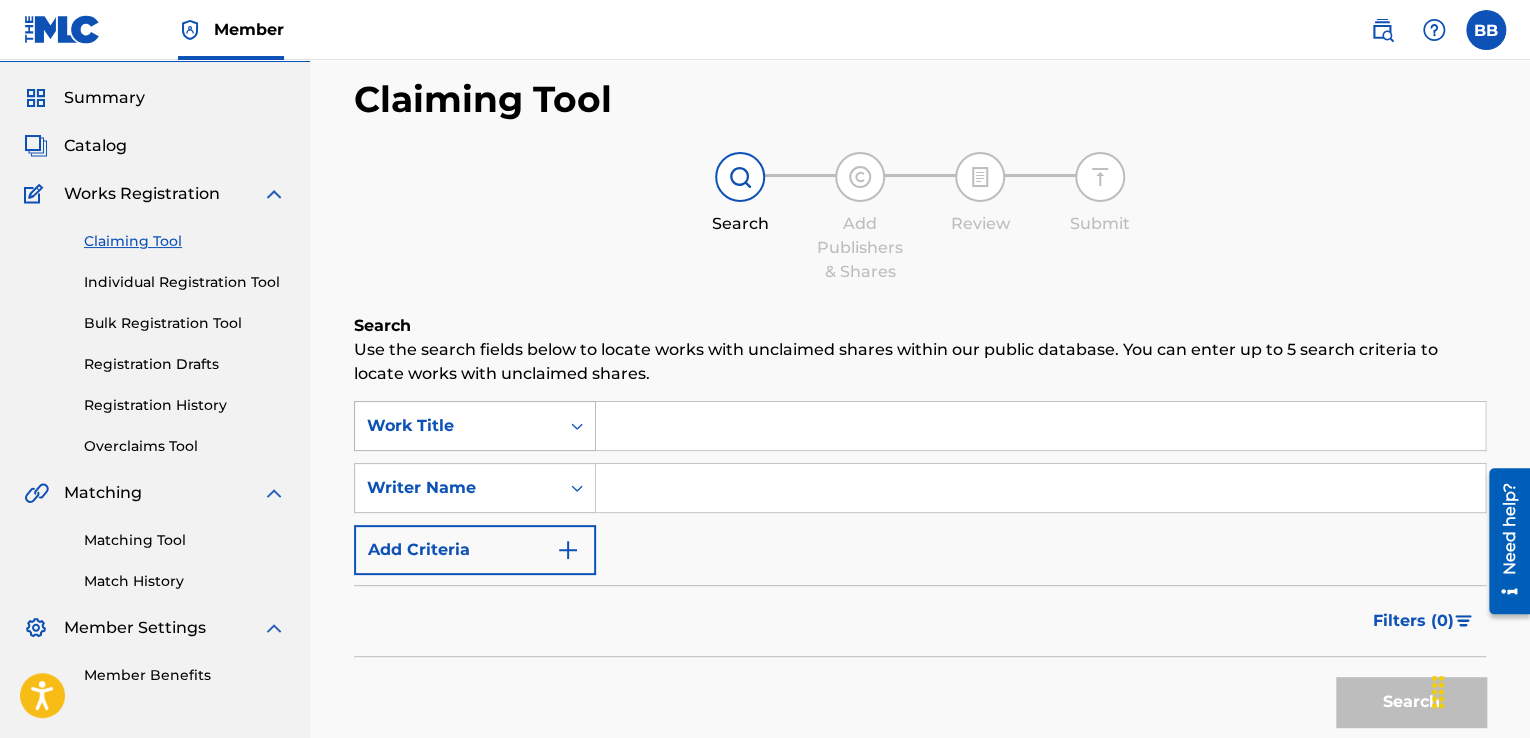 click on "Work Title" at bounding box center (475, 426) 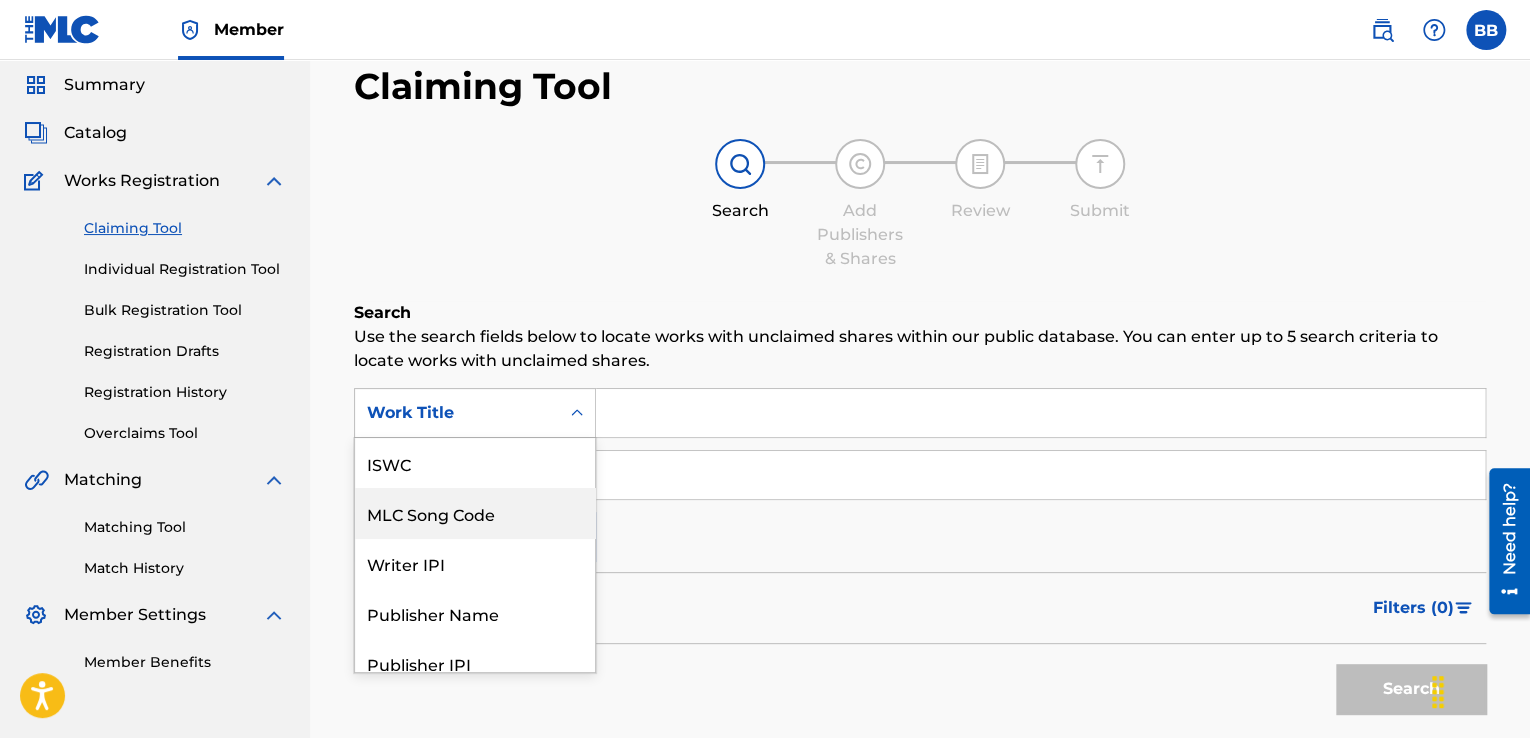 scroll, scrollTop: 67, scrollLeft: 0, axis: vertical 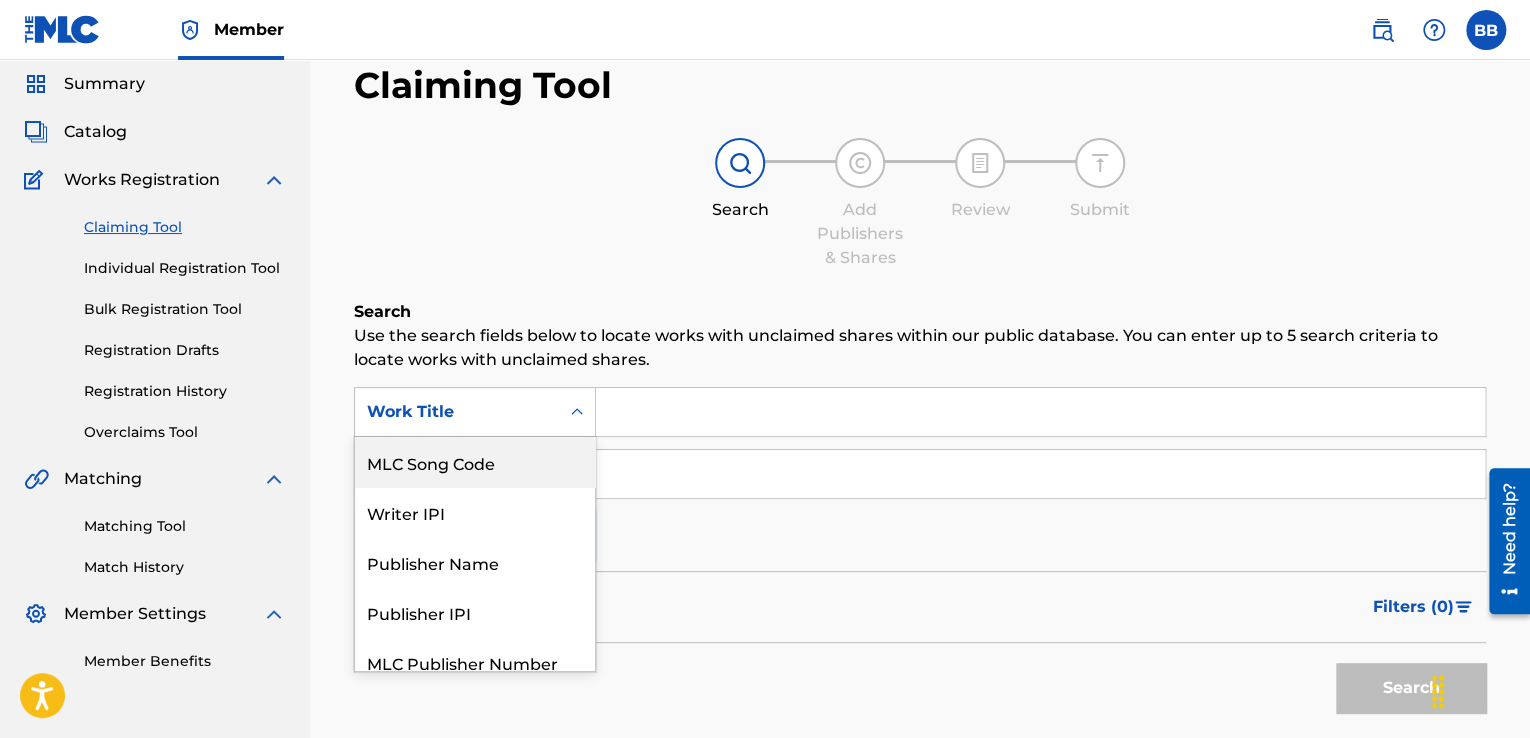 click on "Work Title" at bounding box center (457, 412) 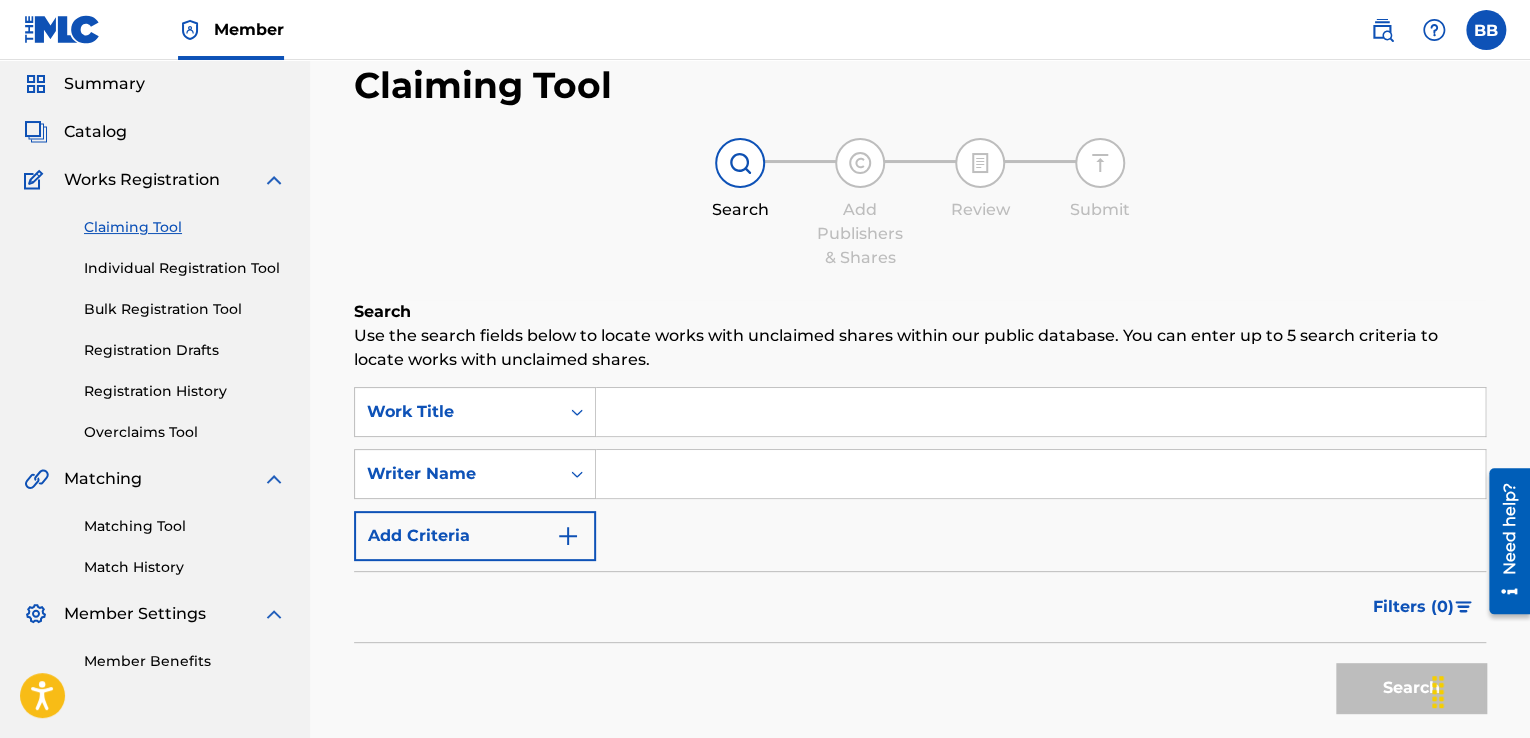 click on "Work Title" at bounding box center (457, 412) 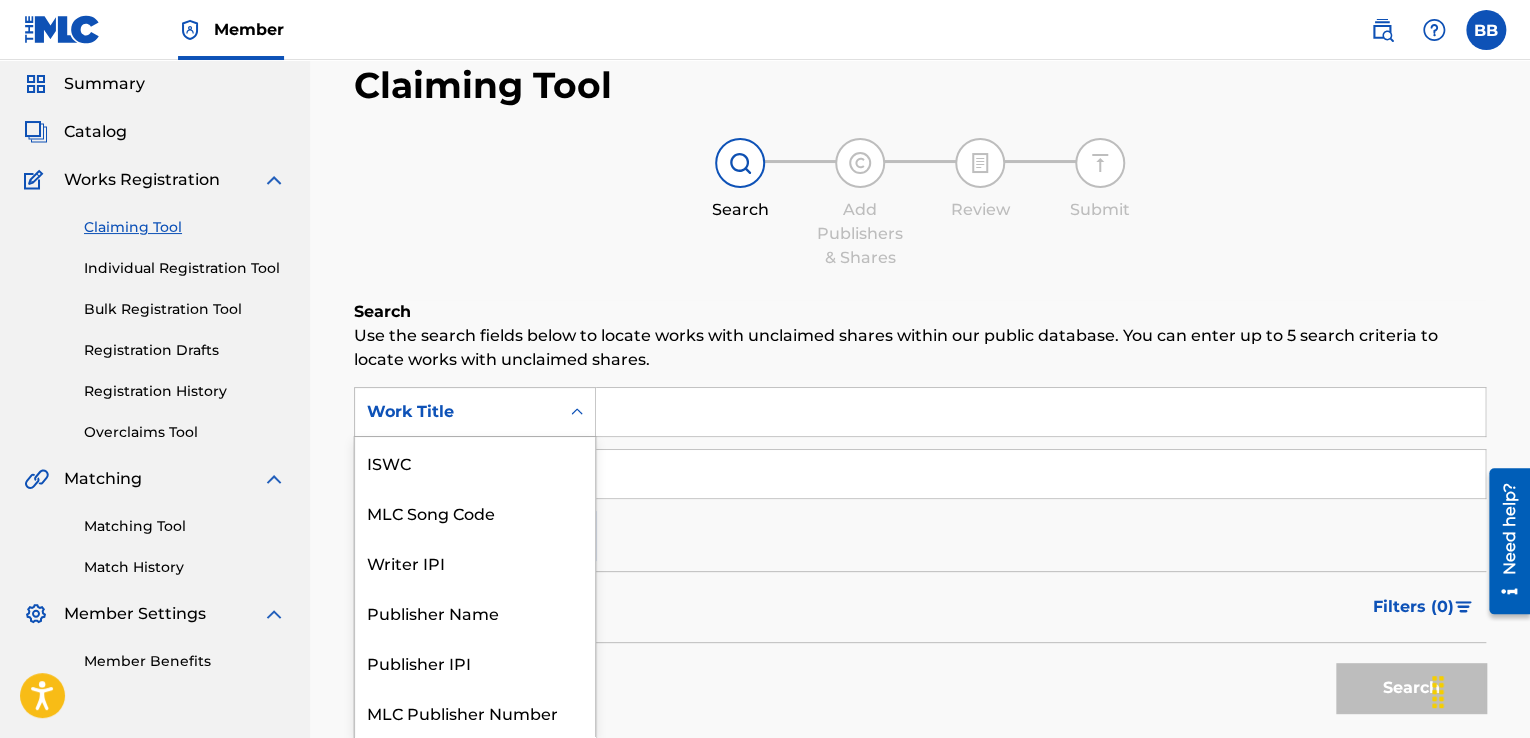 scroll, scrollTop: 50, scrollLeft: 0, axis: vertical 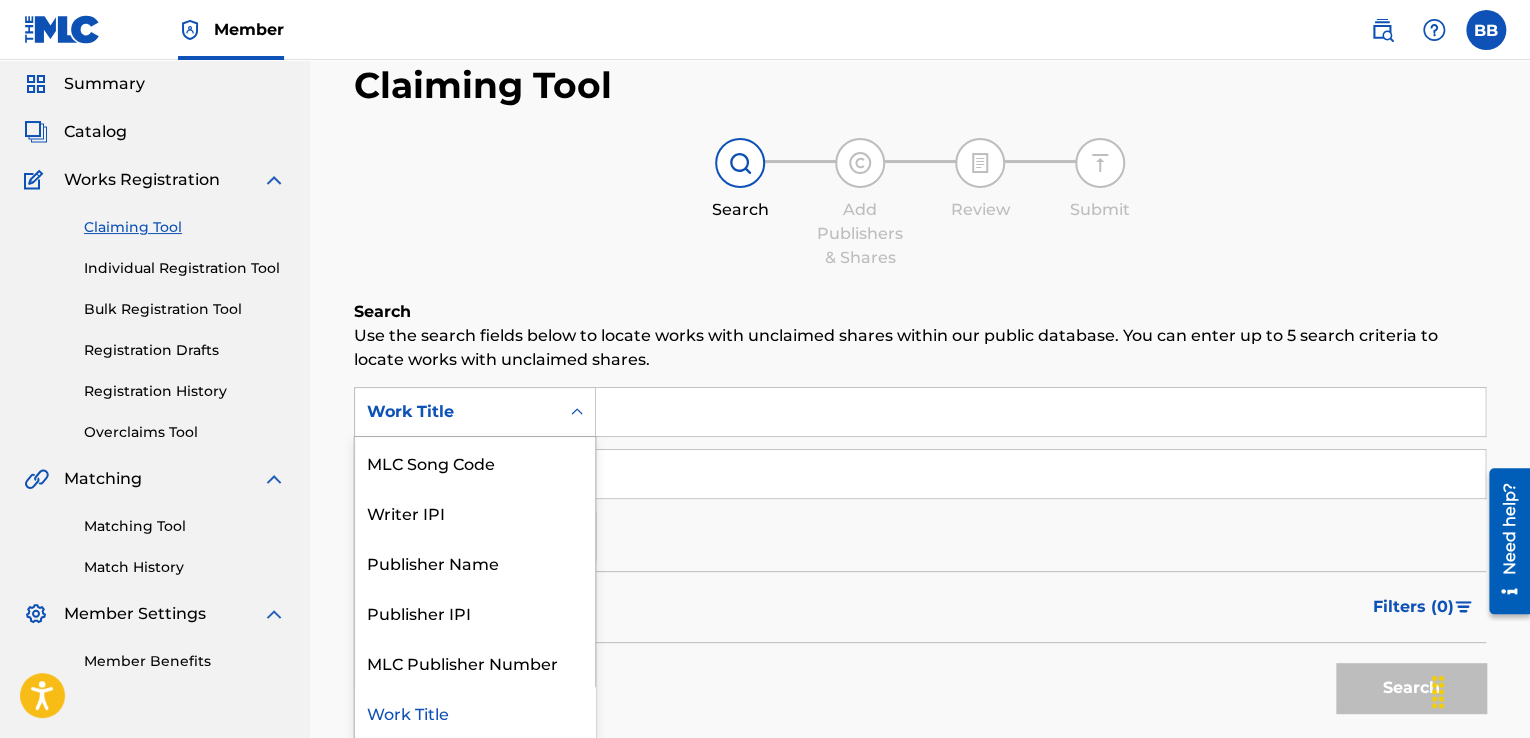 click on "Work Title" at bounding box center [457, 412] 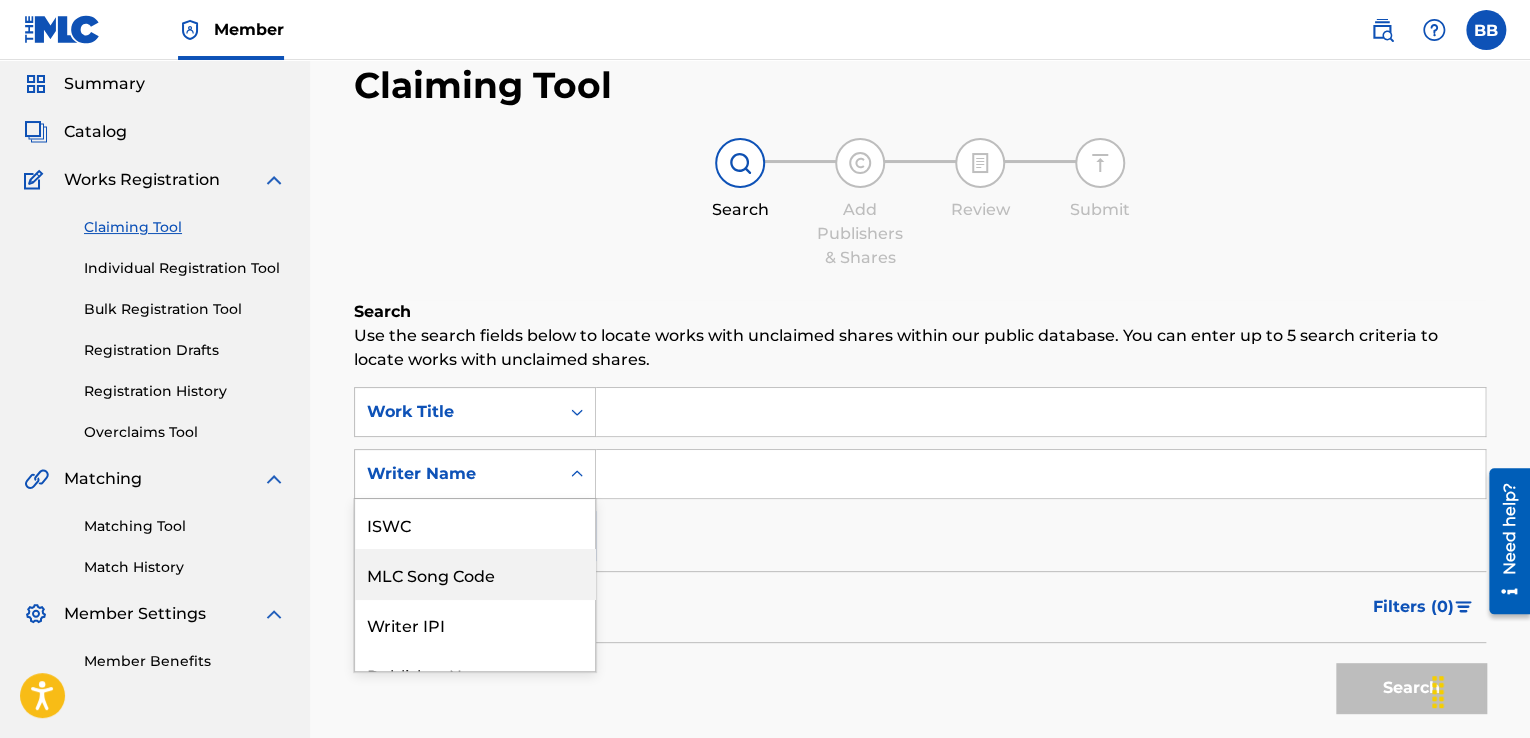 scroll, scrollTop: 128, scrollLeft: 0, axis: vertical 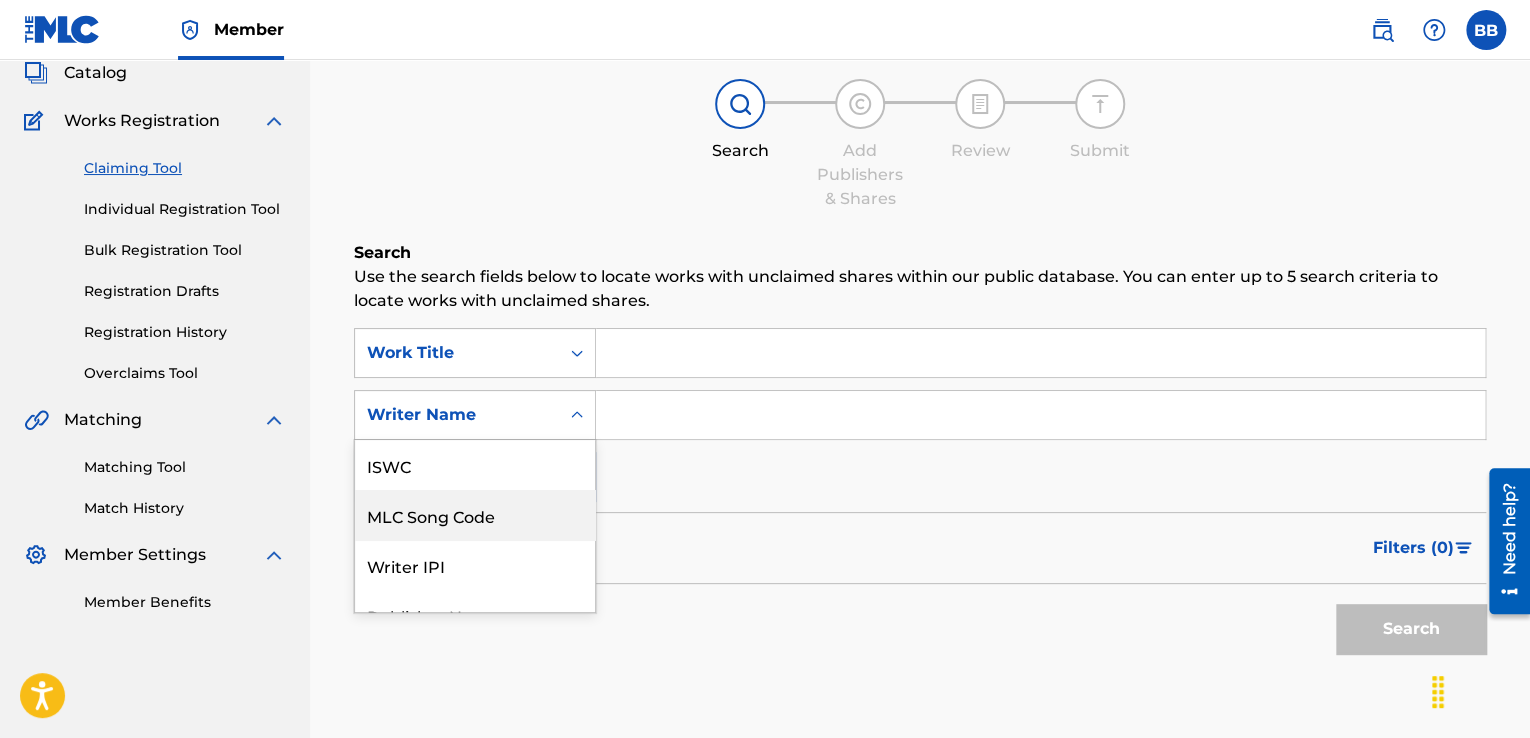 click on "7 results available. Use Up and Down to choose options, press Enter to select the currently focused option, press Escape to exit the menu, press Tab to select the option and exit the menu. Writer Name ISWC MLC Song Code Writer IPI Publisher Name Publisher IPI MLC Publisher Number Writer Name" at bounding box center (475, 415) 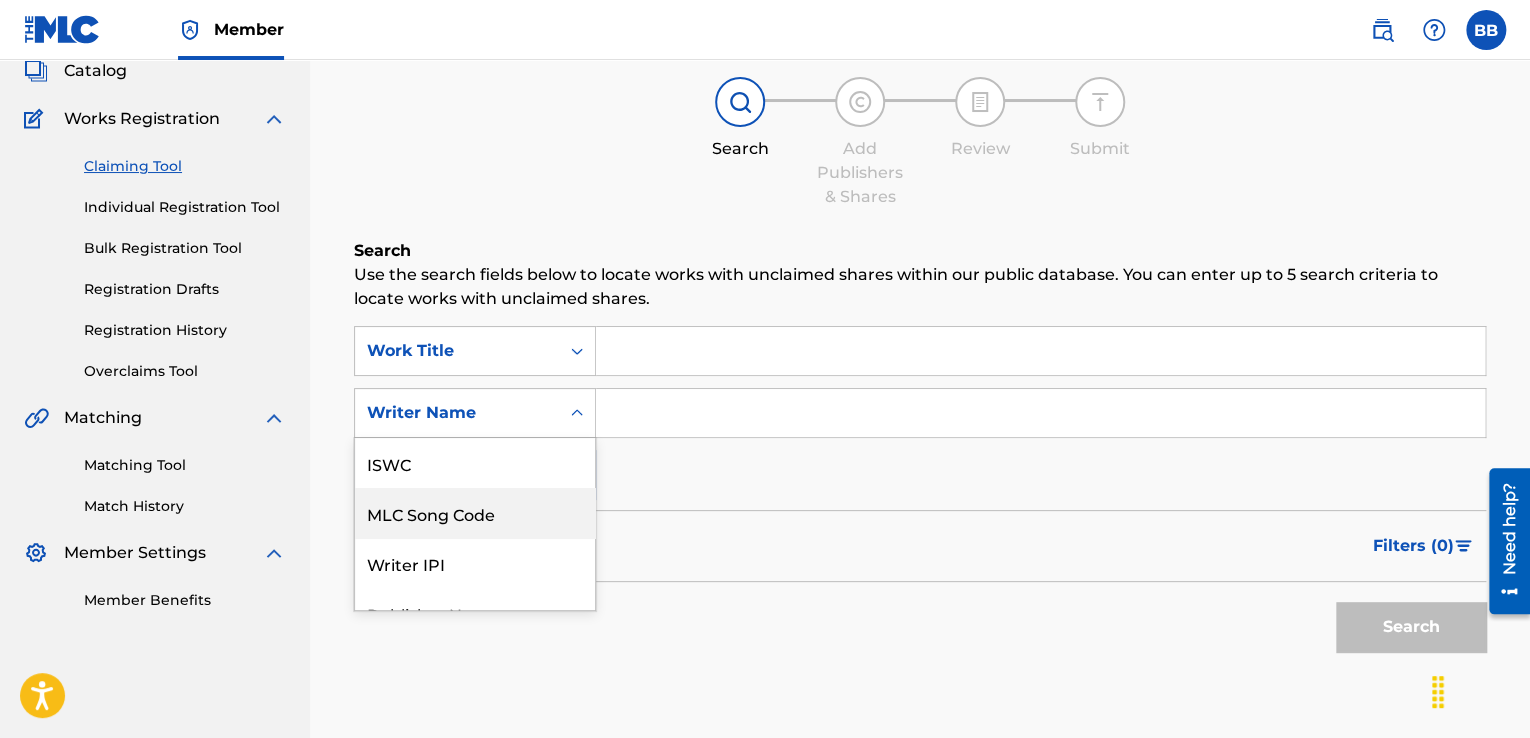 scroll, scrollTop: 50, scrollLeft: 0, axis: vertical 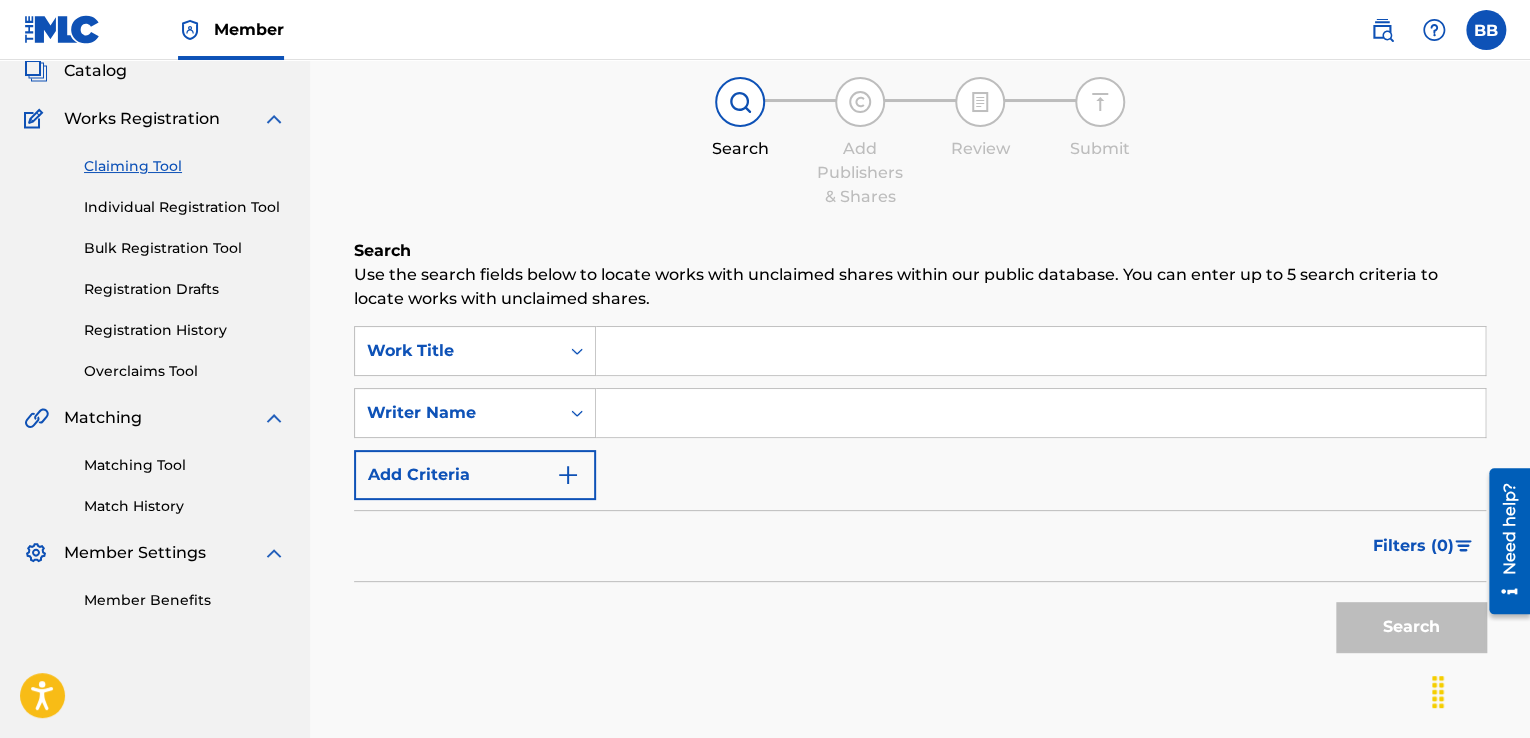 click on "Writer Name" at bounding box center [457, 413] 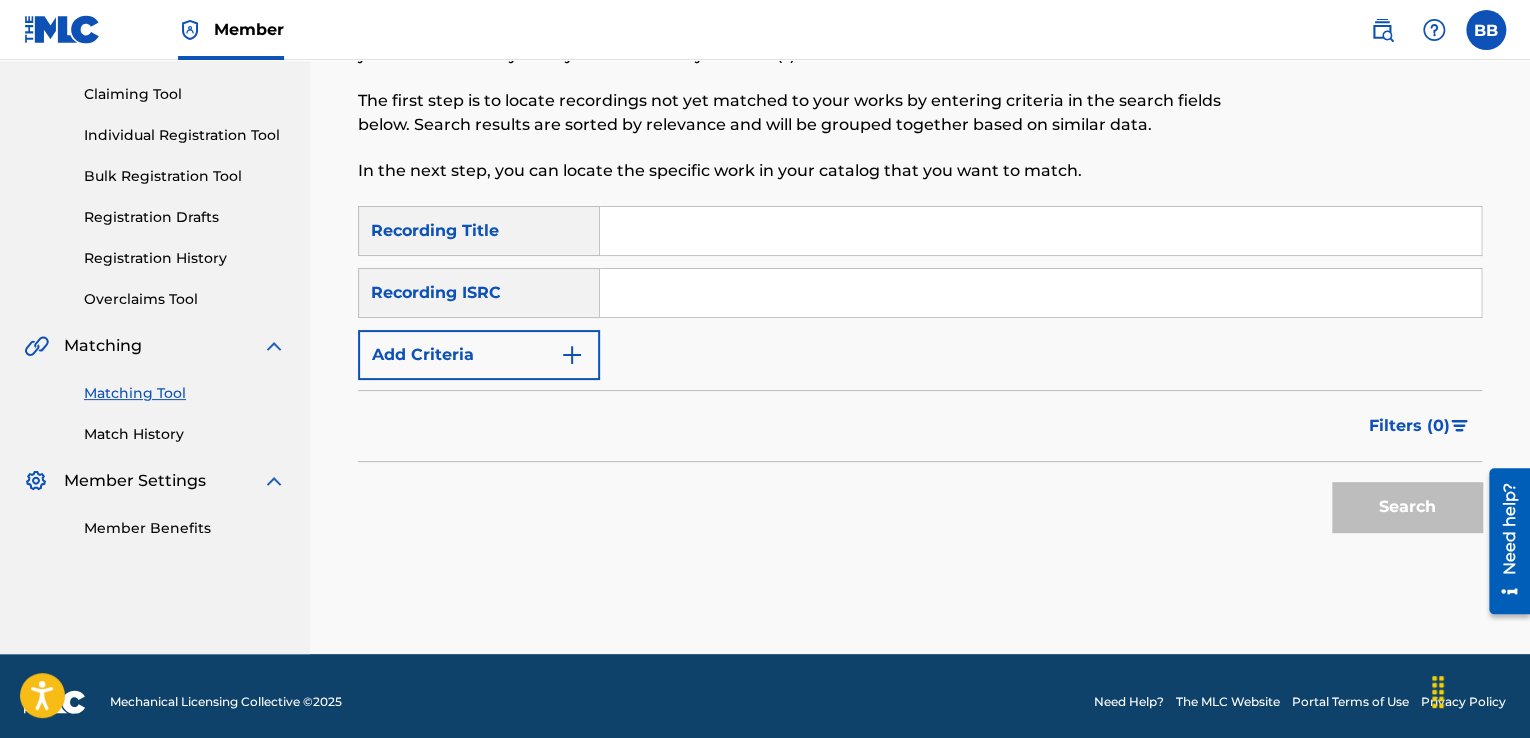 scroll, scrollTop: 100, scrollLeft: 0, axis: vertical 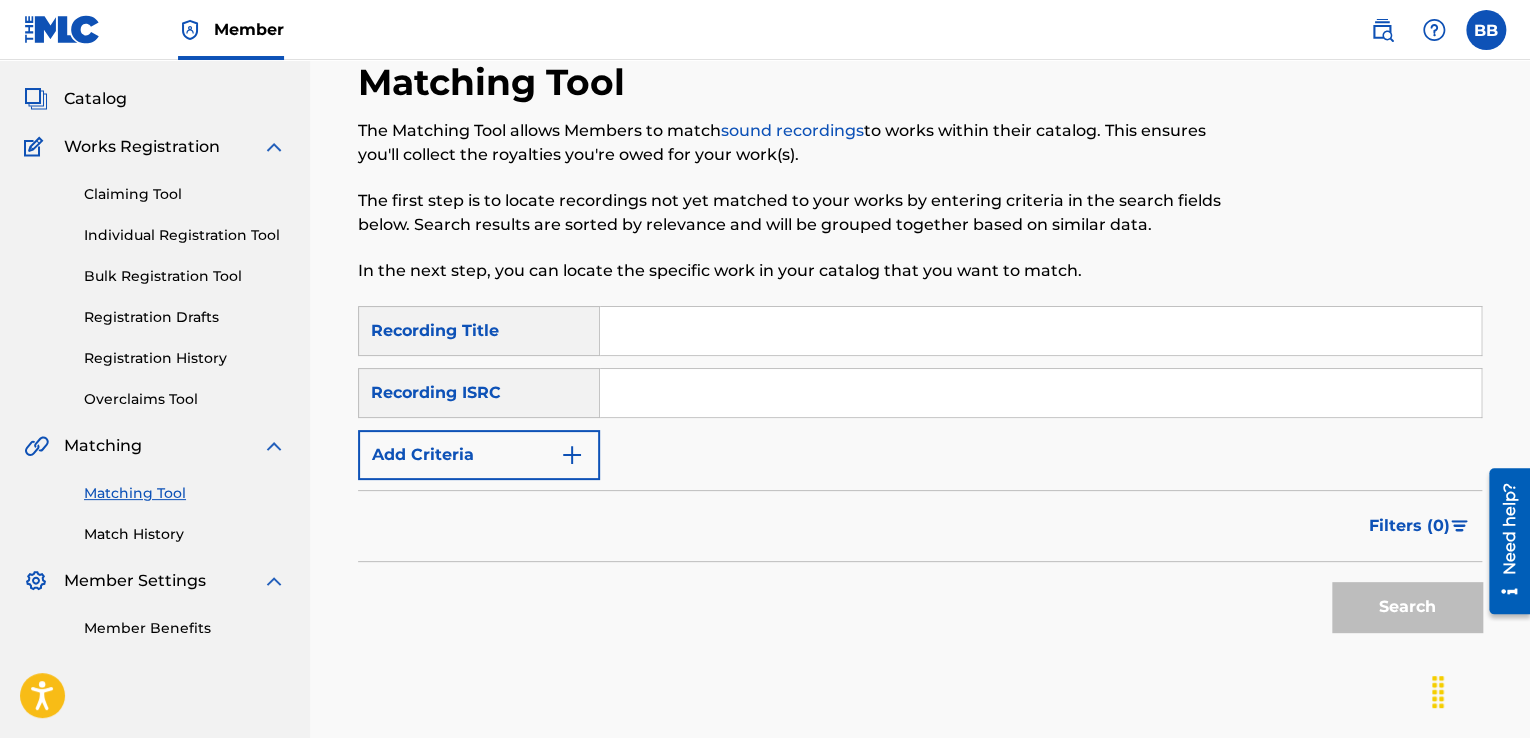 click on "Add Criteria" at bounding box center (479, 455) 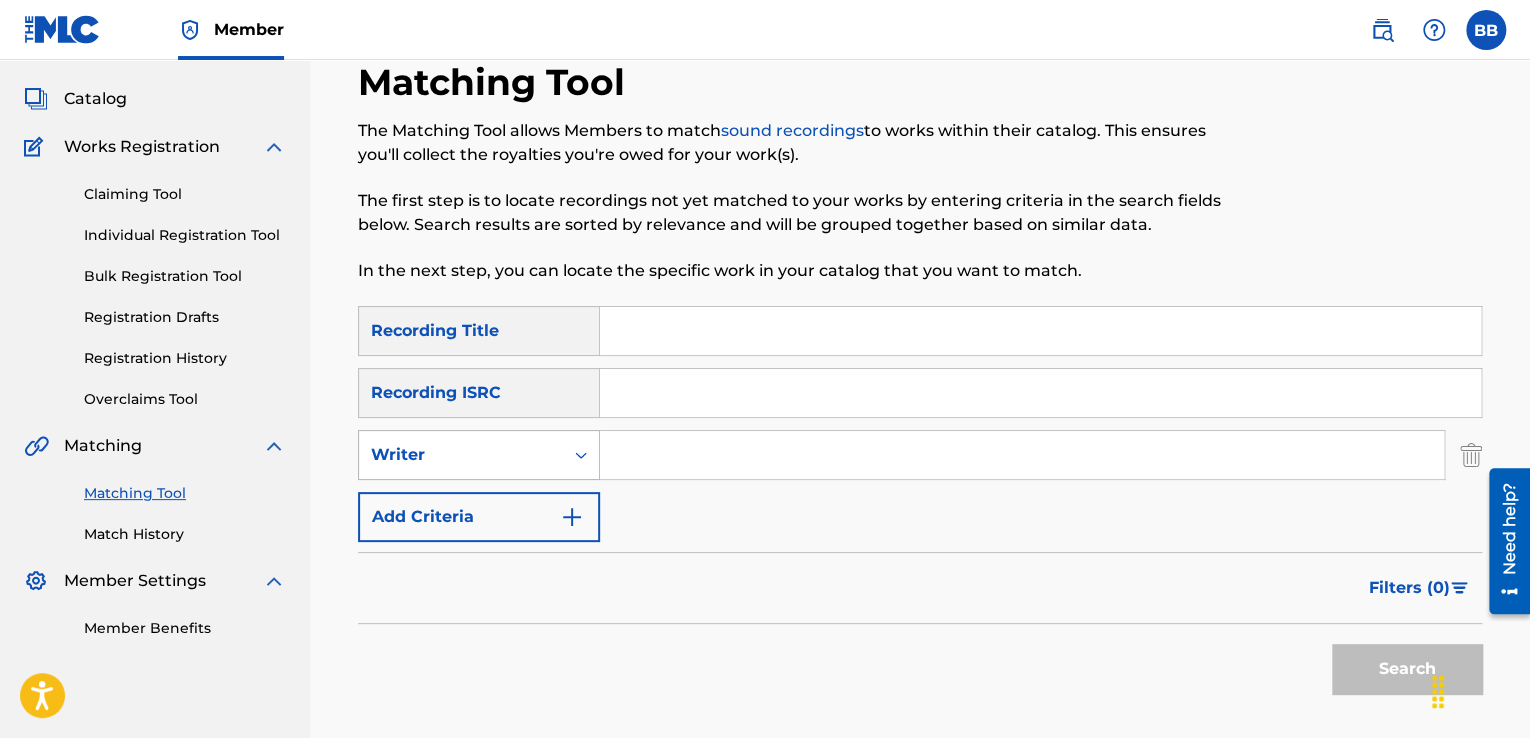 click on "Writer" at bounding box center (461, 455) 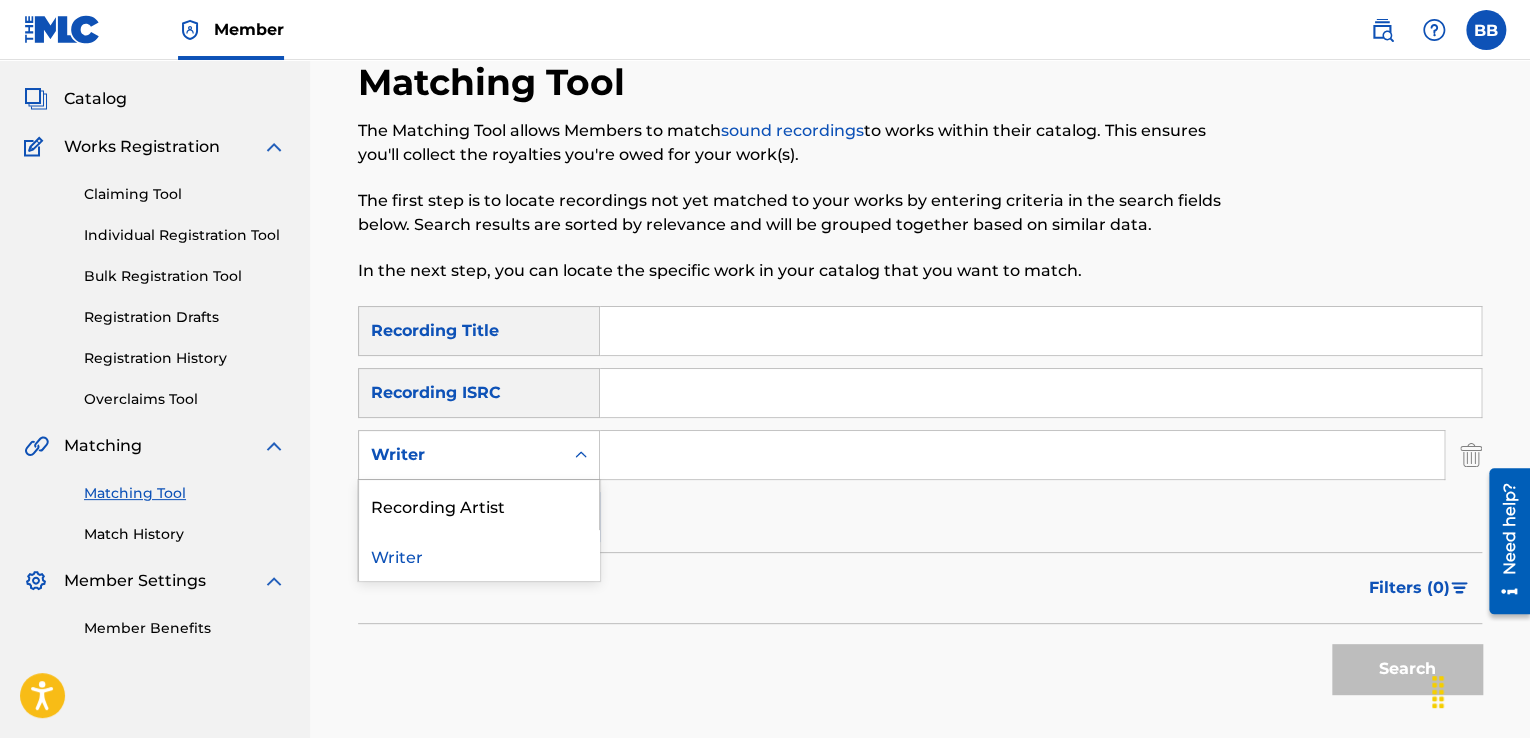 click on "Writer" at bounding box center (461, 455) 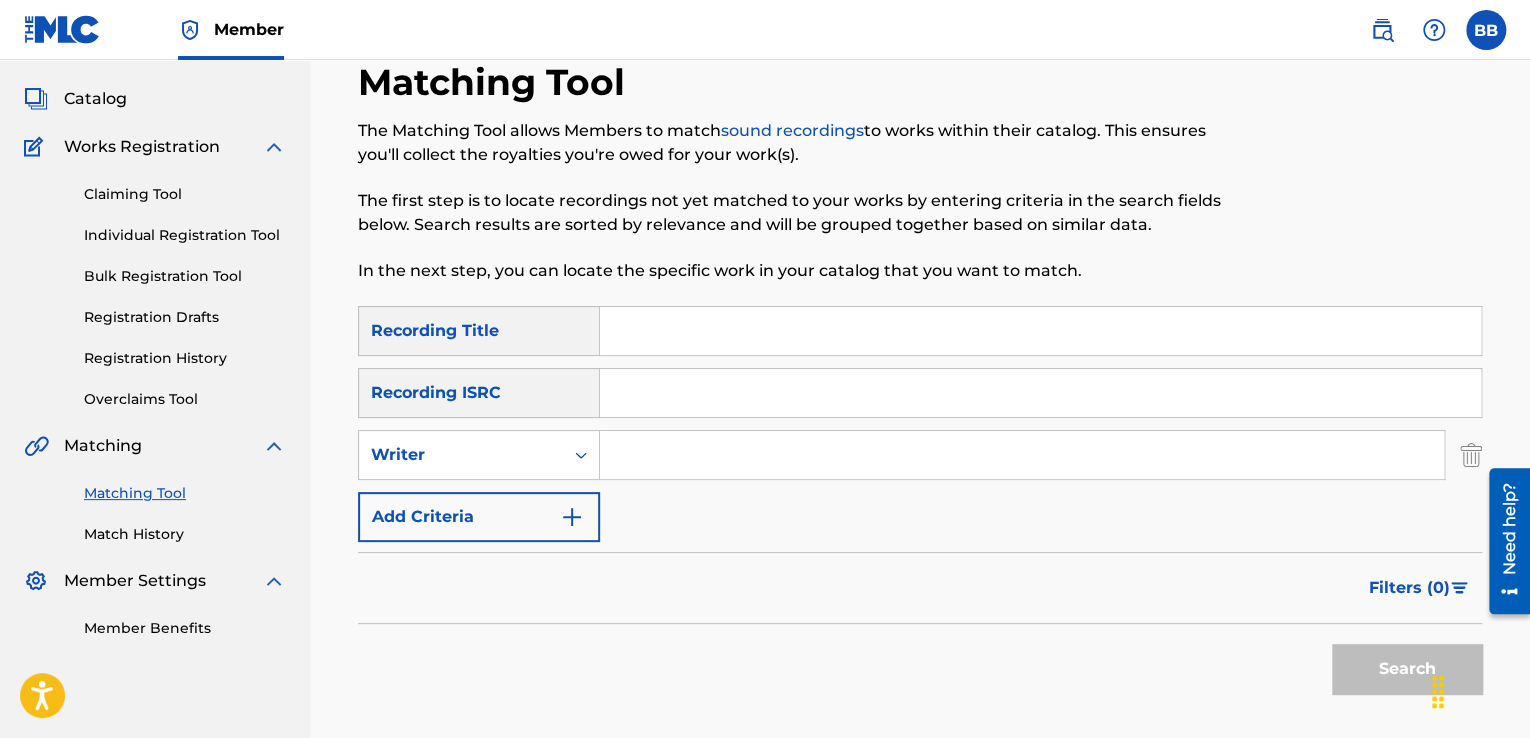 click on "Match History" at bounding box center [185, 534] 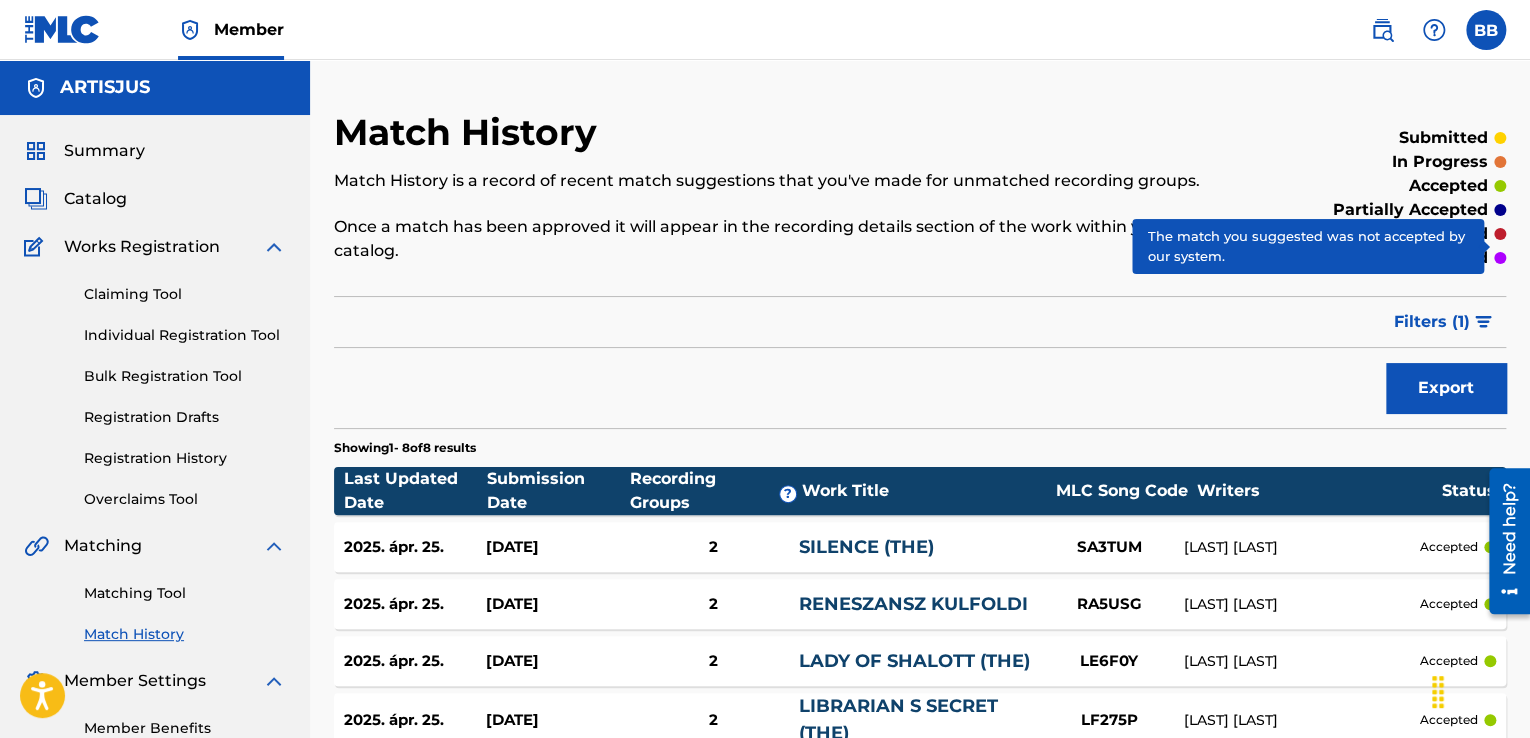 click at bounding box center [1500, 234] 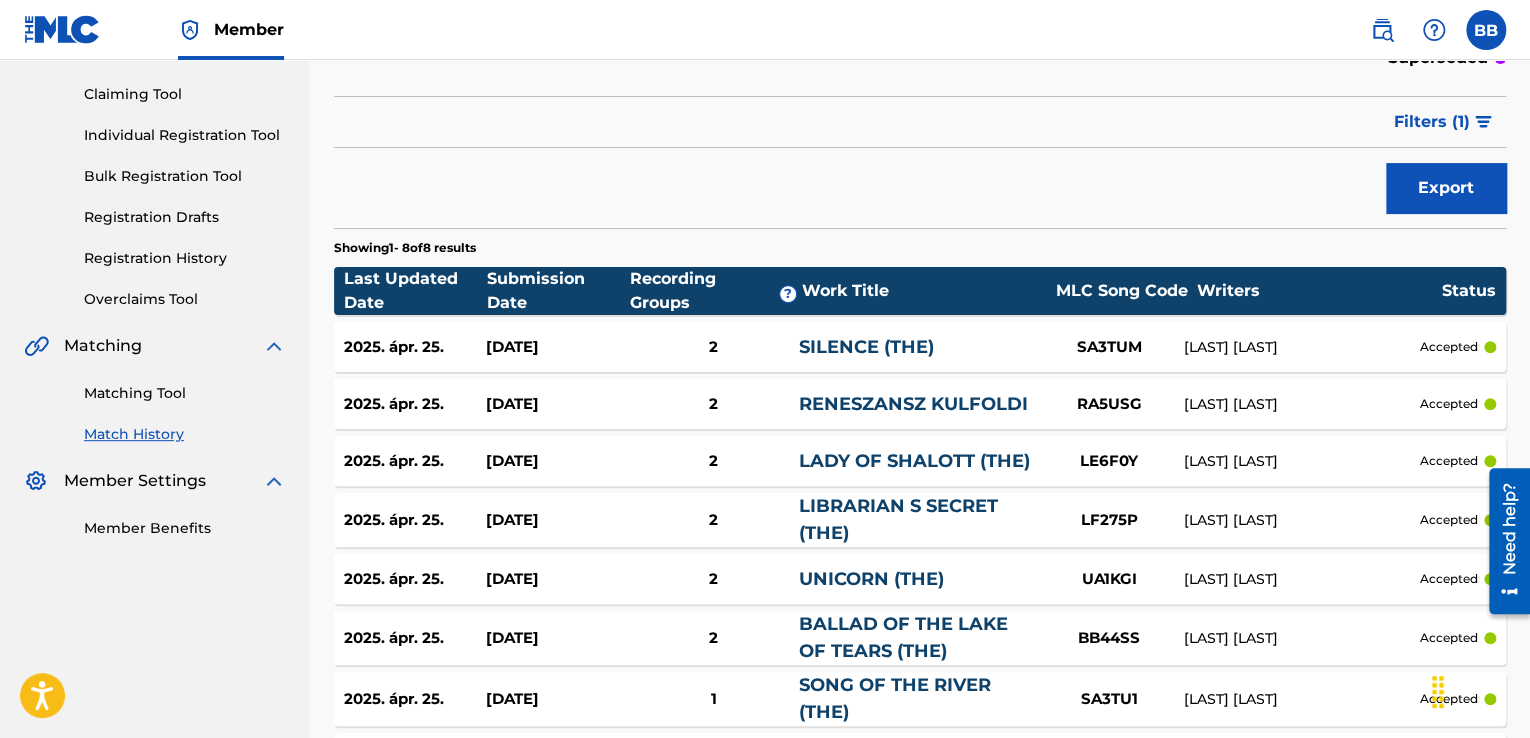scroll, scrollTop: 0, scrollLeft: 0, axis: both 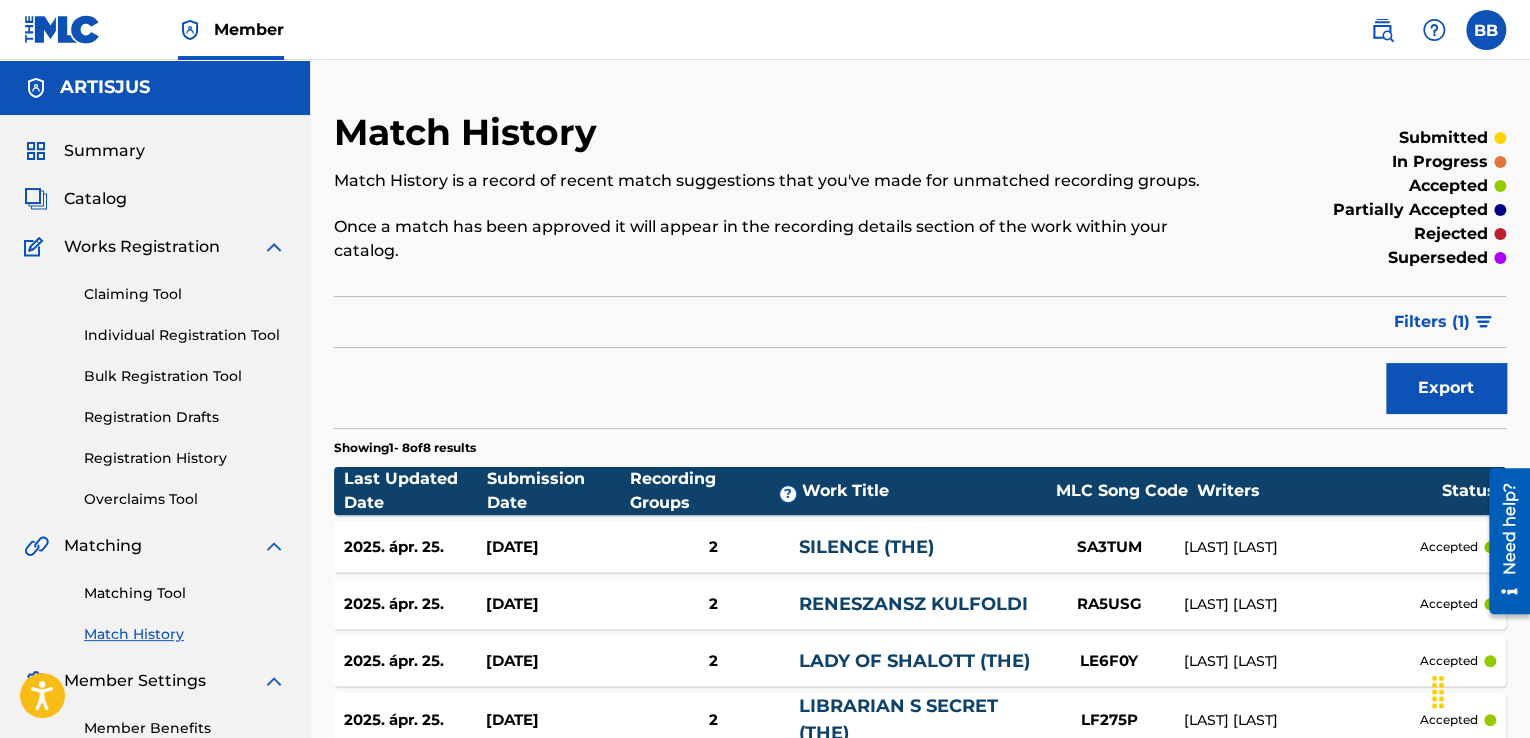 click on "Catalog" at bounding box center (95, 199) 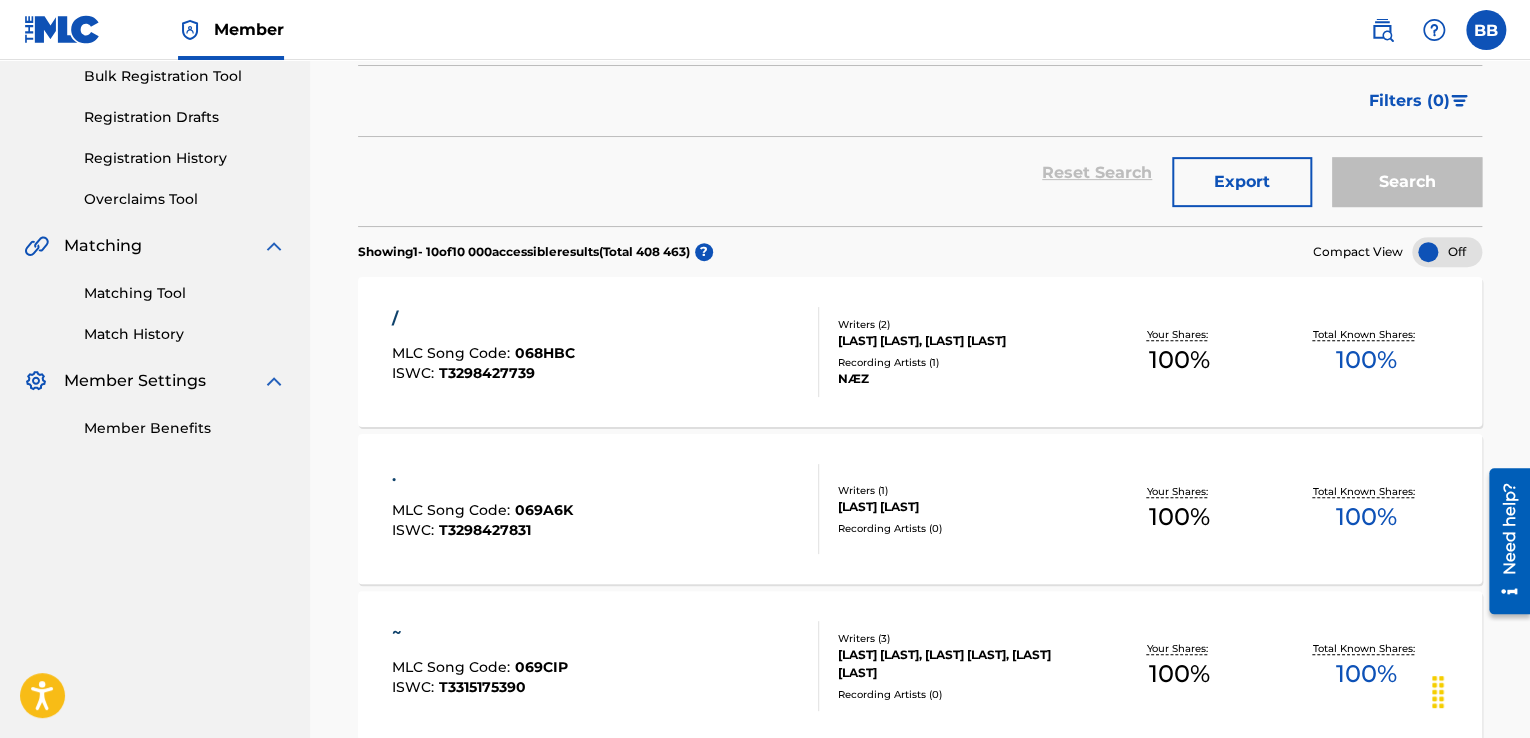 scroll, scrollTop: 100, scrollLeft: 0, axis: vertical 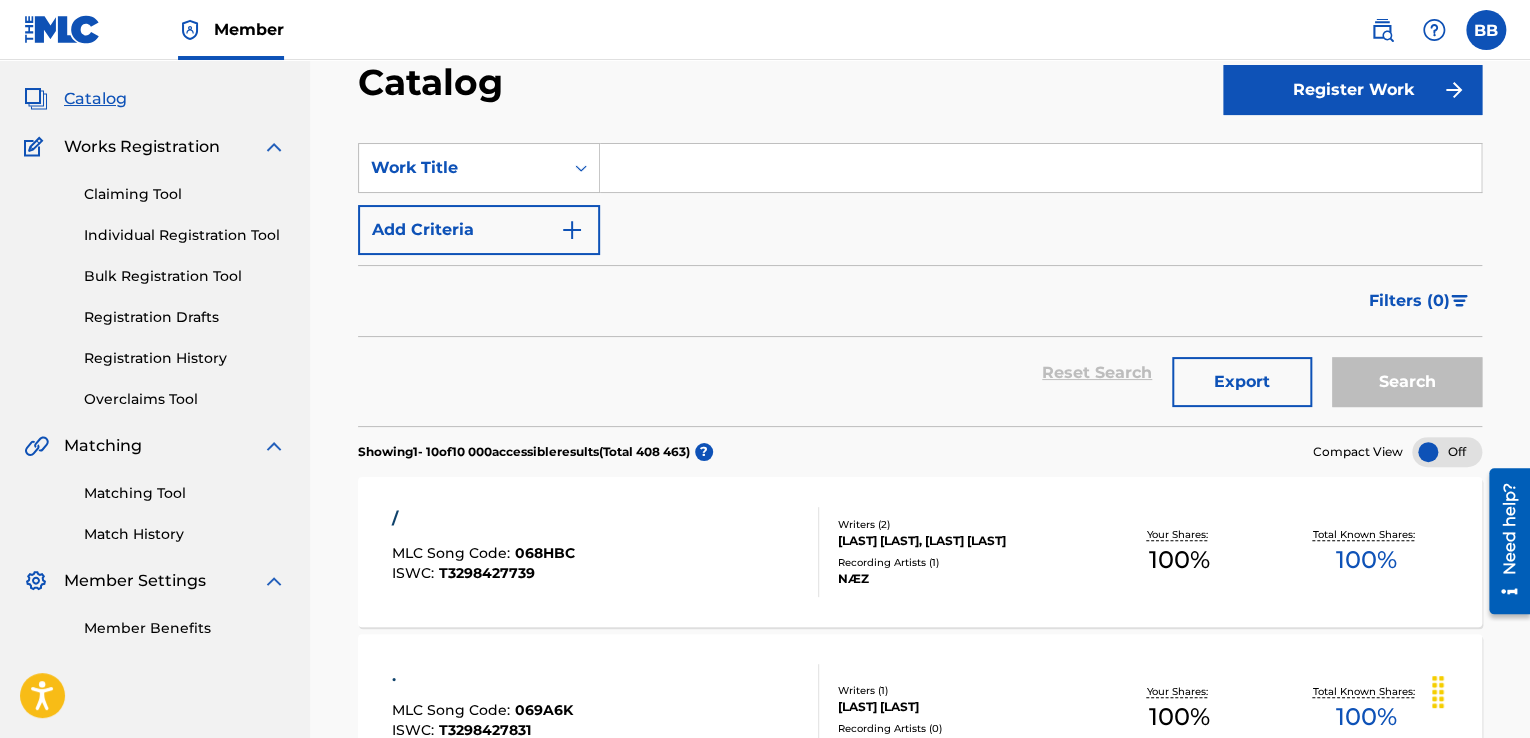 click on "Filters ( 0 )" at bounding box center (1419, 301) 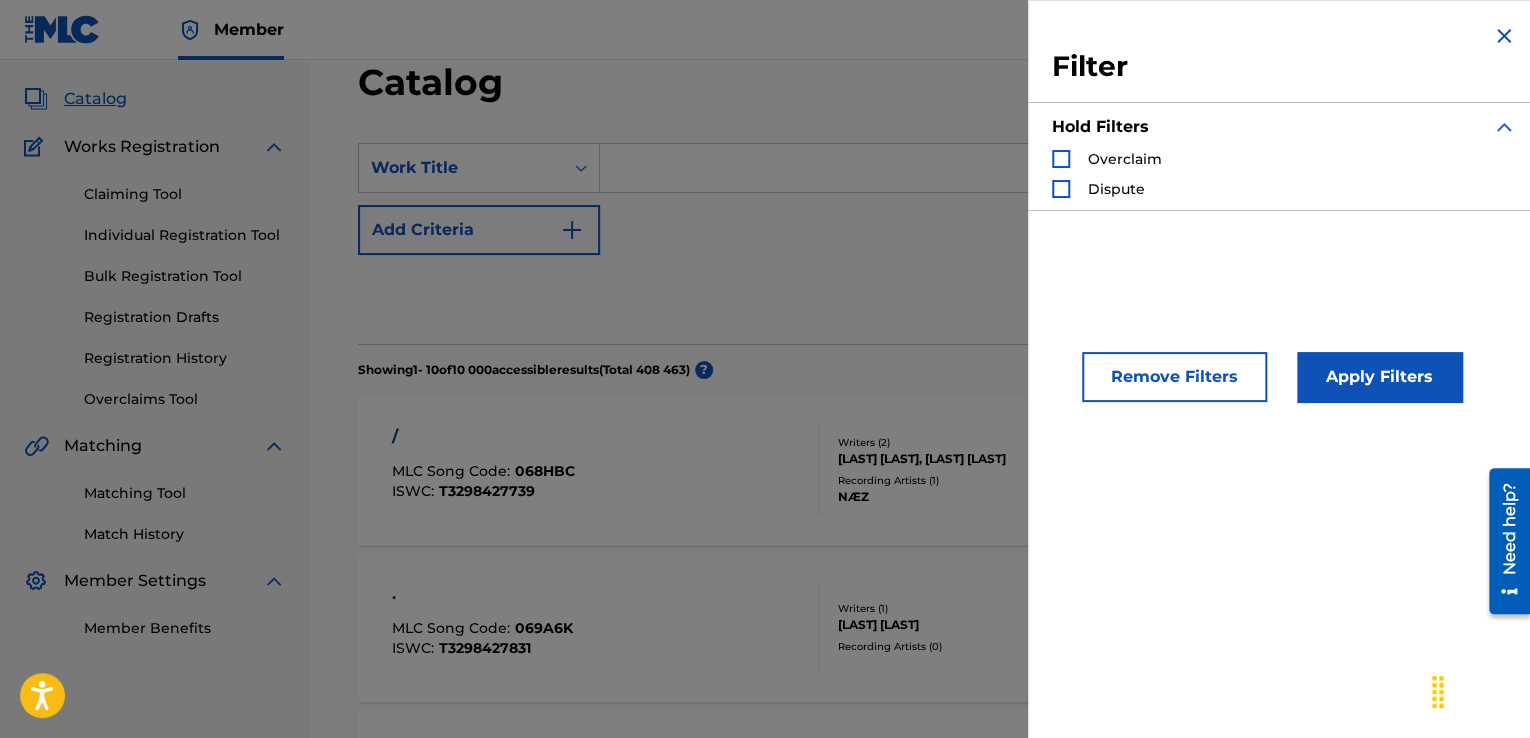 click on "SearchWithCriteria73975fd2-54ac-4614-a7bb-8ccbead58a17 Work Title Add Criteria" at bounding box center [920, 199] 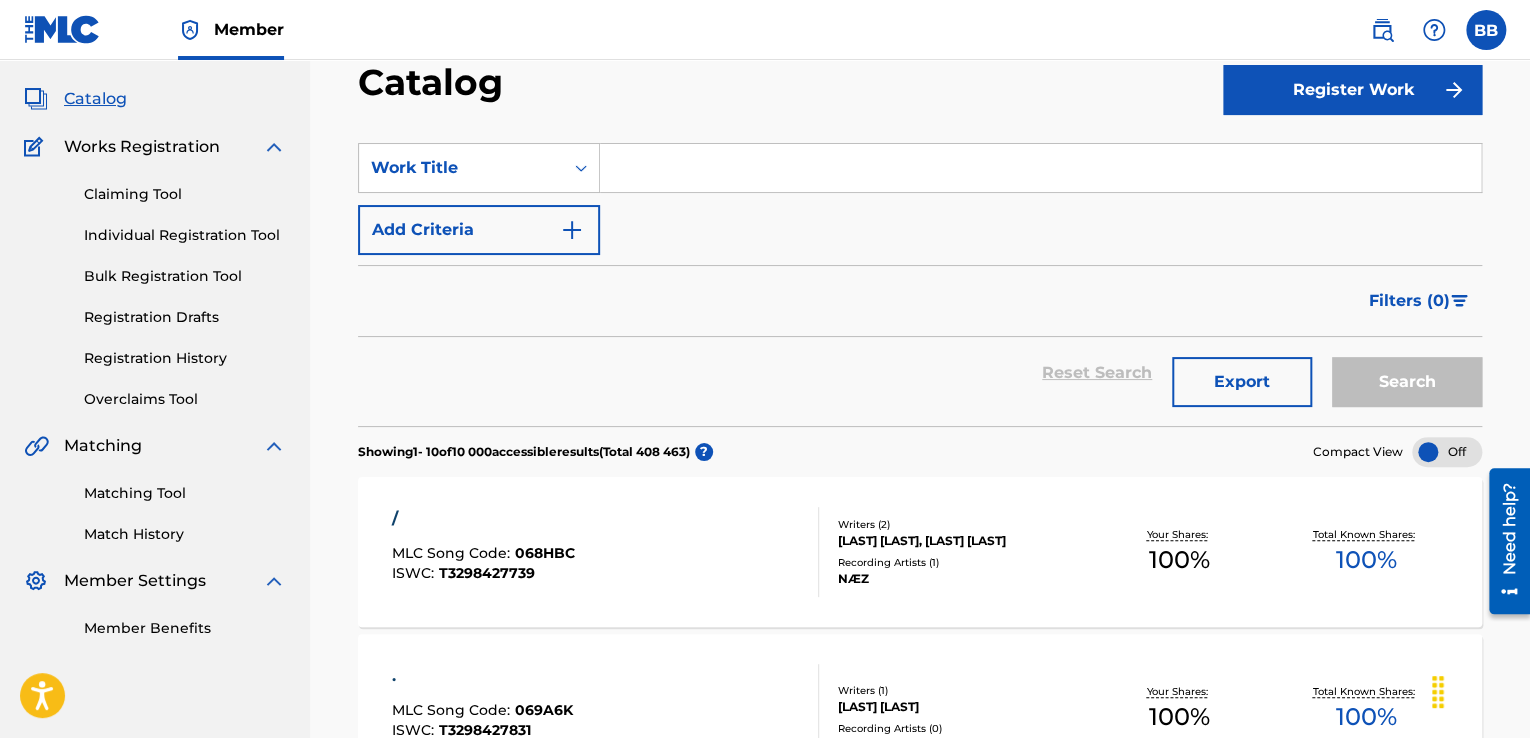 click on "Matching Tool" at bounding box center [185, 493] 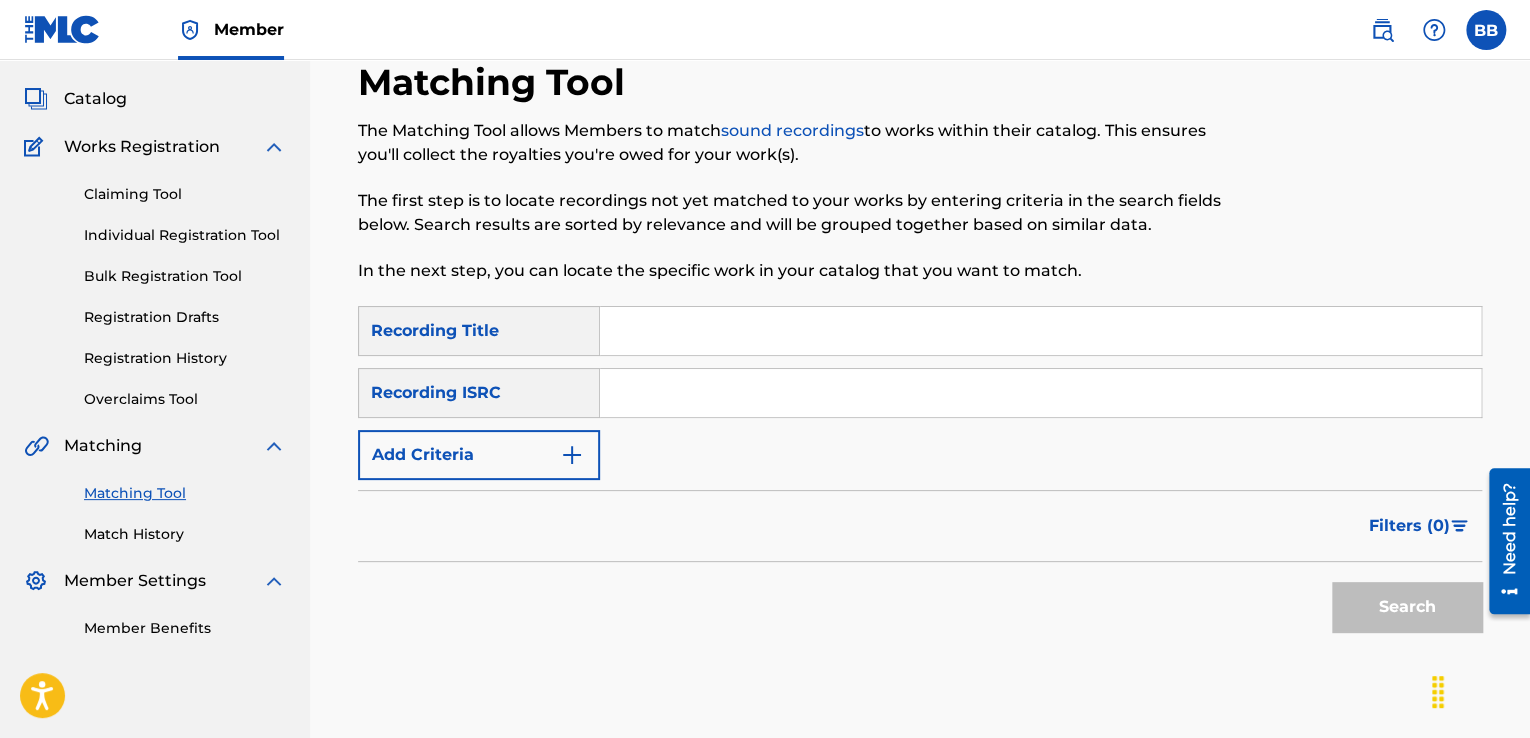scroll, scrollTop: 0, scrollLeft: 0, axis: both 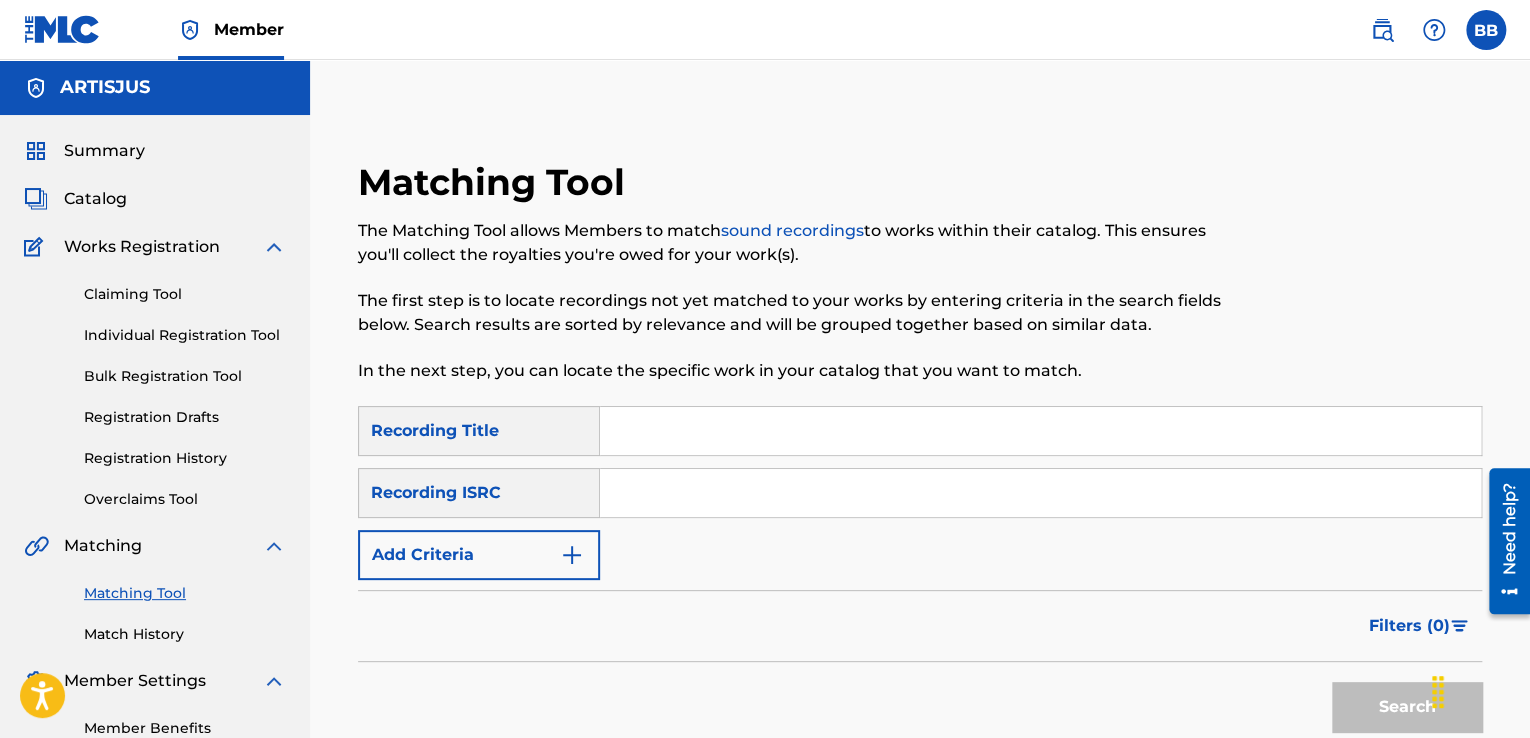 click on "Catalog" at bounding box center (95, 199) 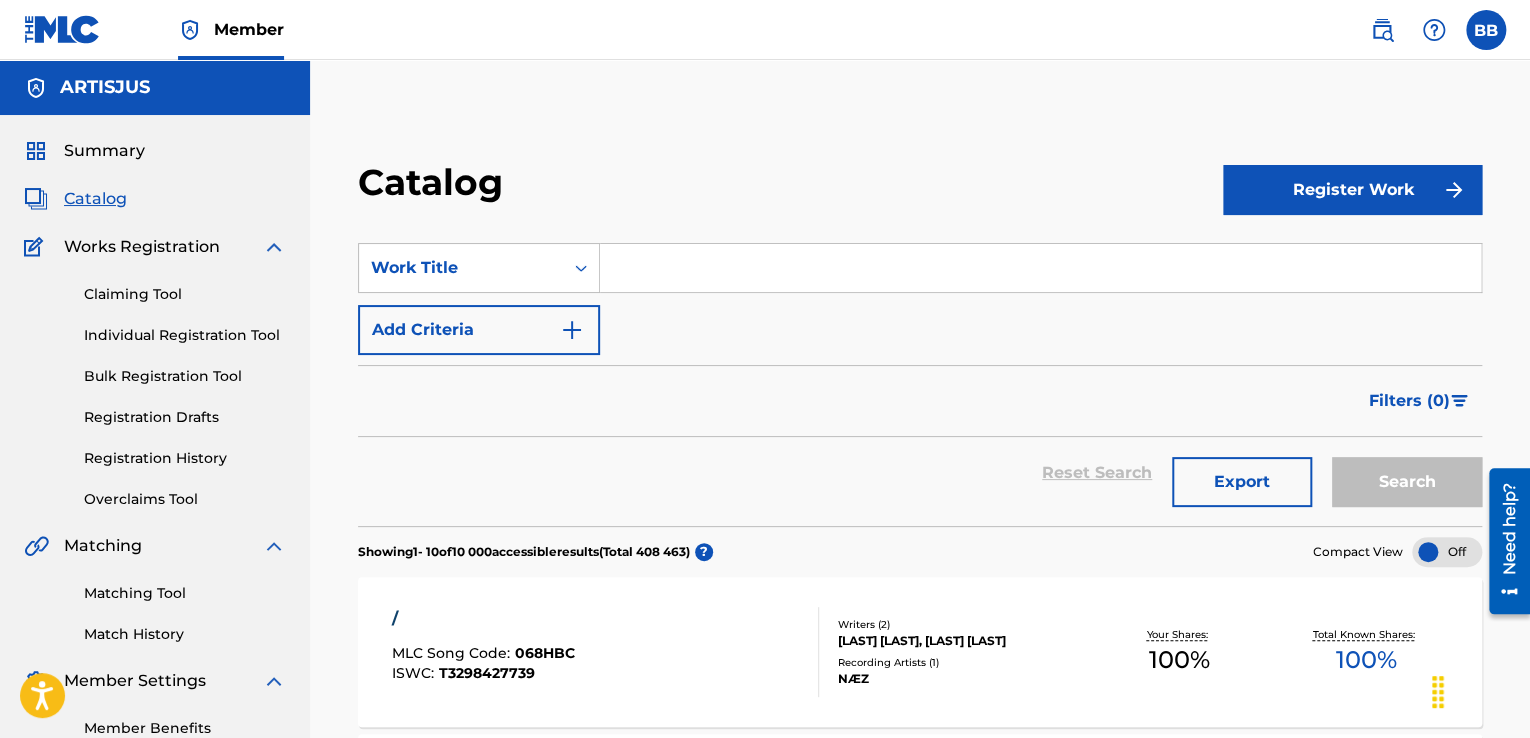 click on "Export" at bounding box center (1242, 482) 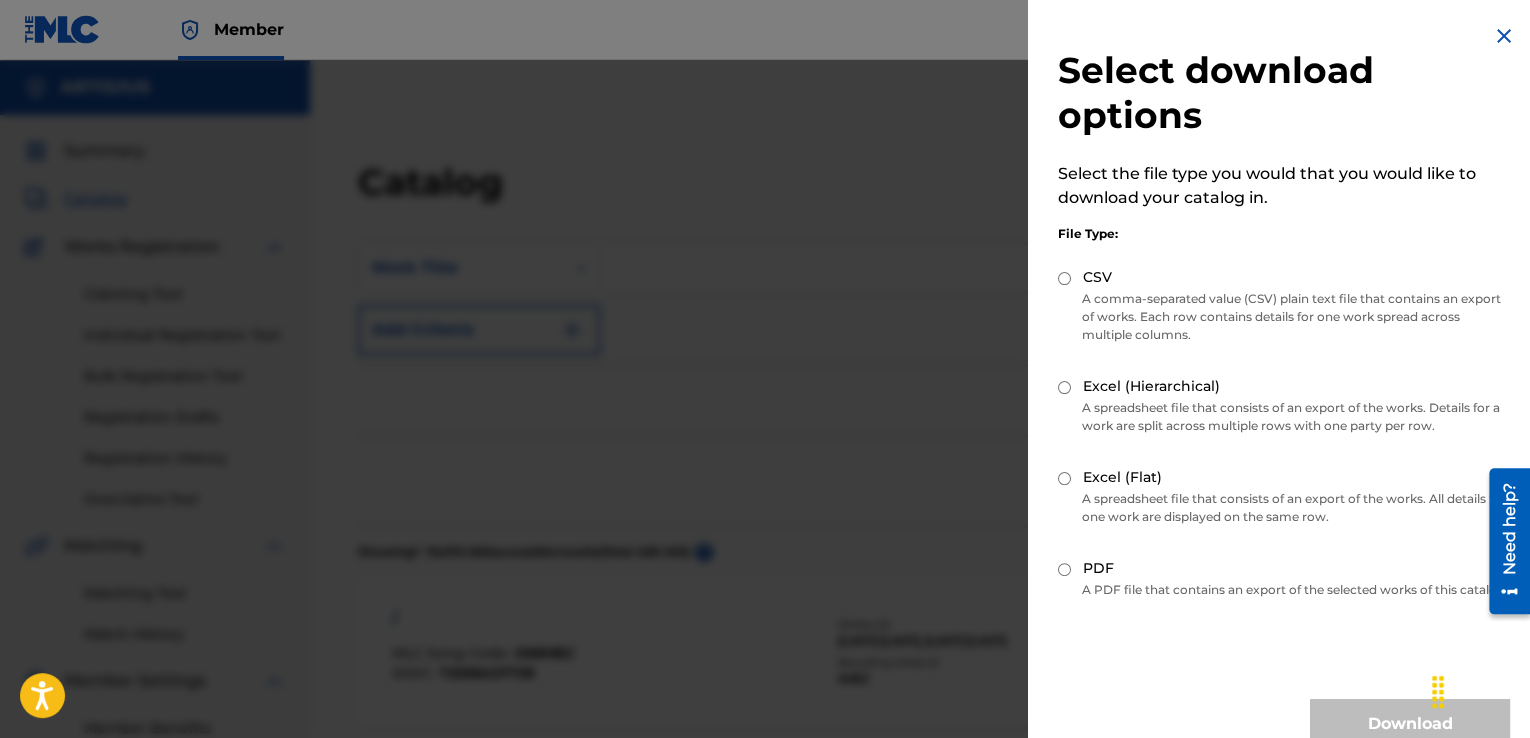click at bounding box center [1504, 36] 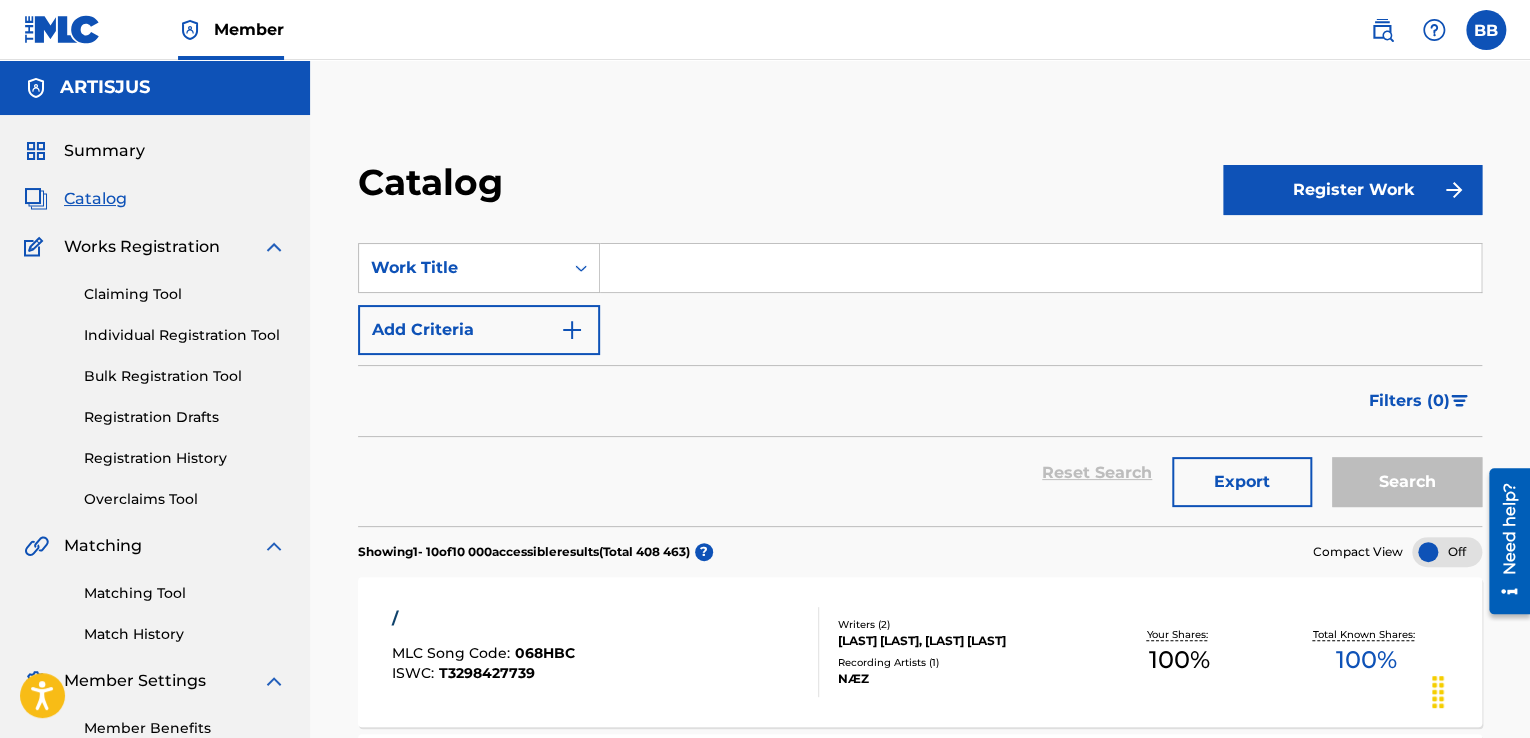 click on "Summary" at bounding box center [104, 151] 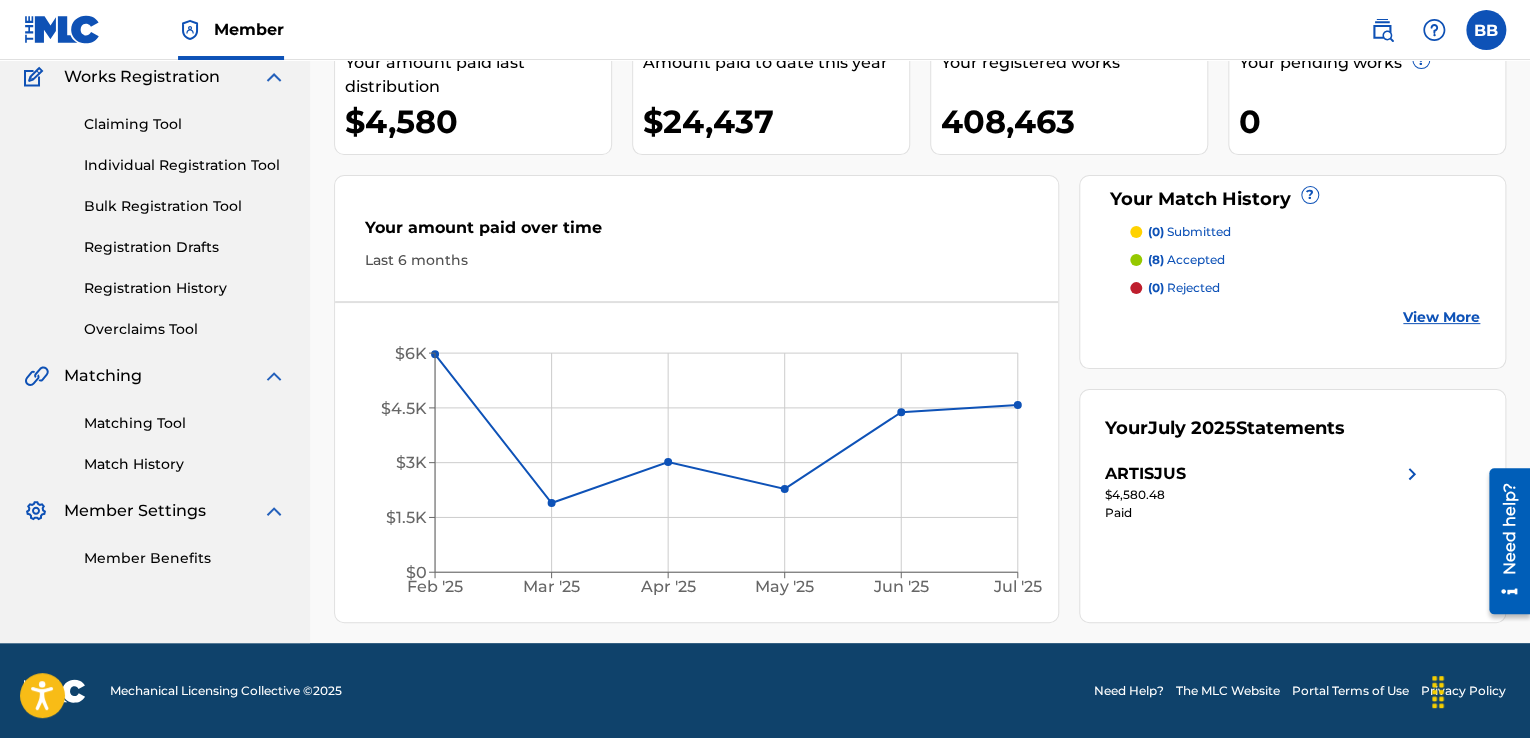 scroll, scrollTop: 0, scrollLeft: 0, axis: both 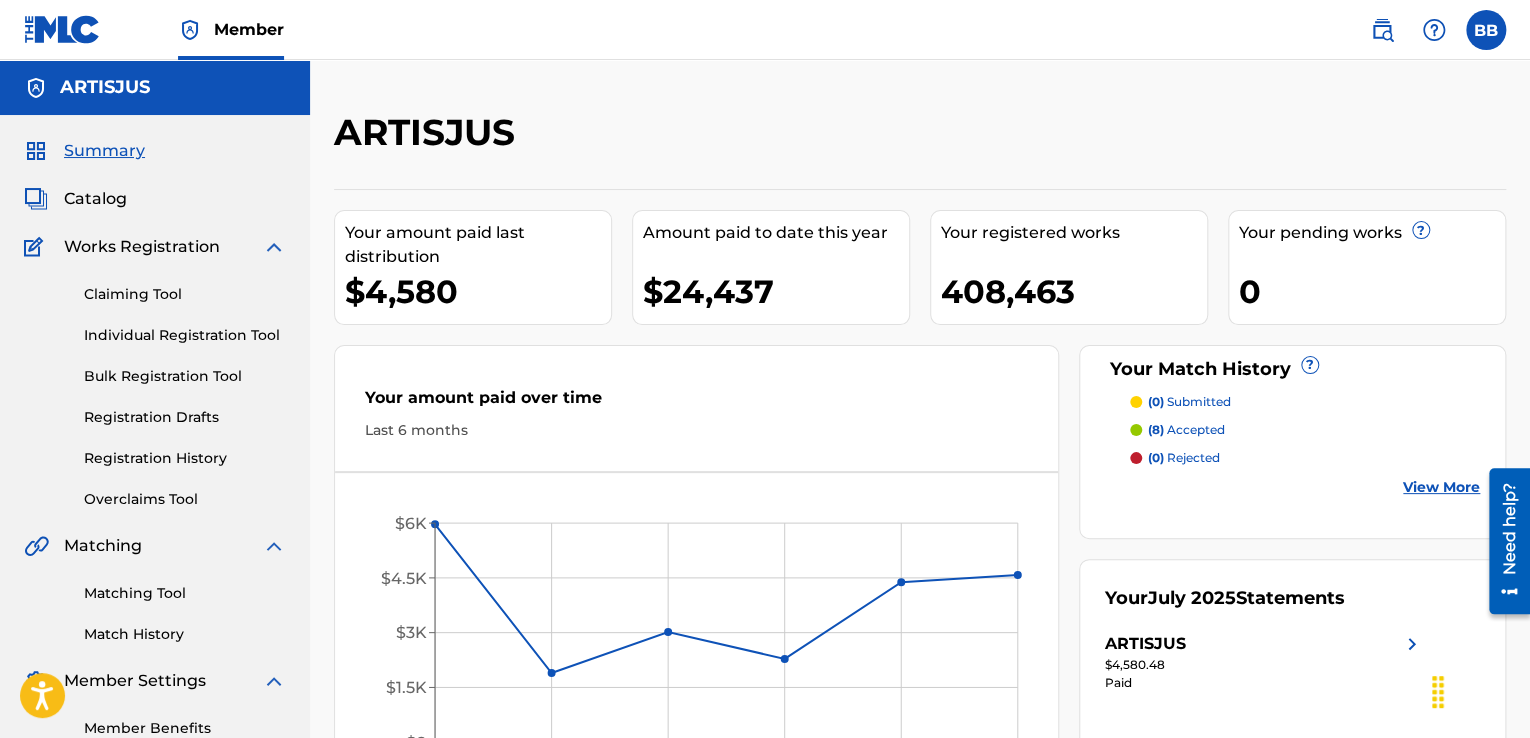 click on "Catalog" at bounding box center (95, 199) 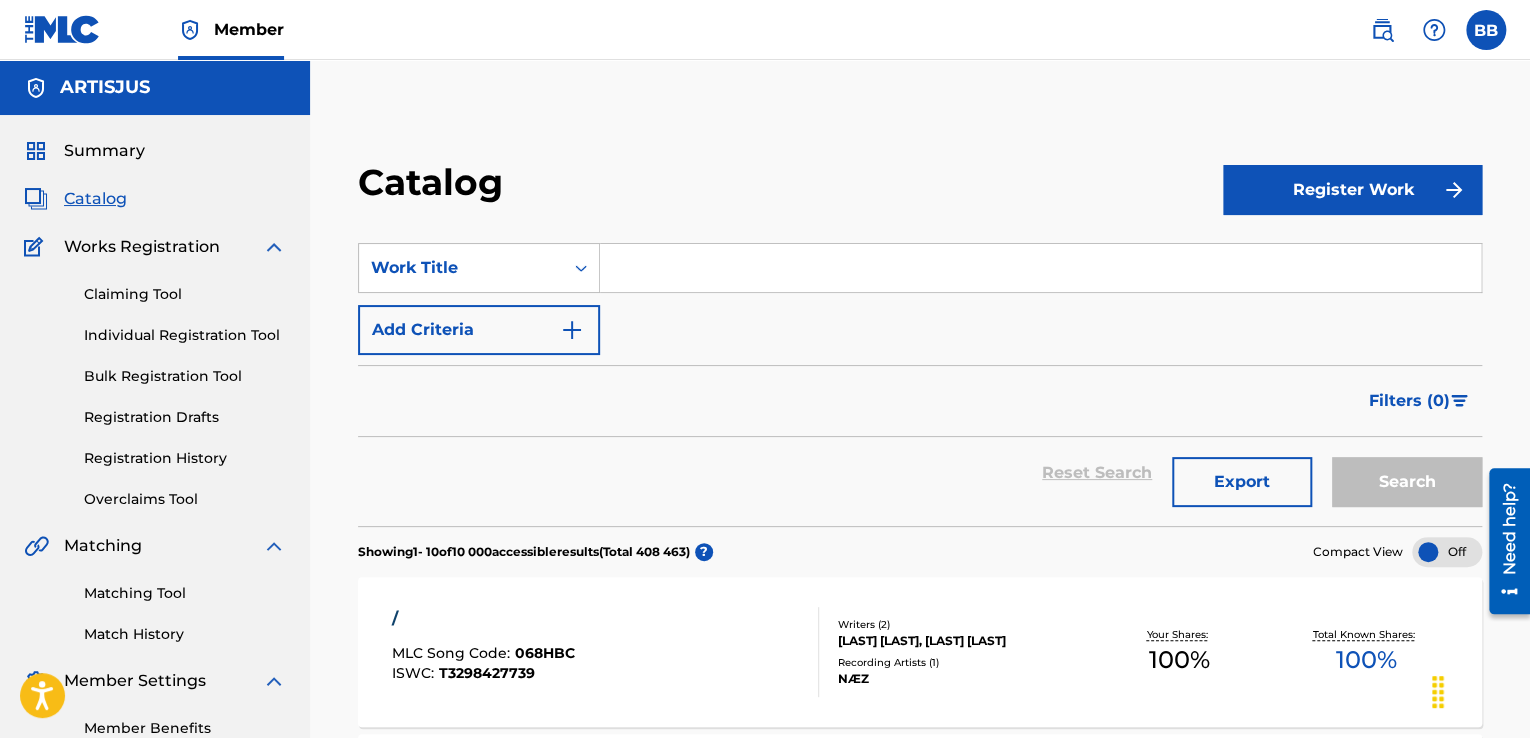 click on "Filters ( 0 )" at bounding box center [1409, 401] 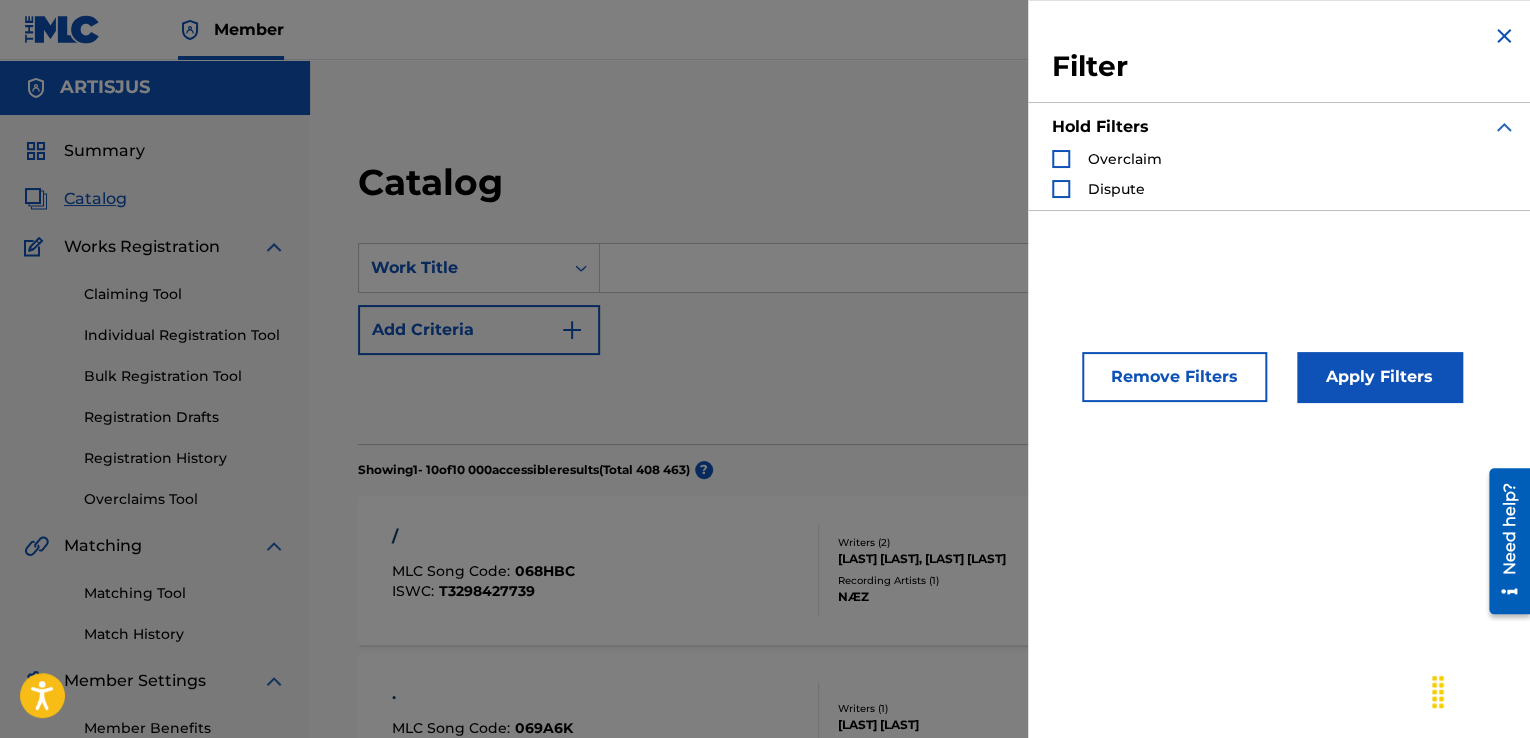click on "Apply Filters" at bounding box center [1379, 377] 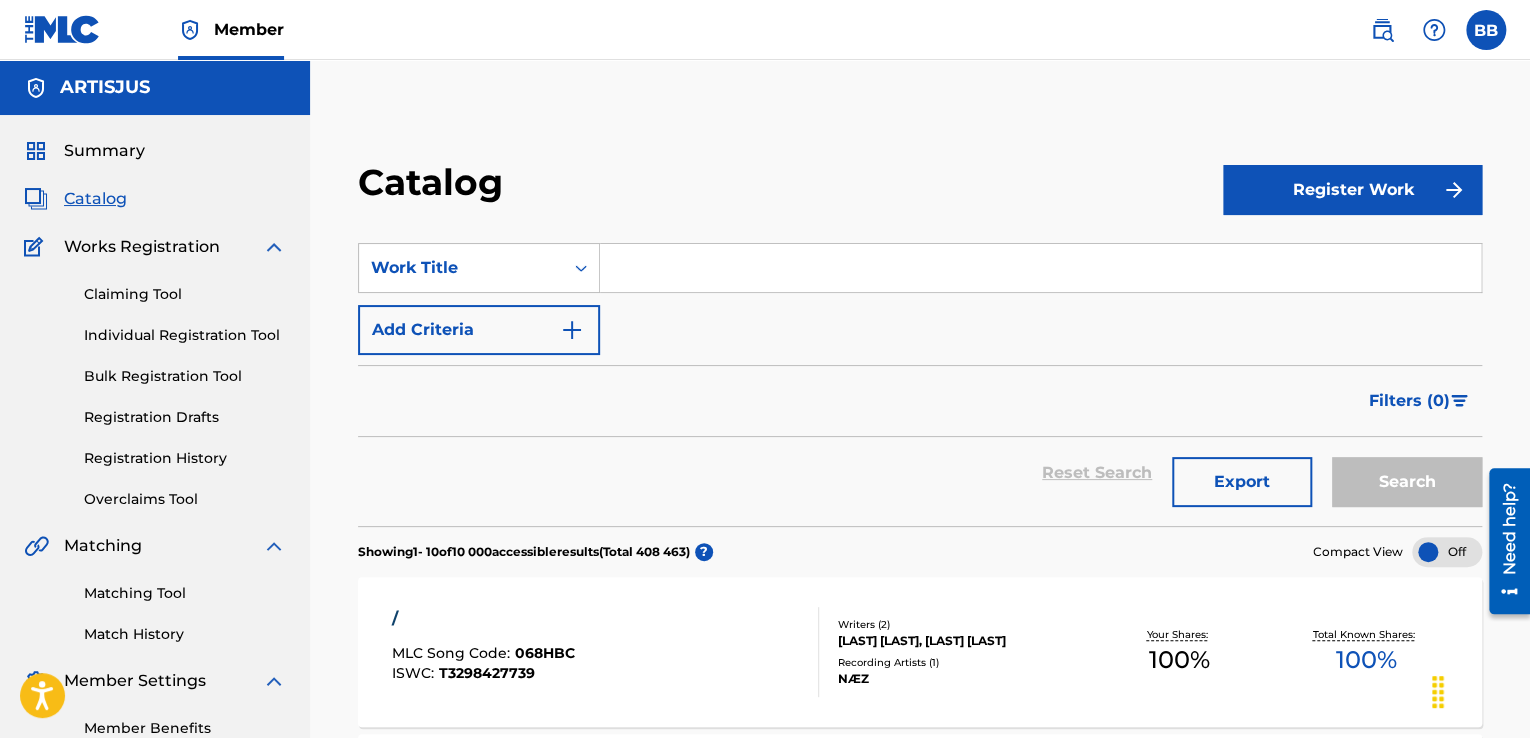 click at bounding box center [1454, 190] 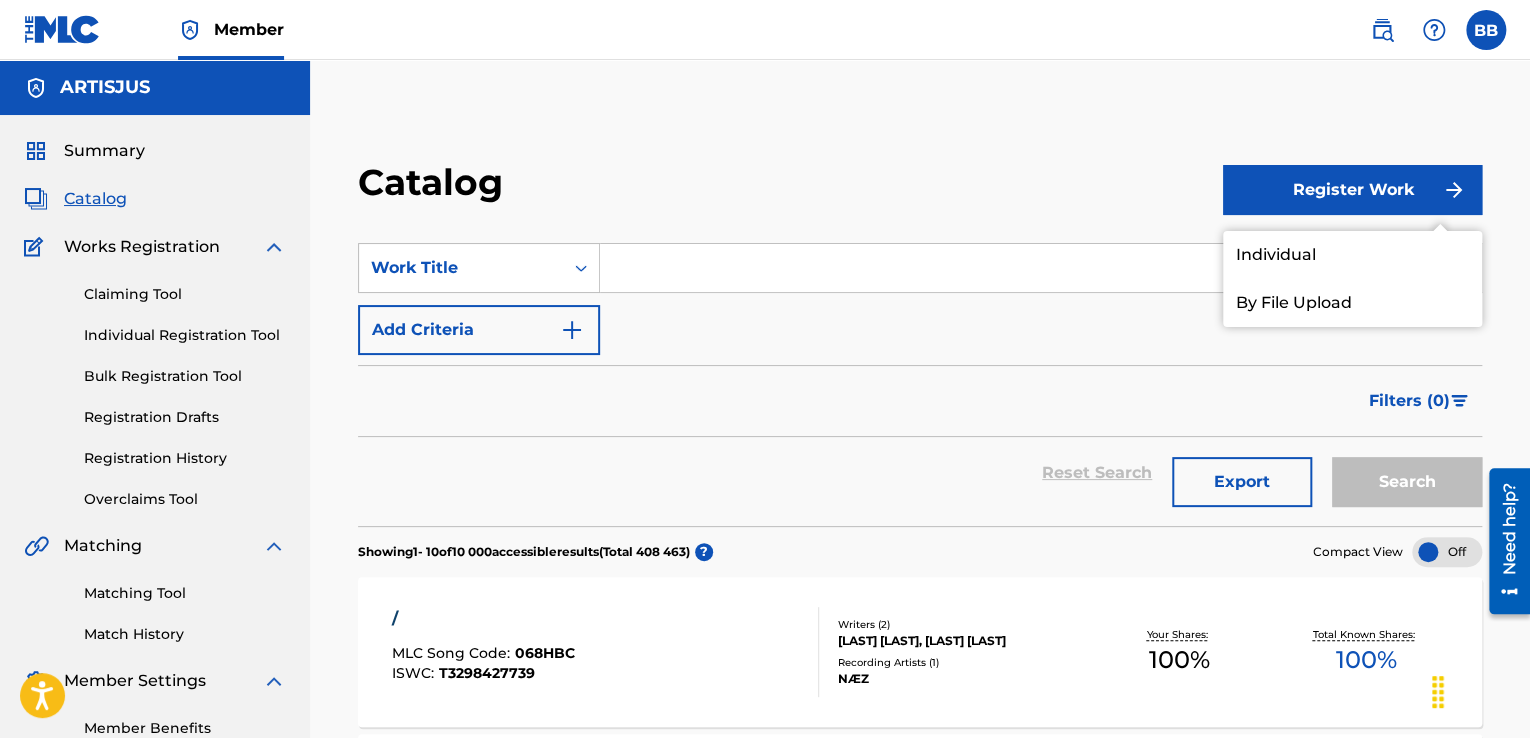 click on "Individual" at bounding box center (1352, 255) 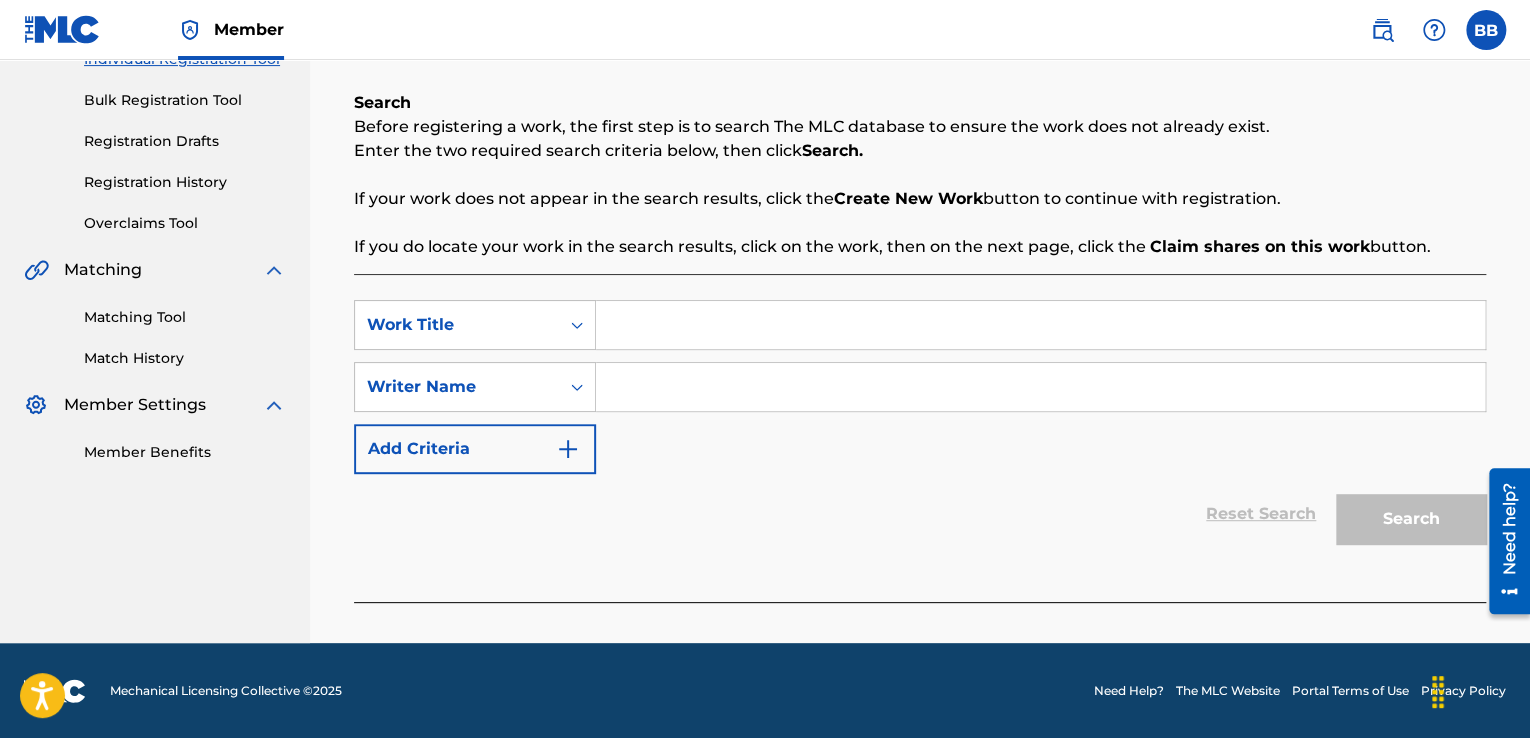 scroll, scrollTop: 0, scrollLeft: 0, axis: both 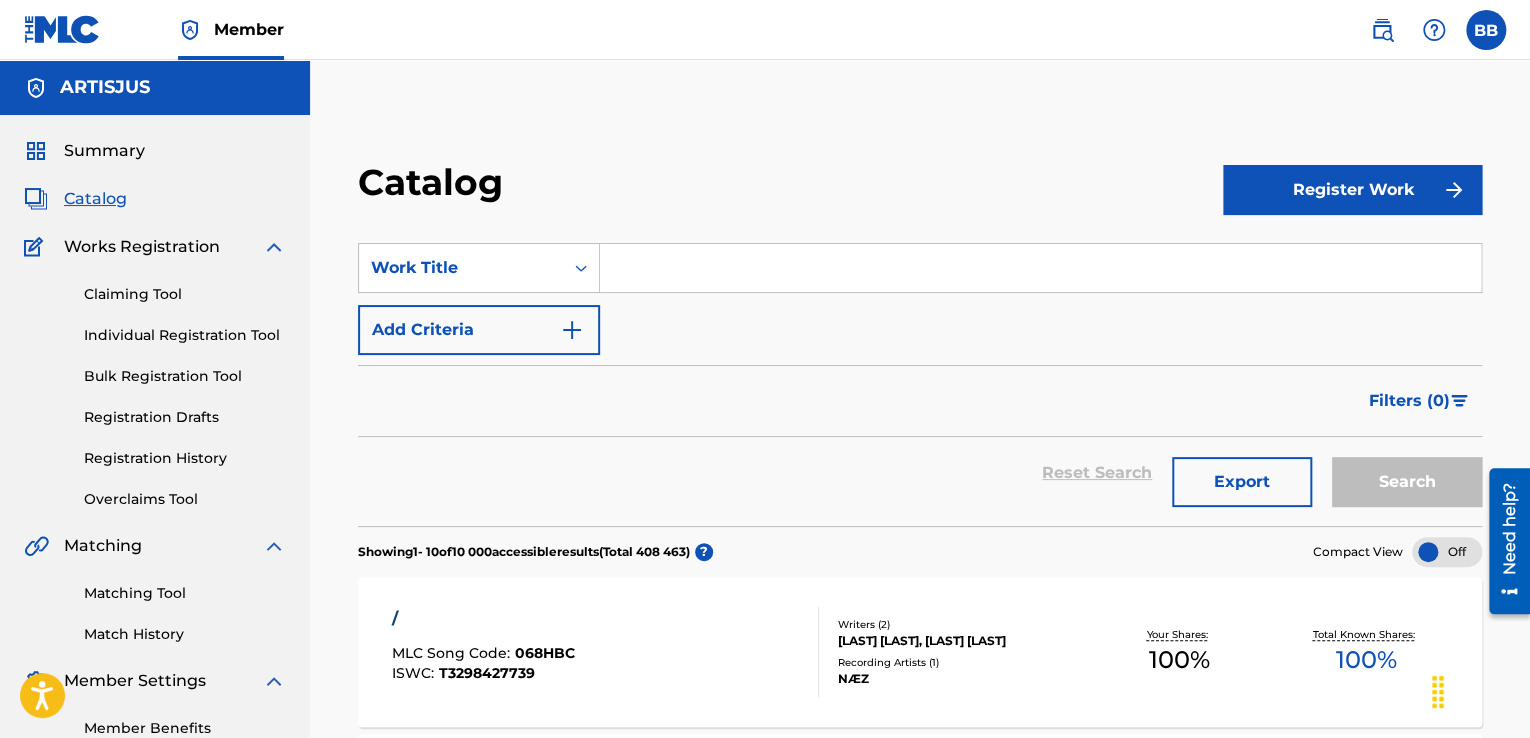 click at bounding box center (1434, 30) 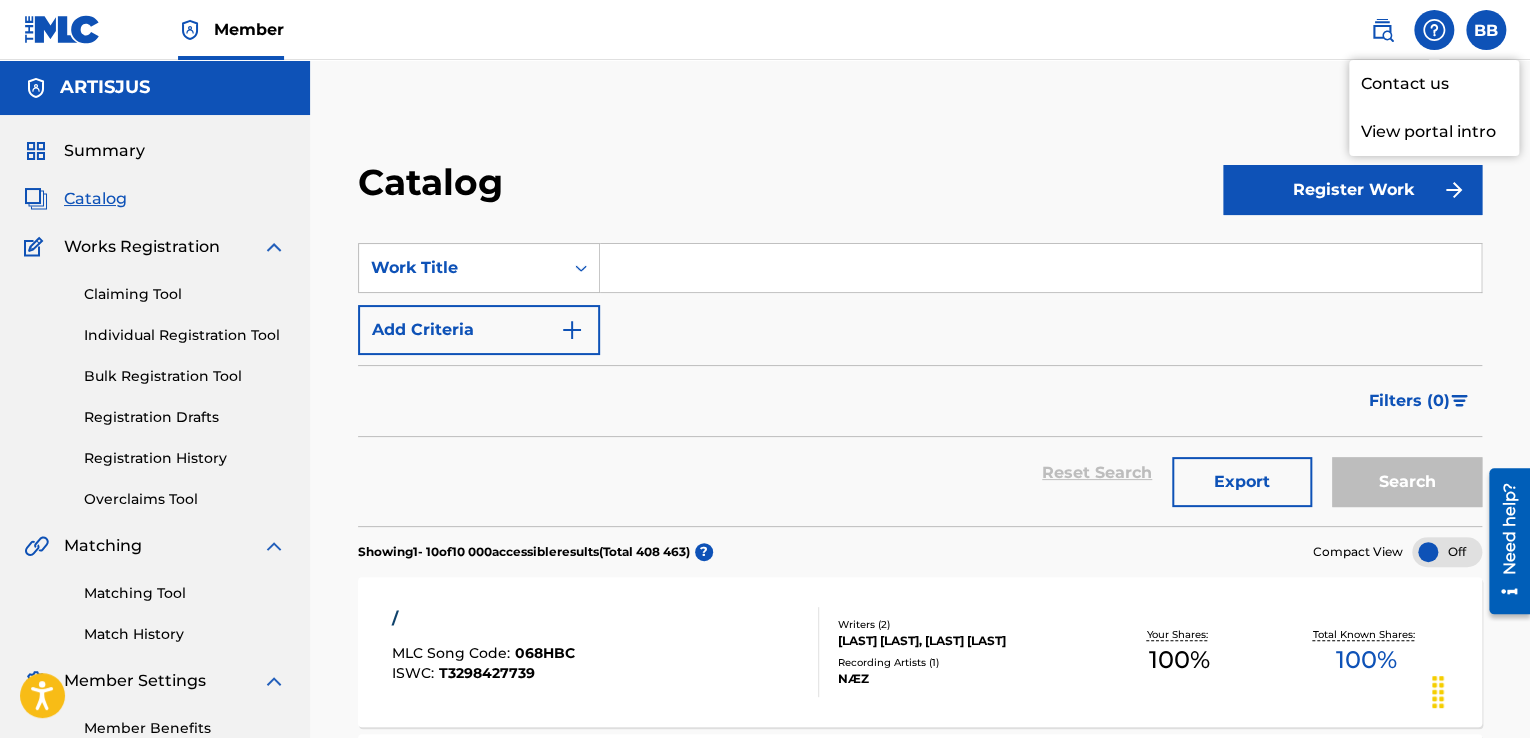 click on "Member BB BB [FIRST] [FIRST] [FIRST] [FIRST] @[DOMAIN] [FIRST] [LAST]" at bounding box center (765, 30) 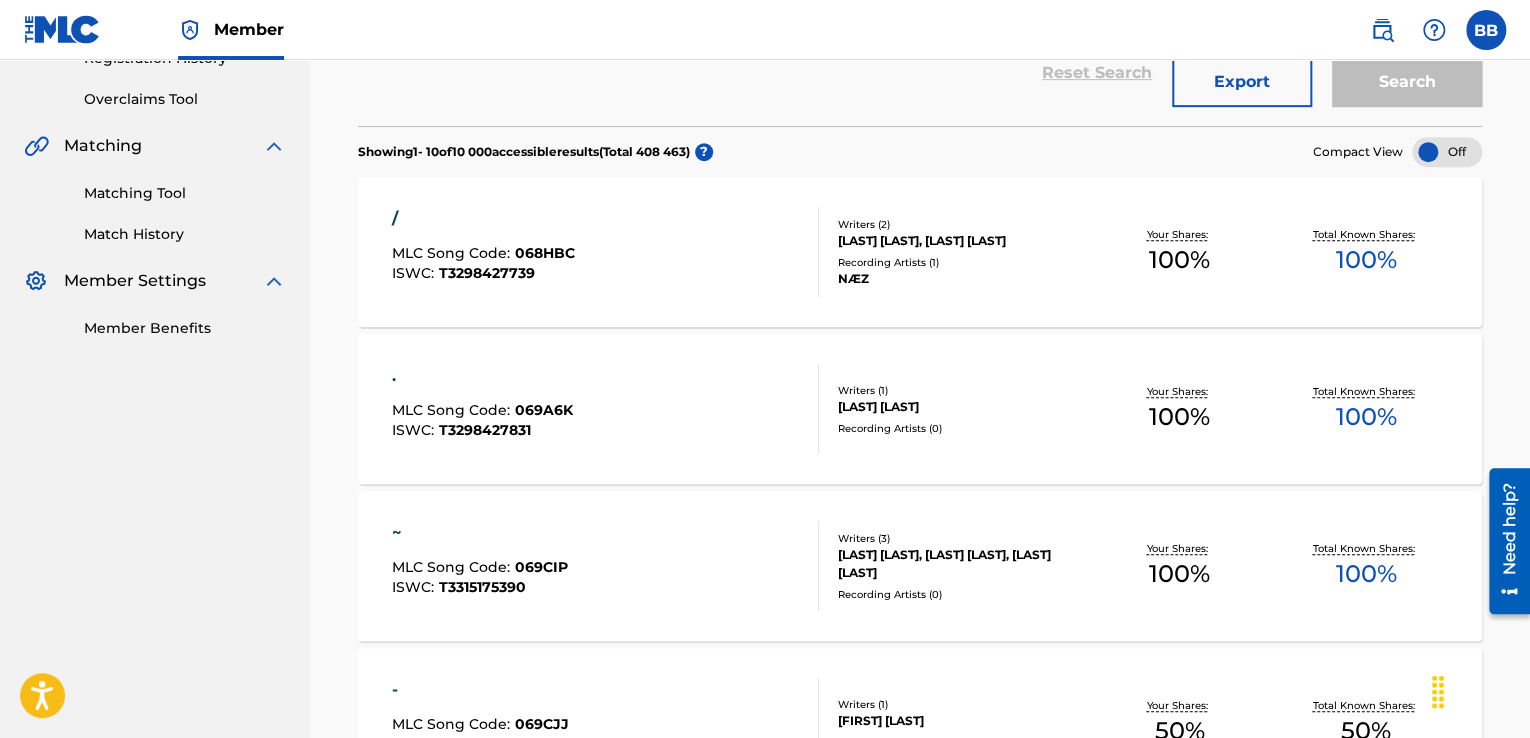 scroll, scrollTop: 100, scrollLeft: 0, axis: vertical 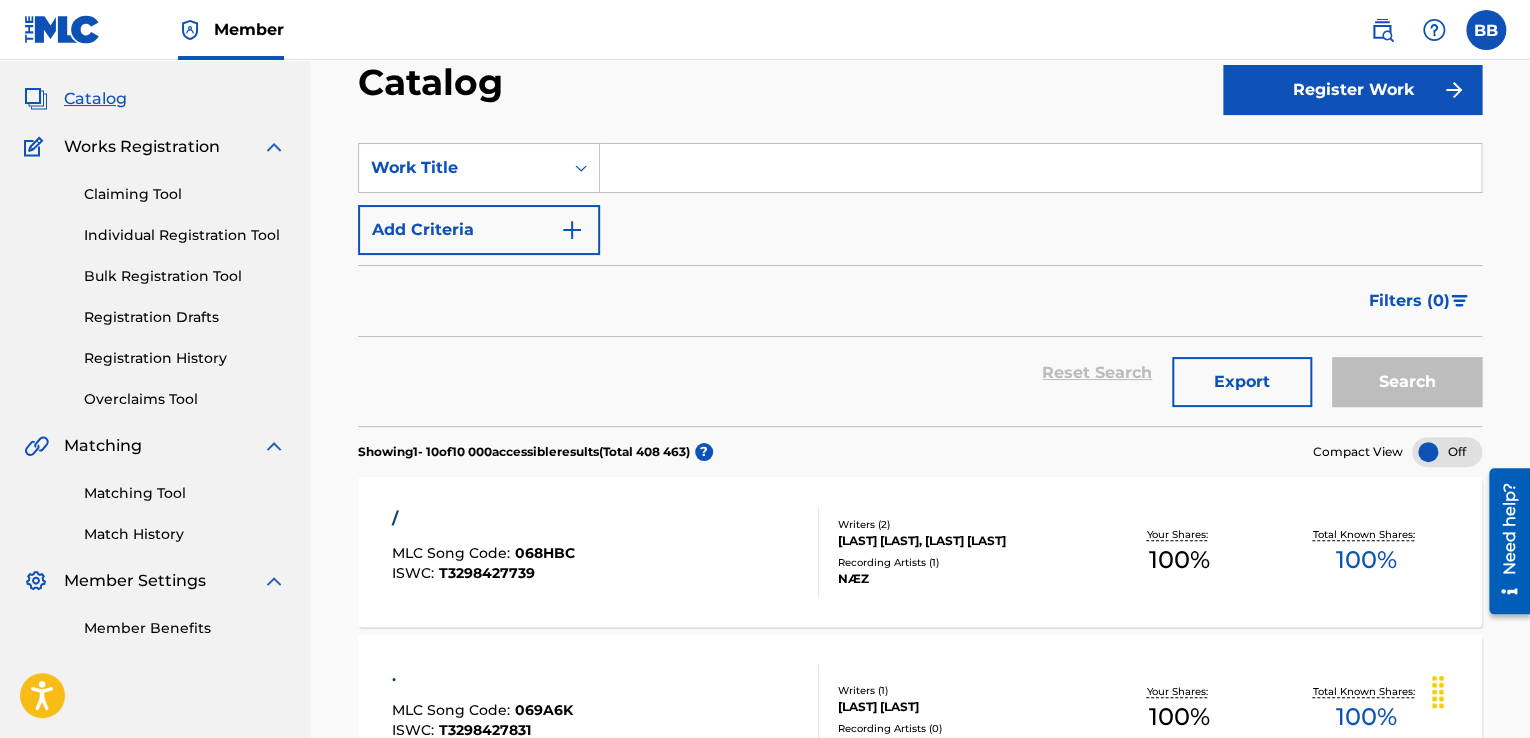 click on "Matching Tool" at bounding box center (185, 493) 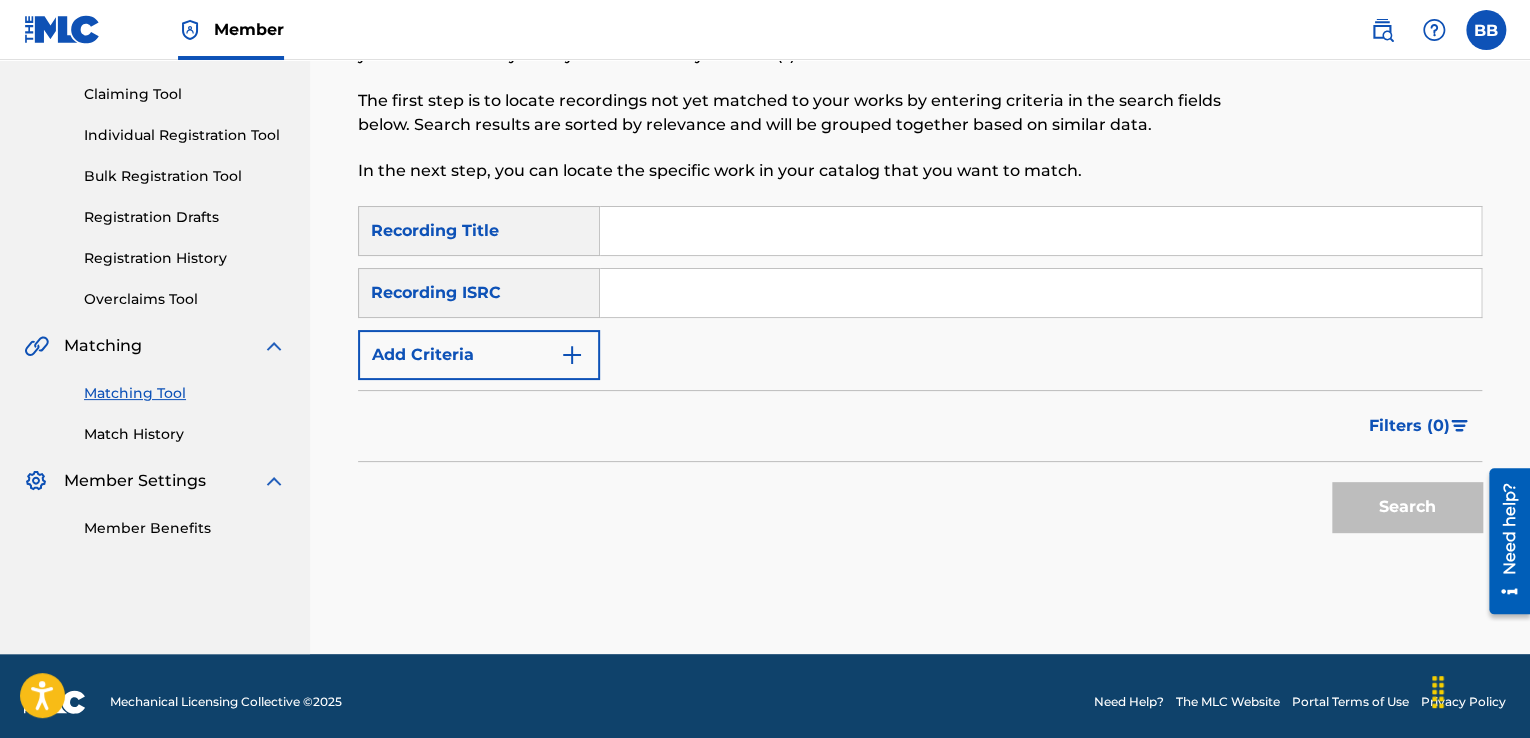 scroll, scrollTop: 0, scrollLeft: 0, axis: both 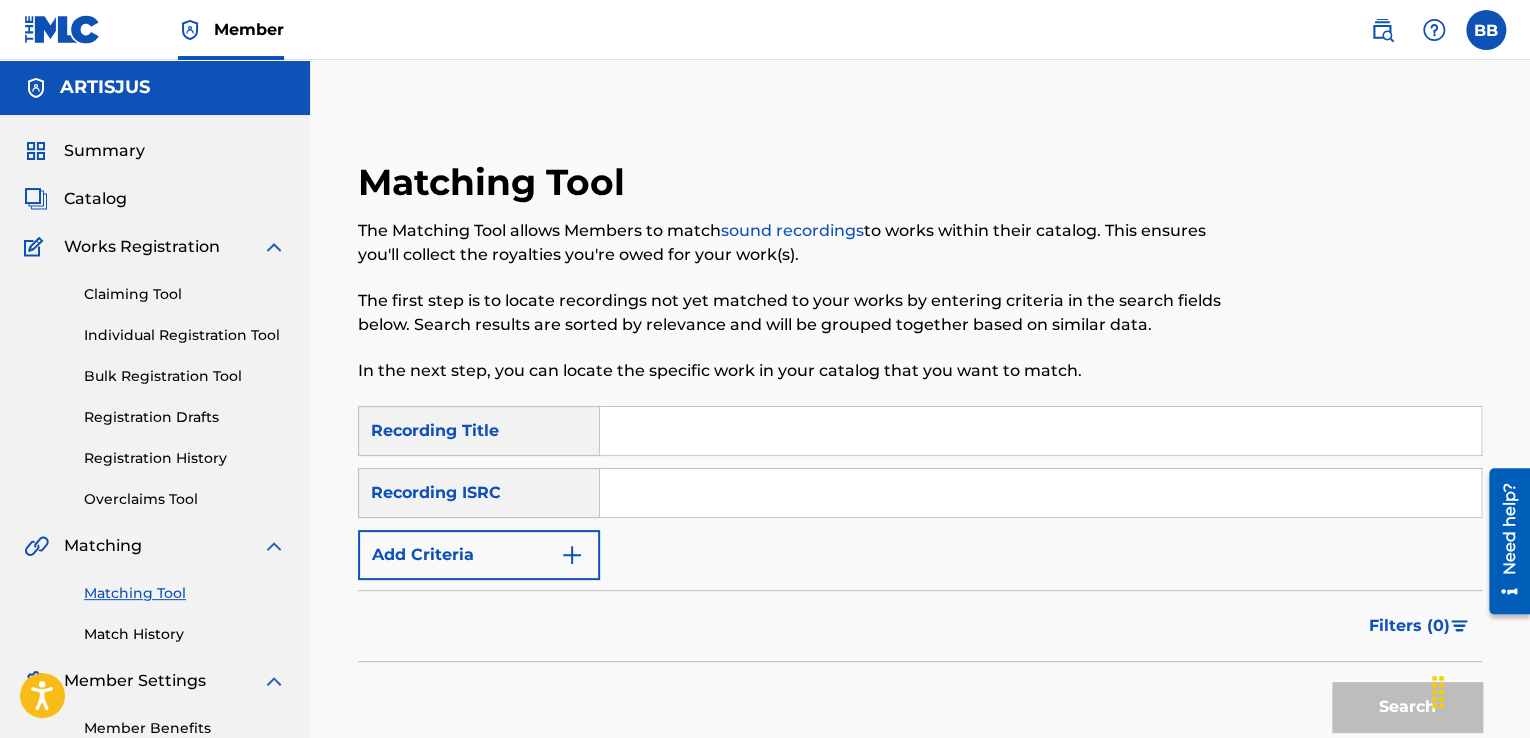 click on "sound recordings" at bounding box center [792, 230] 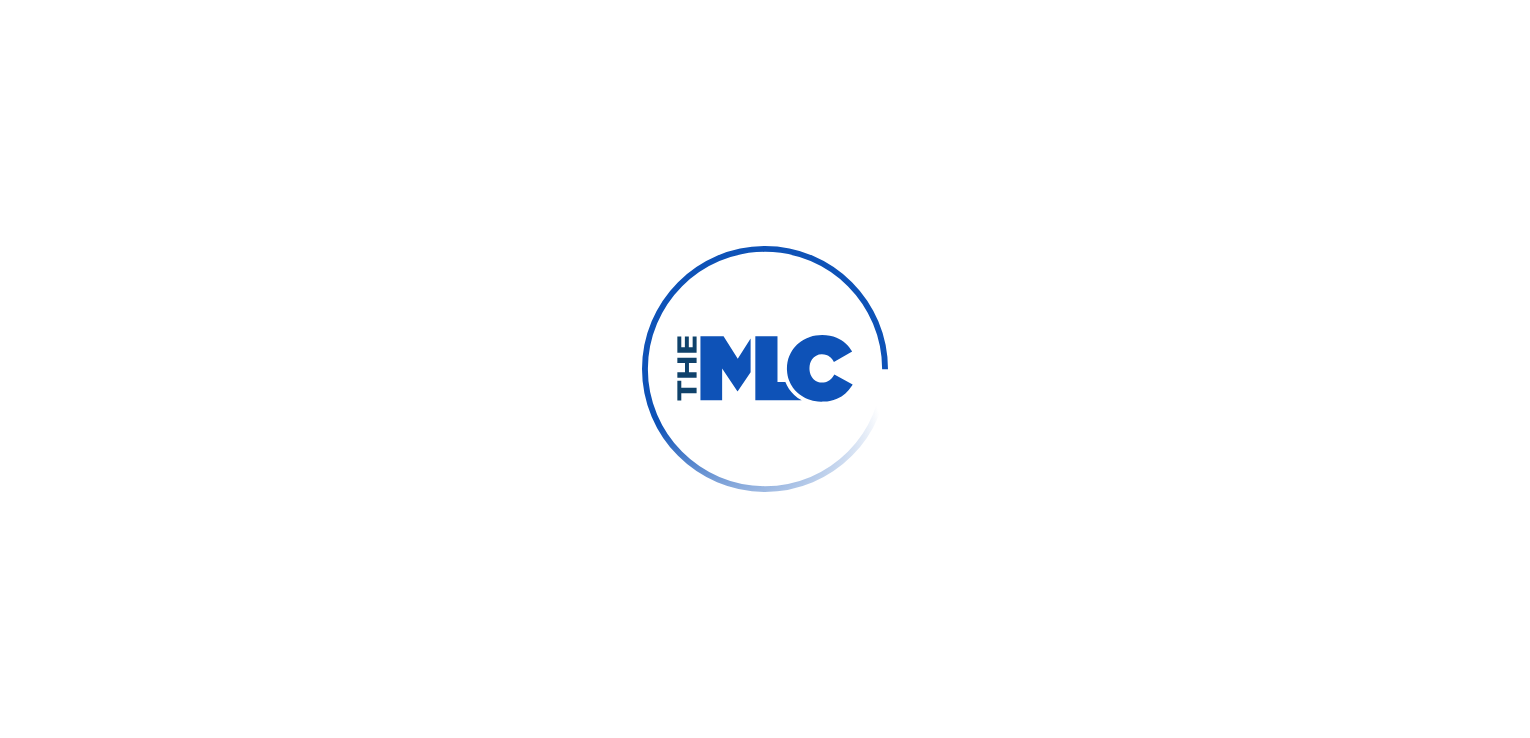scroll, scrollTop: 0, scrollLeft: 0, axis: both 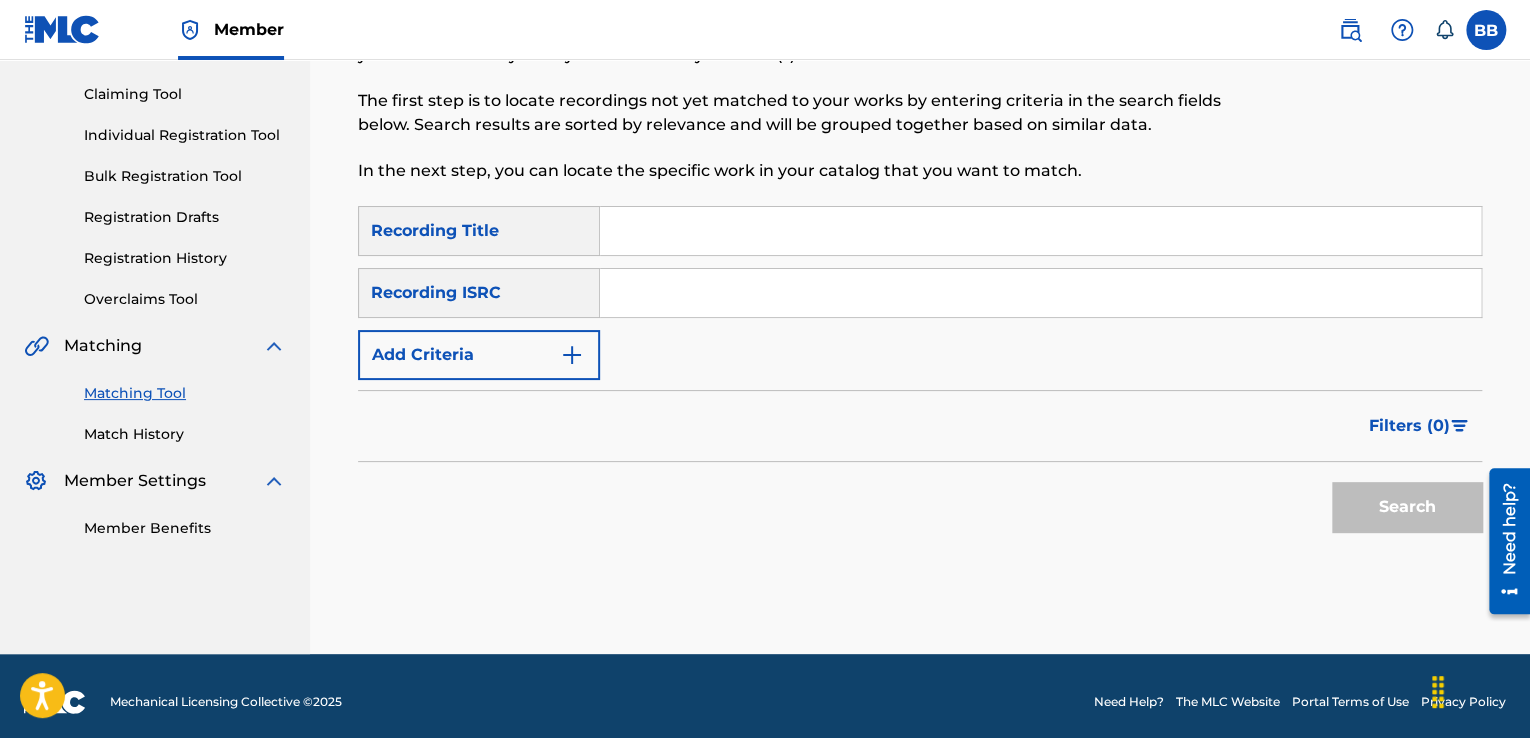 click on "Filters ( 0 )" at bounding box center (1409, 426) 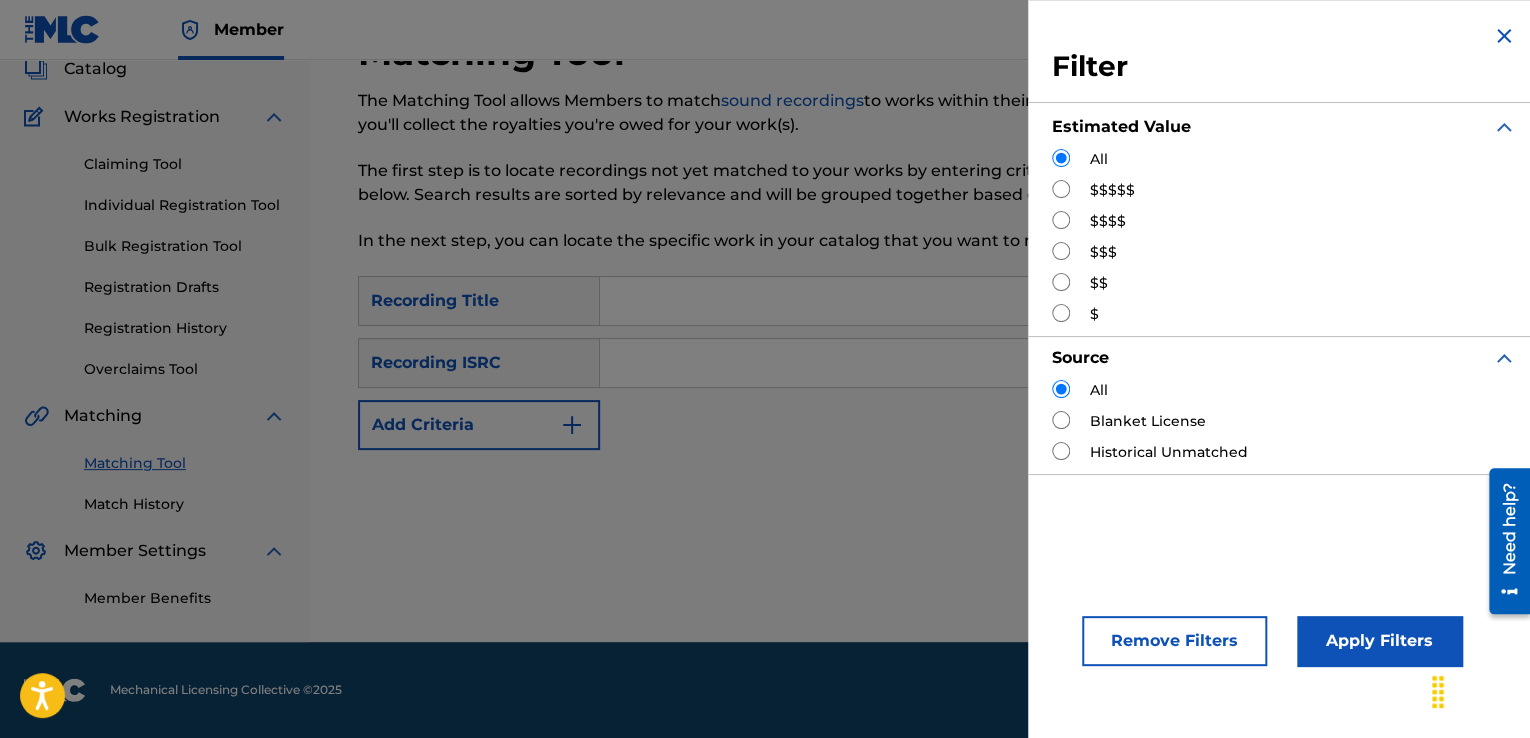 click on "[ID] [ID] [ID]" at bounding box center (920, 363) 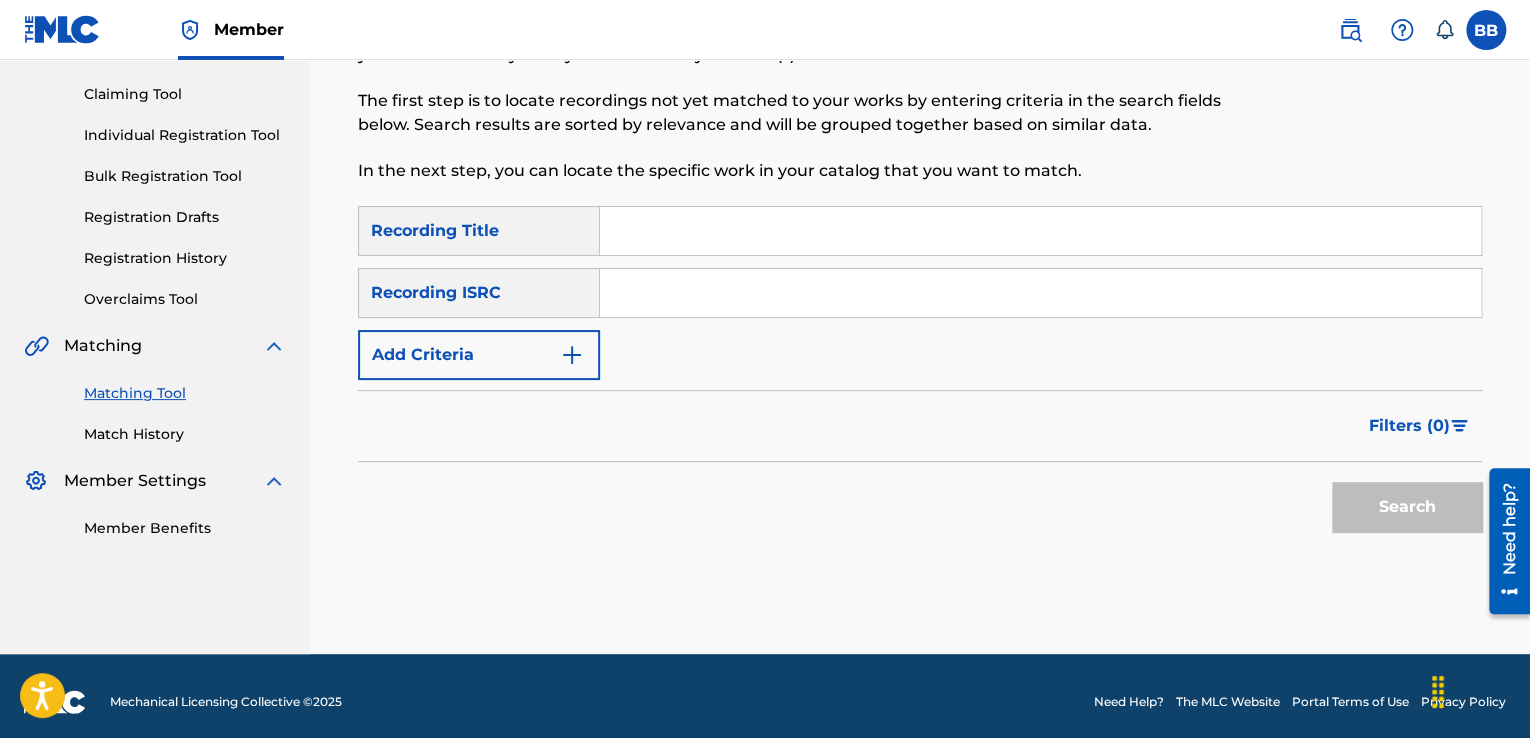 scroll, scrollTop: 0, scrollLeft: 0, axis: both 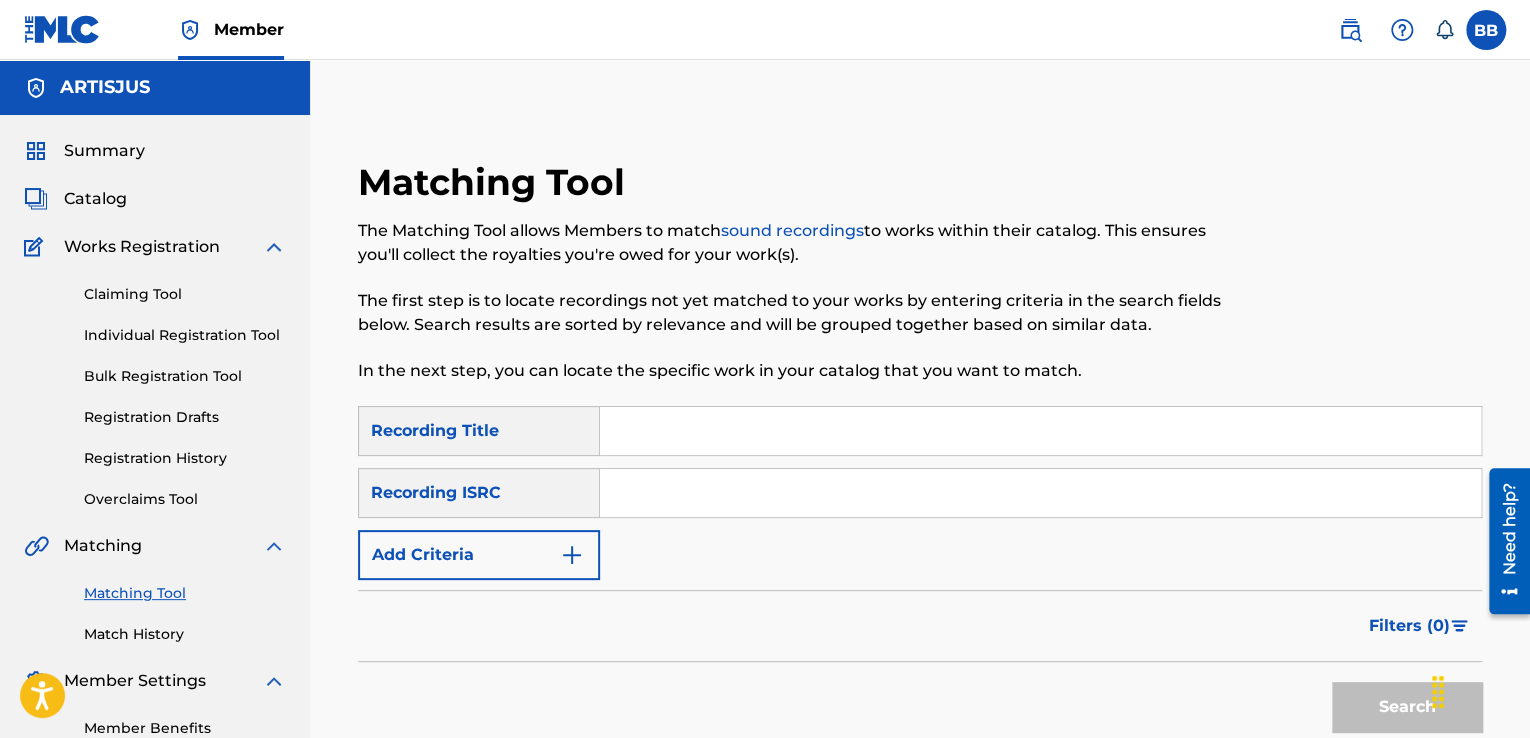 click on "Match History" at bounding box center [185, 634] 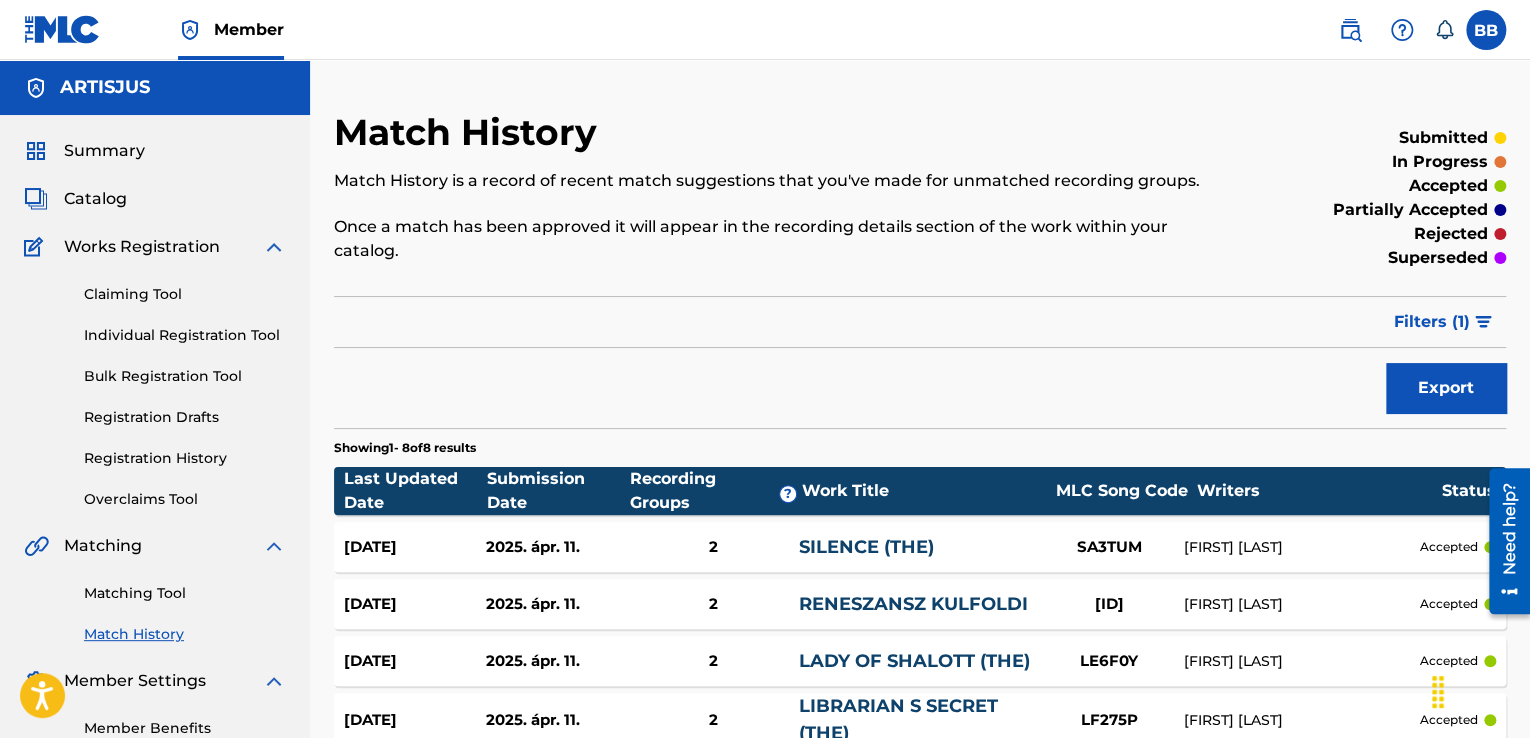 scroll, scrollTop: 200, scrollLeft: 0, axis: vertical 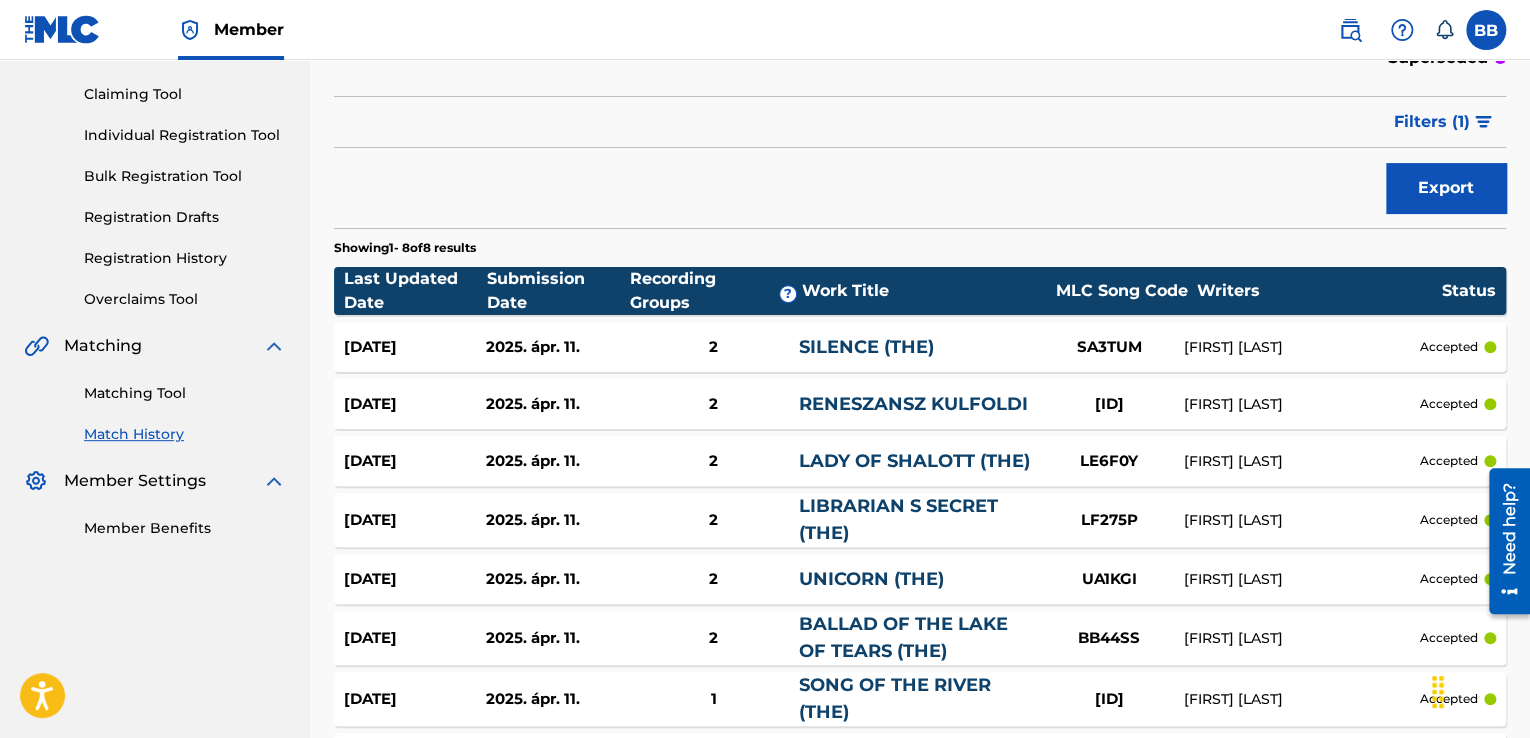click on "Bulk Registration Tool" at bounding box center [185, 176] 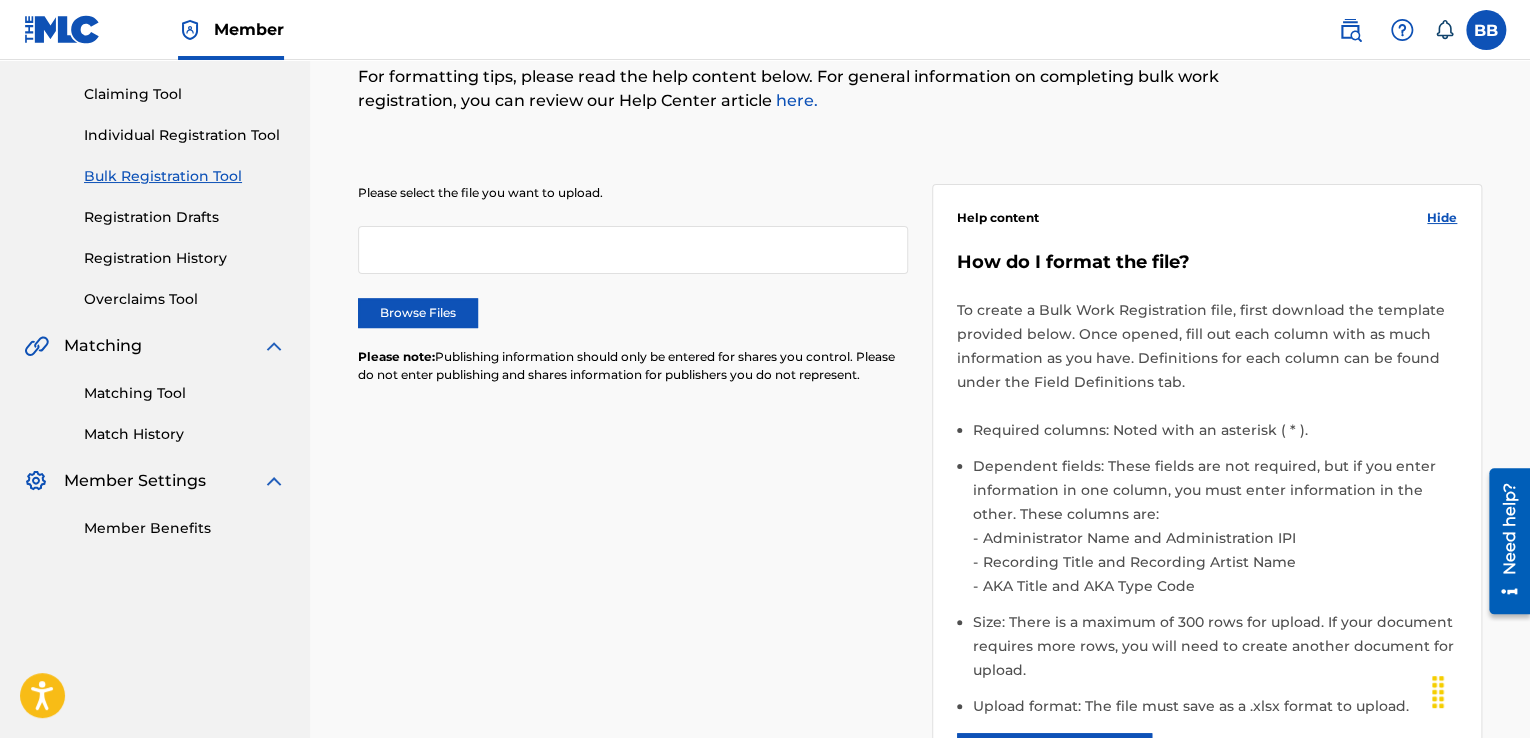 scroll, scrollTop: 0, scrollLeft: 0, axis: both 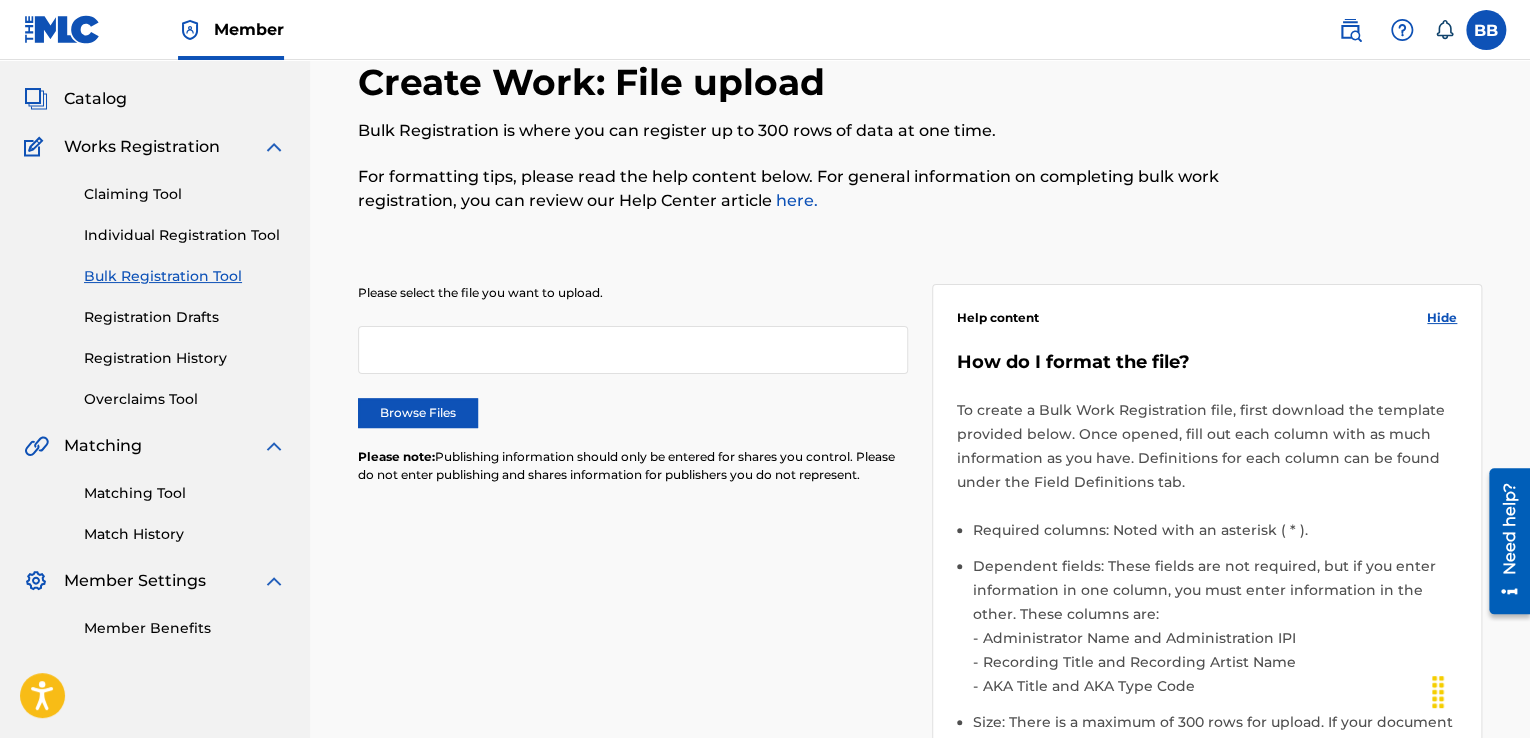 click on "Claiming Tool" at bounding box center (185, 194) 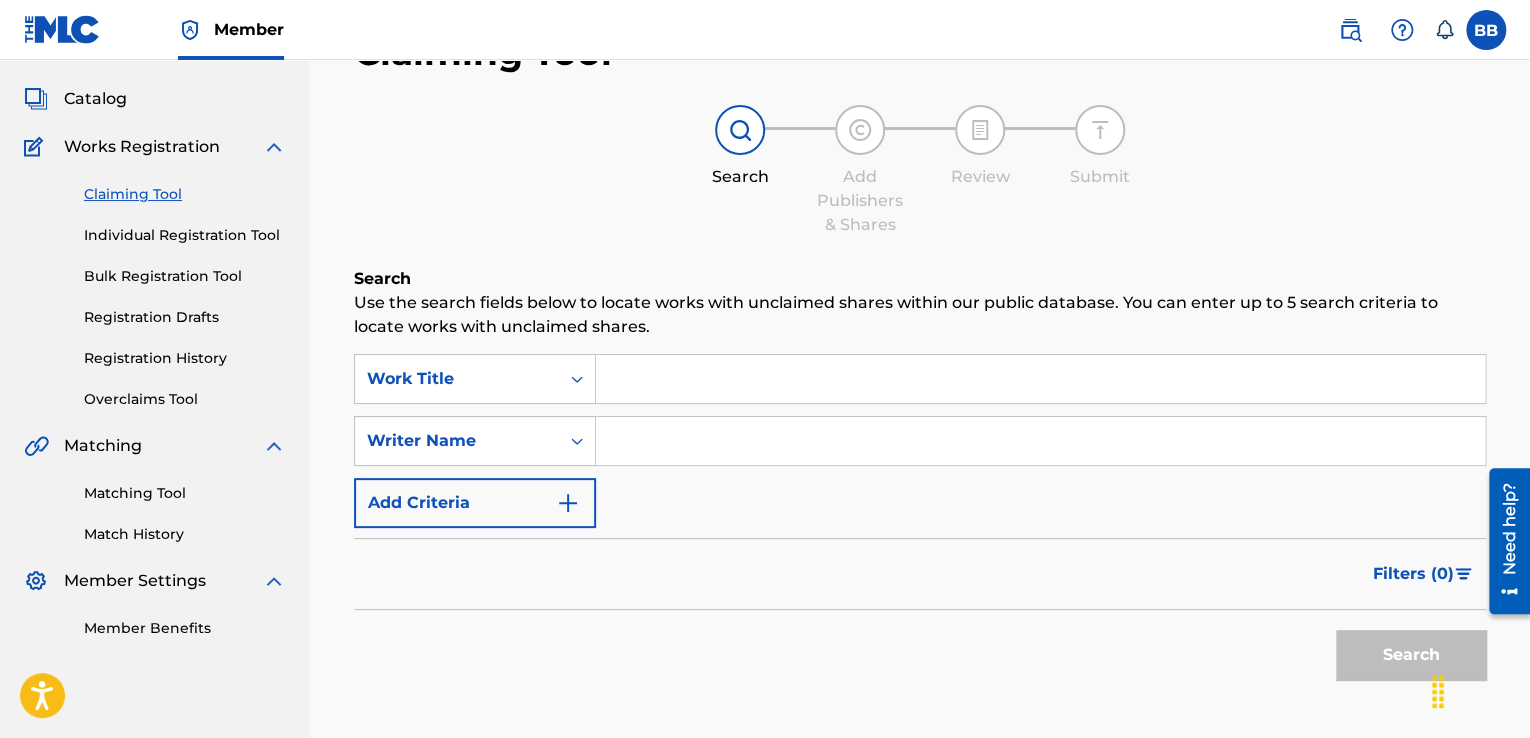 scroll, scrollTop: 0, scrollLeft: 0, axis: both 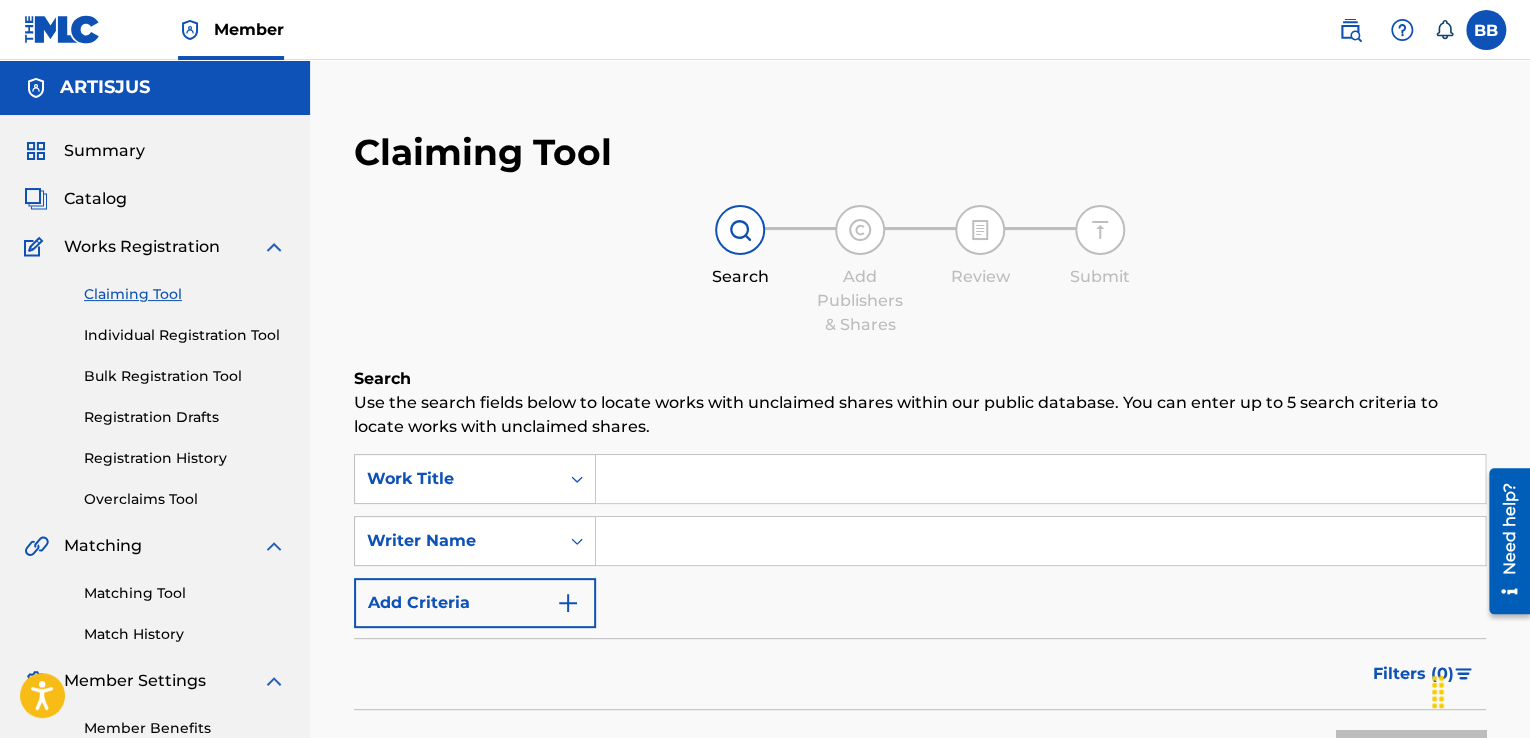 click on "Catalog" at bounding box center (95, 199) 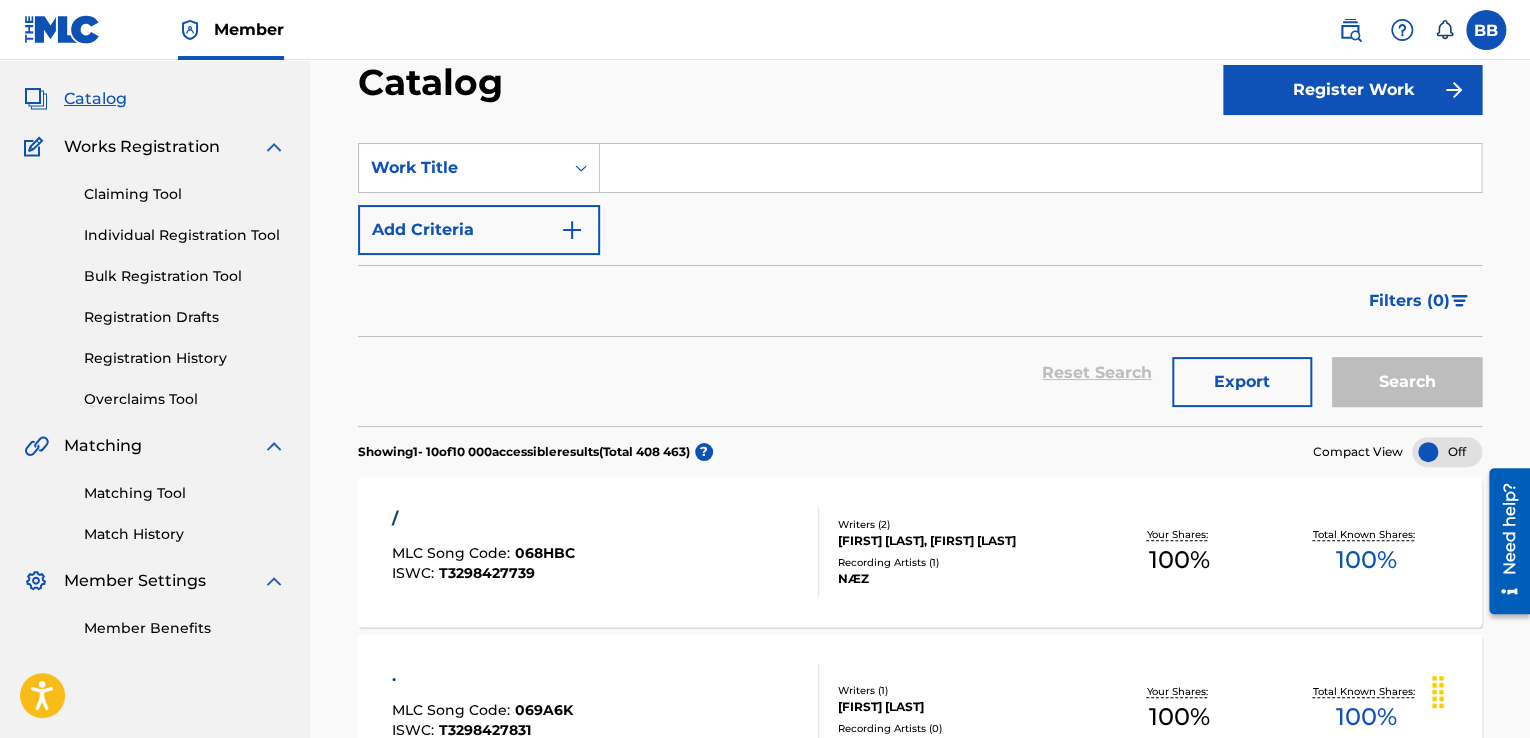 scroll, scrollTop: 0, scrollLeft: 0, axis: both 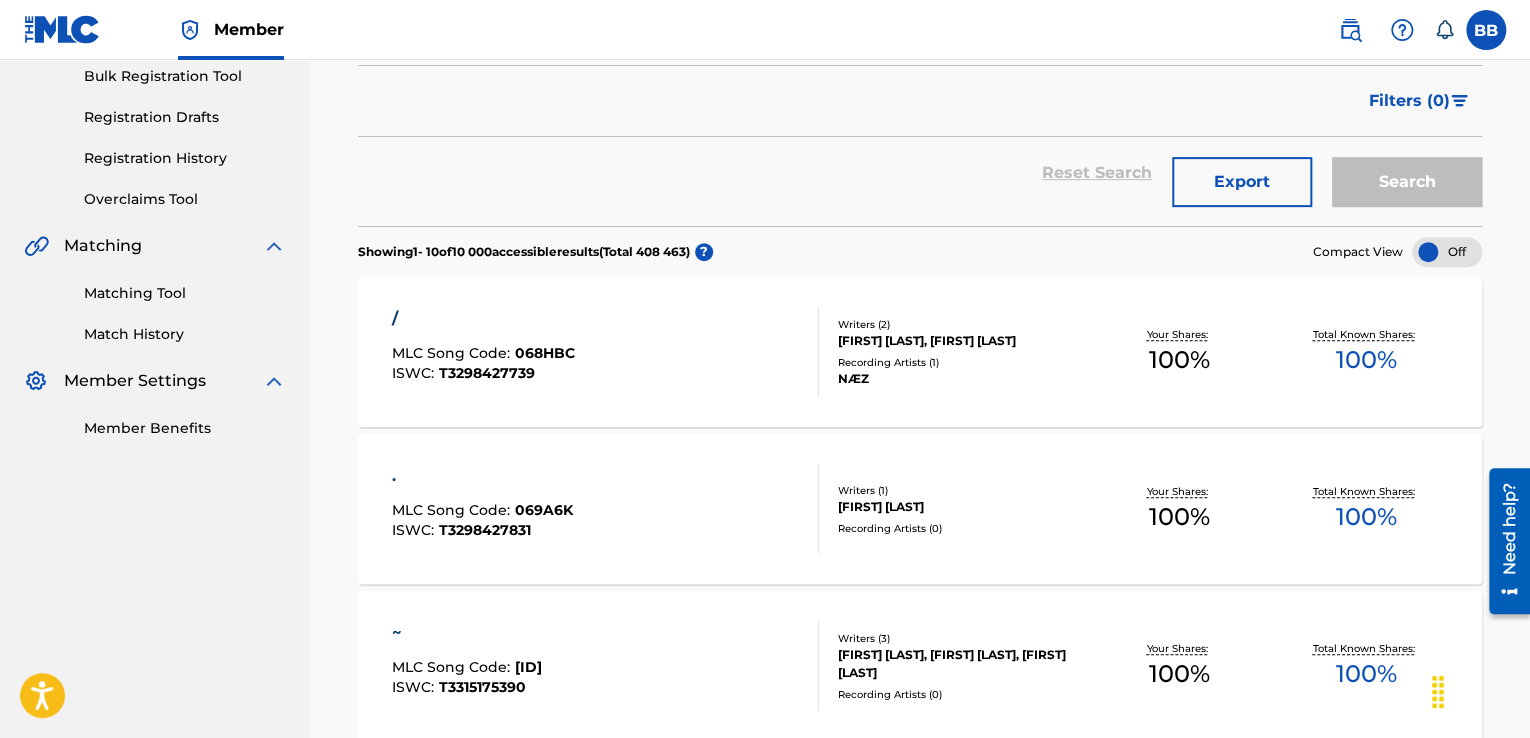 click on "Match History" at bounding box center [185, 334] 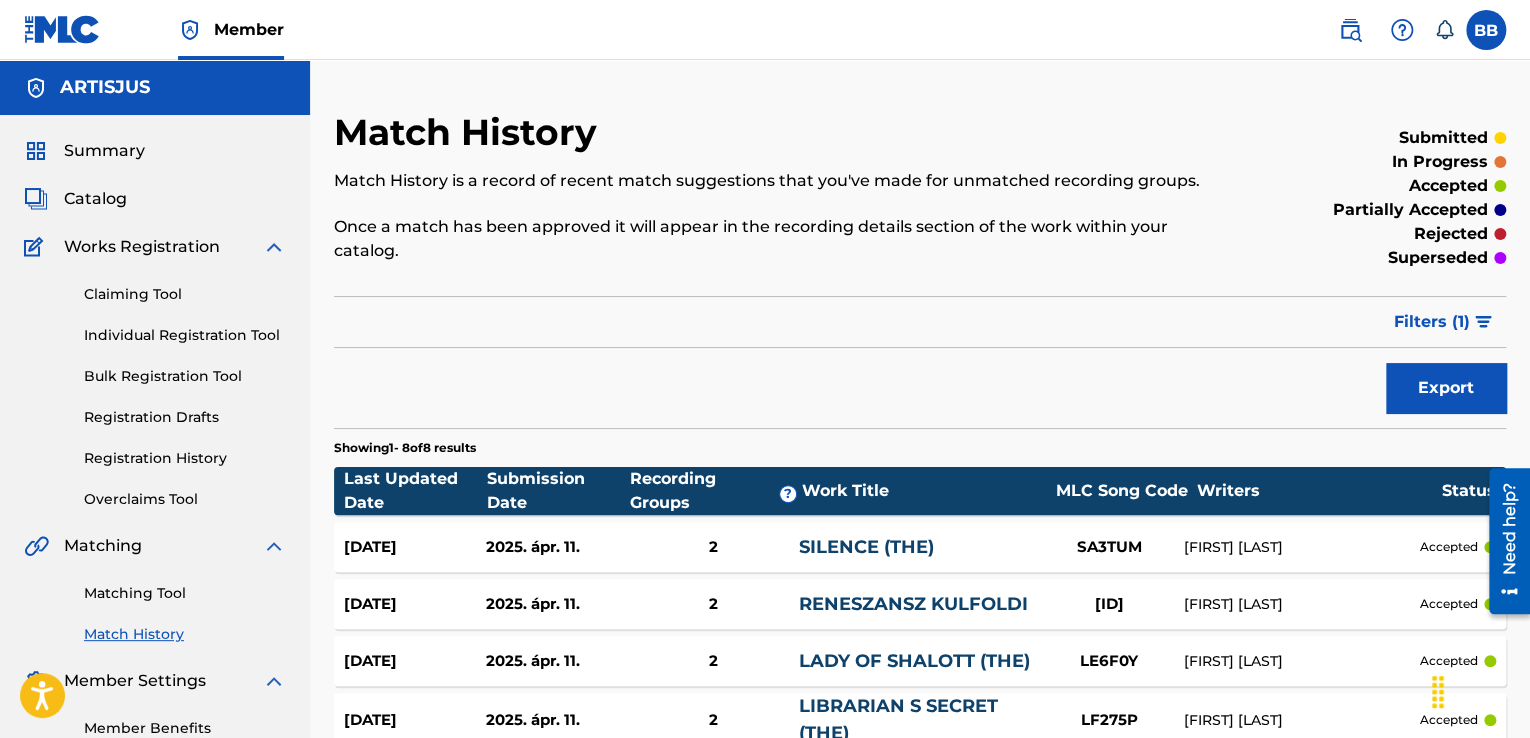 click on "Matching Tool" at bounding box center [185, 593] 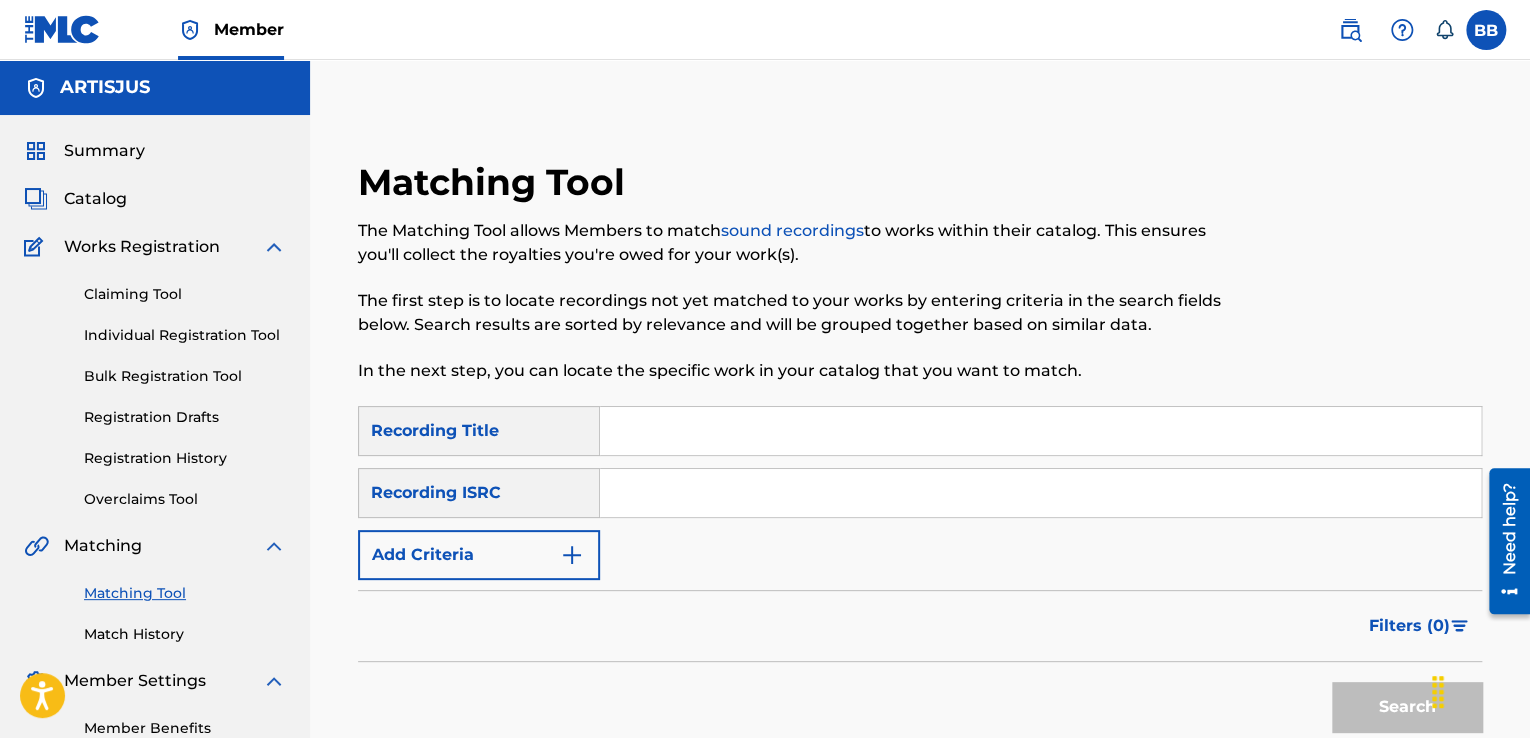 scroll, scrollTop: 212, scrollLeft: 0, axis: vertical 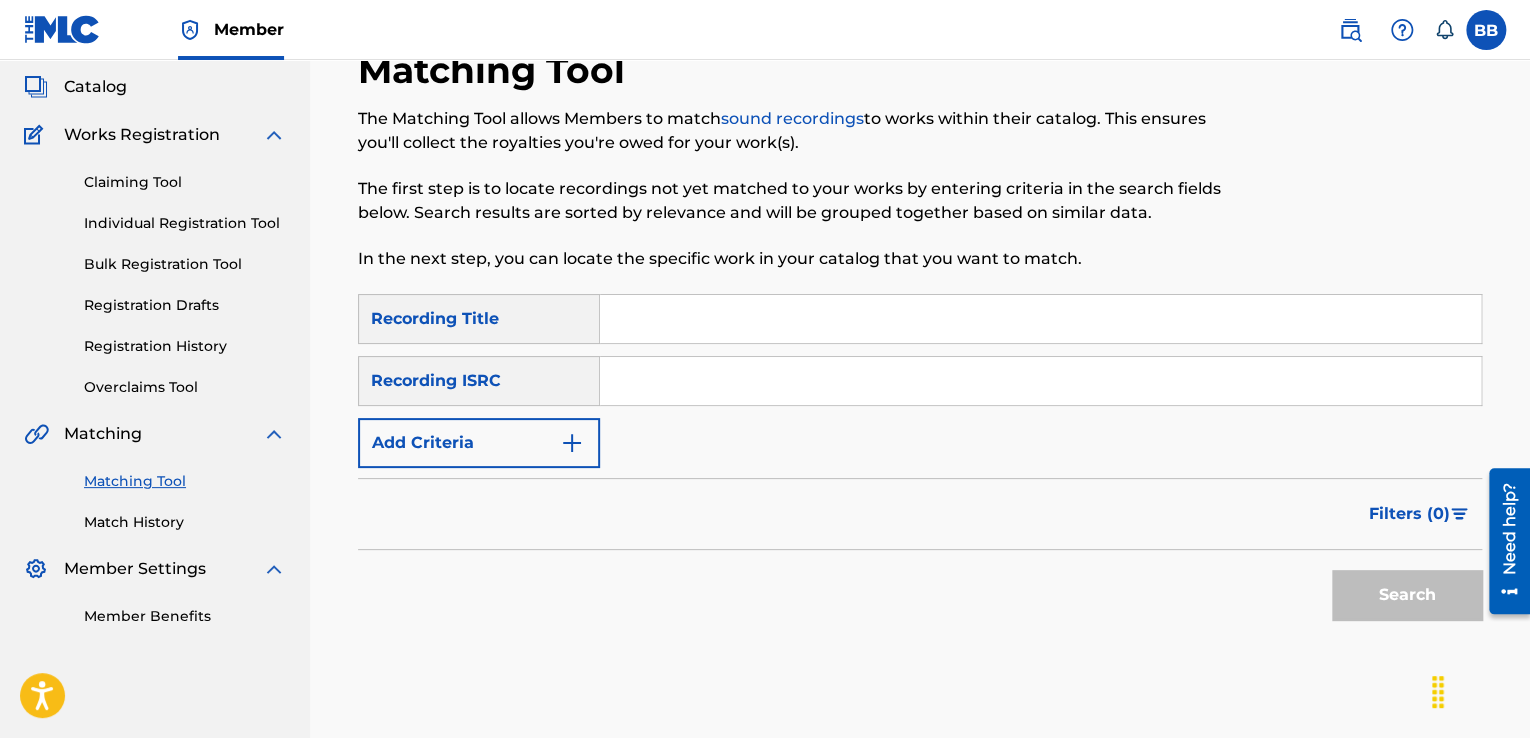 click on "Catalog" at bounding box center [95, 87] 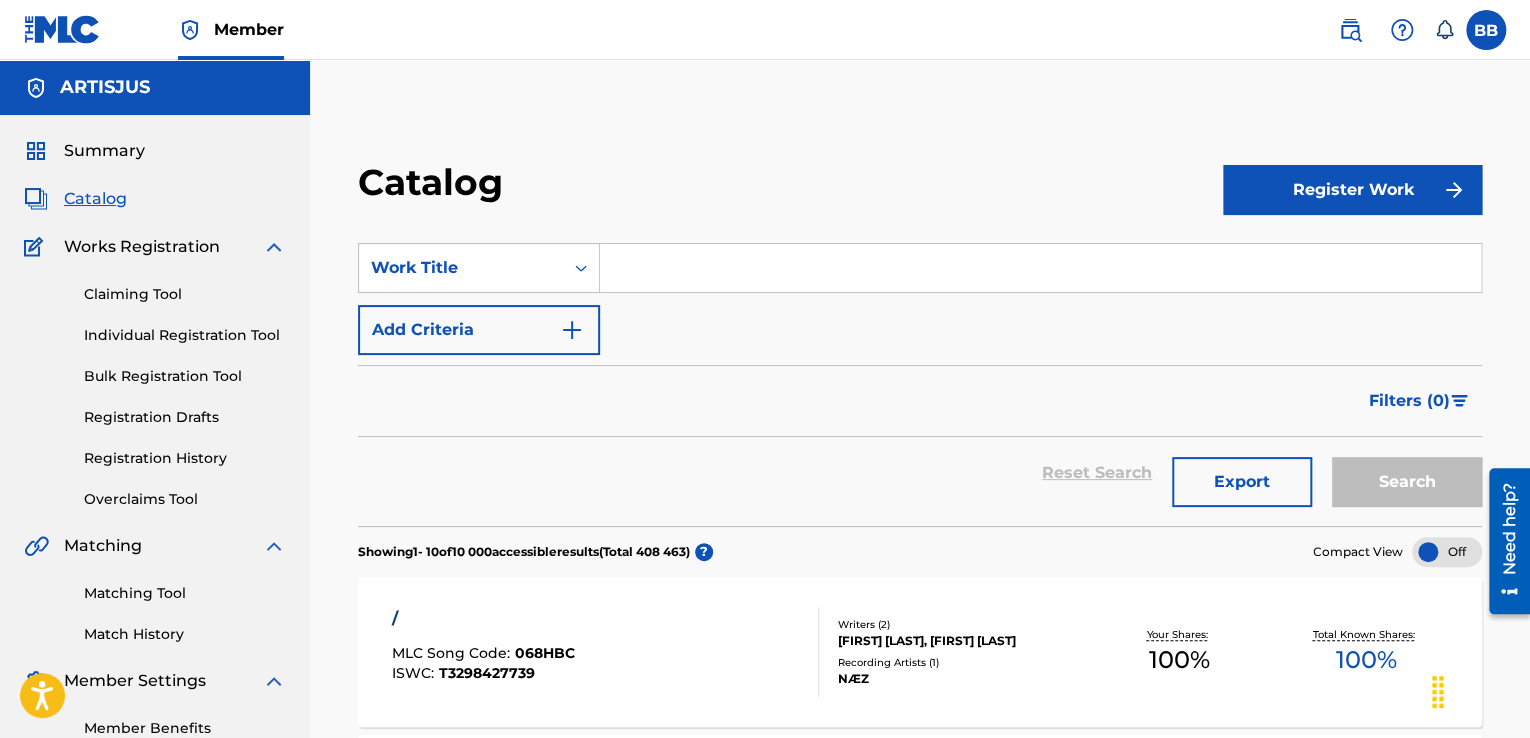 scroll, scrollTop: 200, scrollLeft: 0, axis: vertical 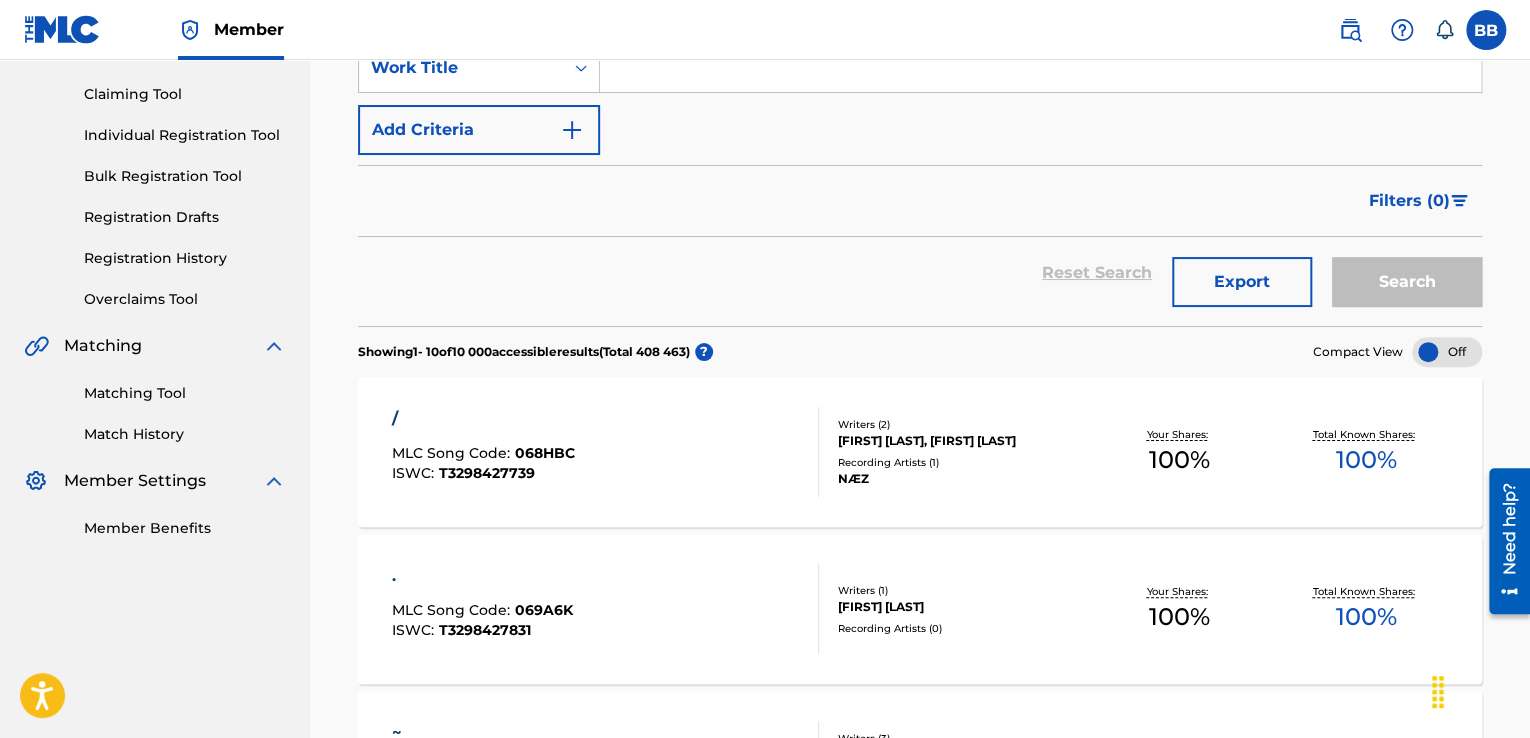 click on "Filters ( 0 )" at bounding box center [1409, 201] 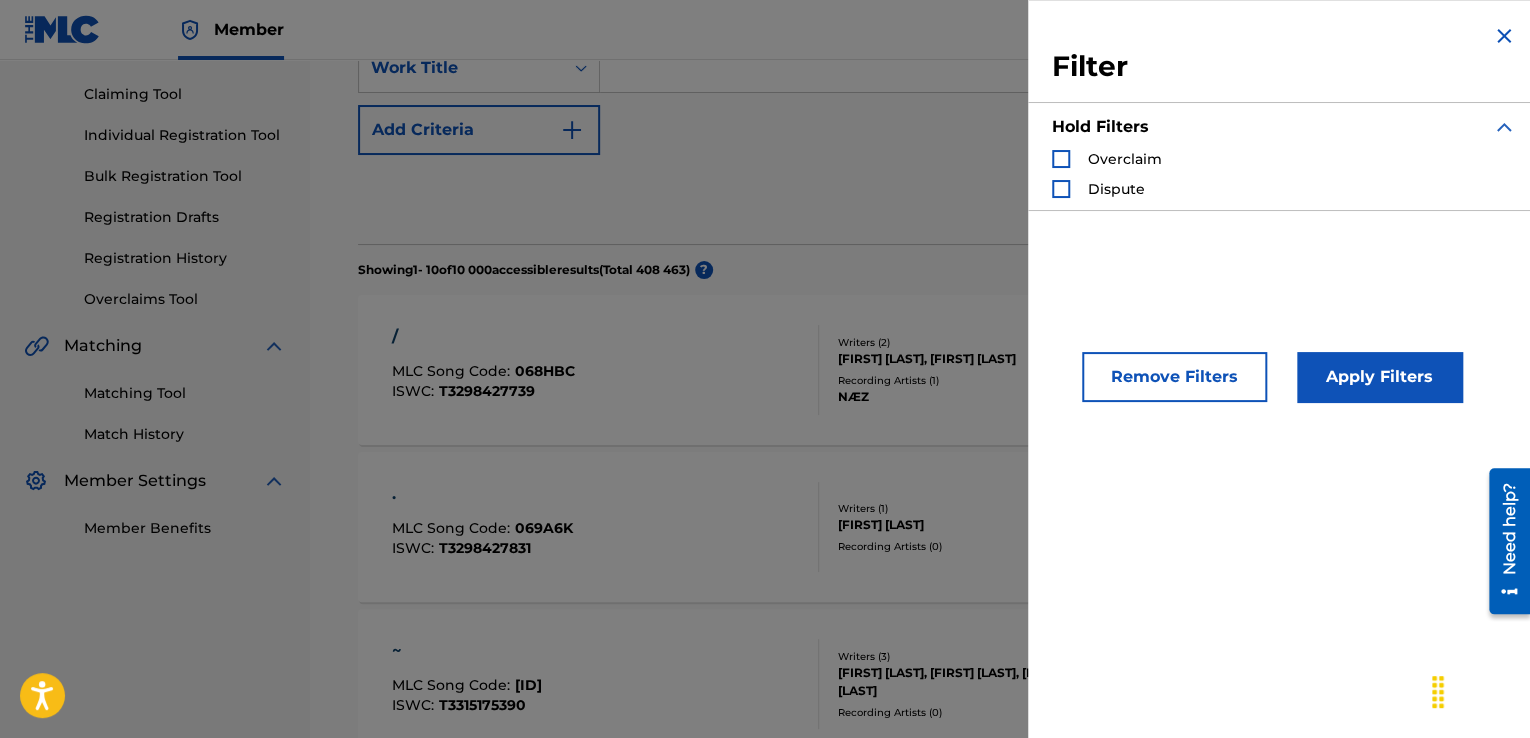 click at bounding box center (1504, 127) 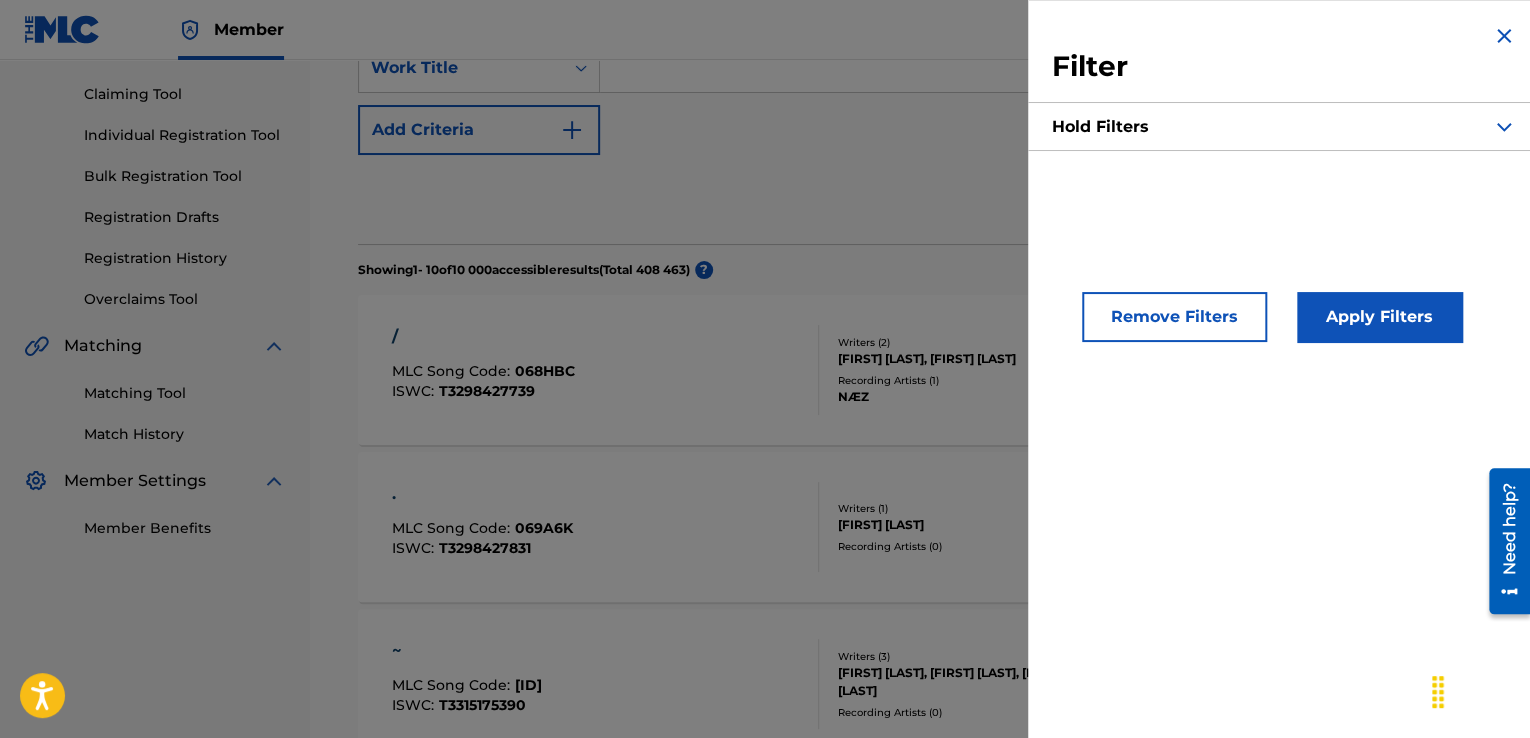 click at bounding box center [1504, 36] 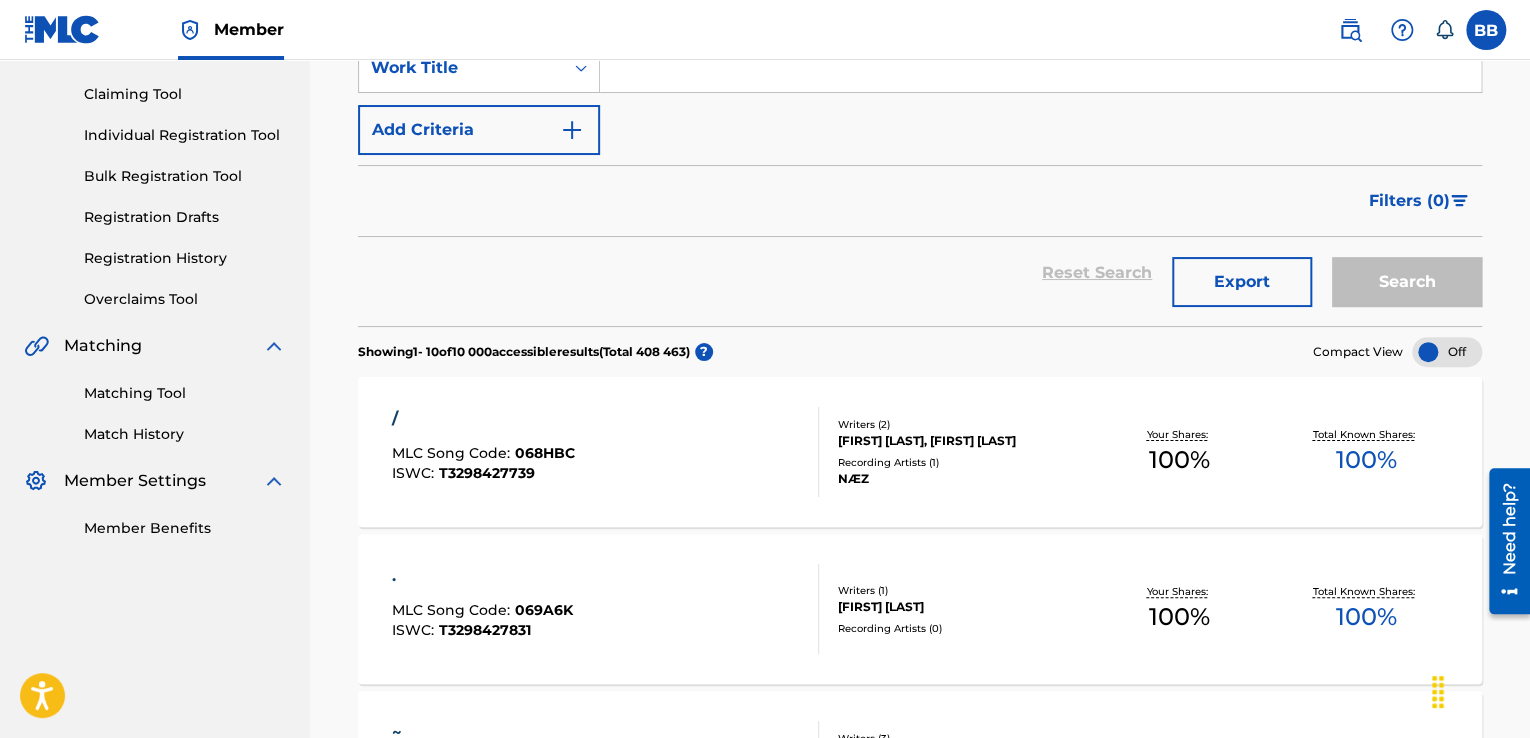 scroll, scrollTop: 100, scrollLeft: 0, axis: vertical 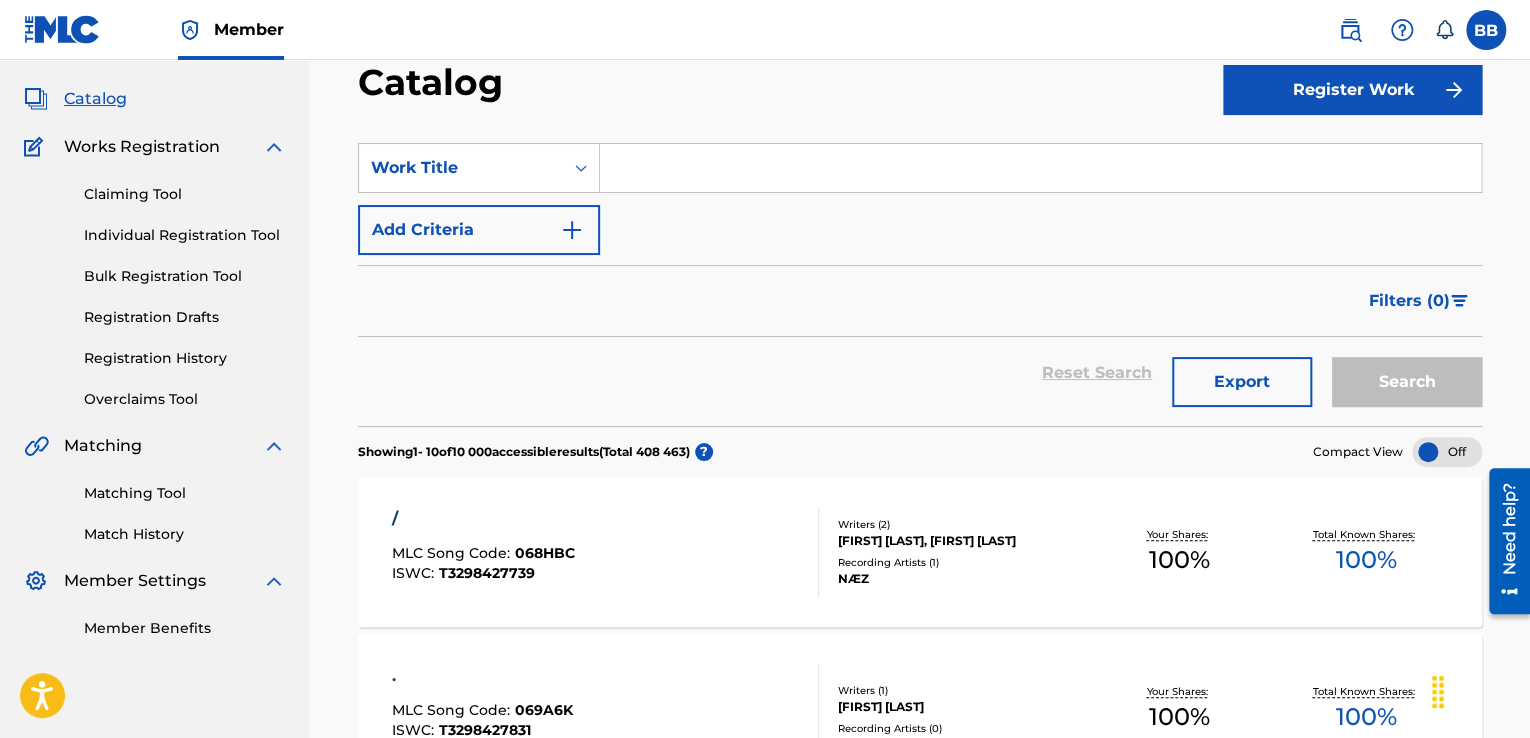 click at bounding box center [1447, 452] 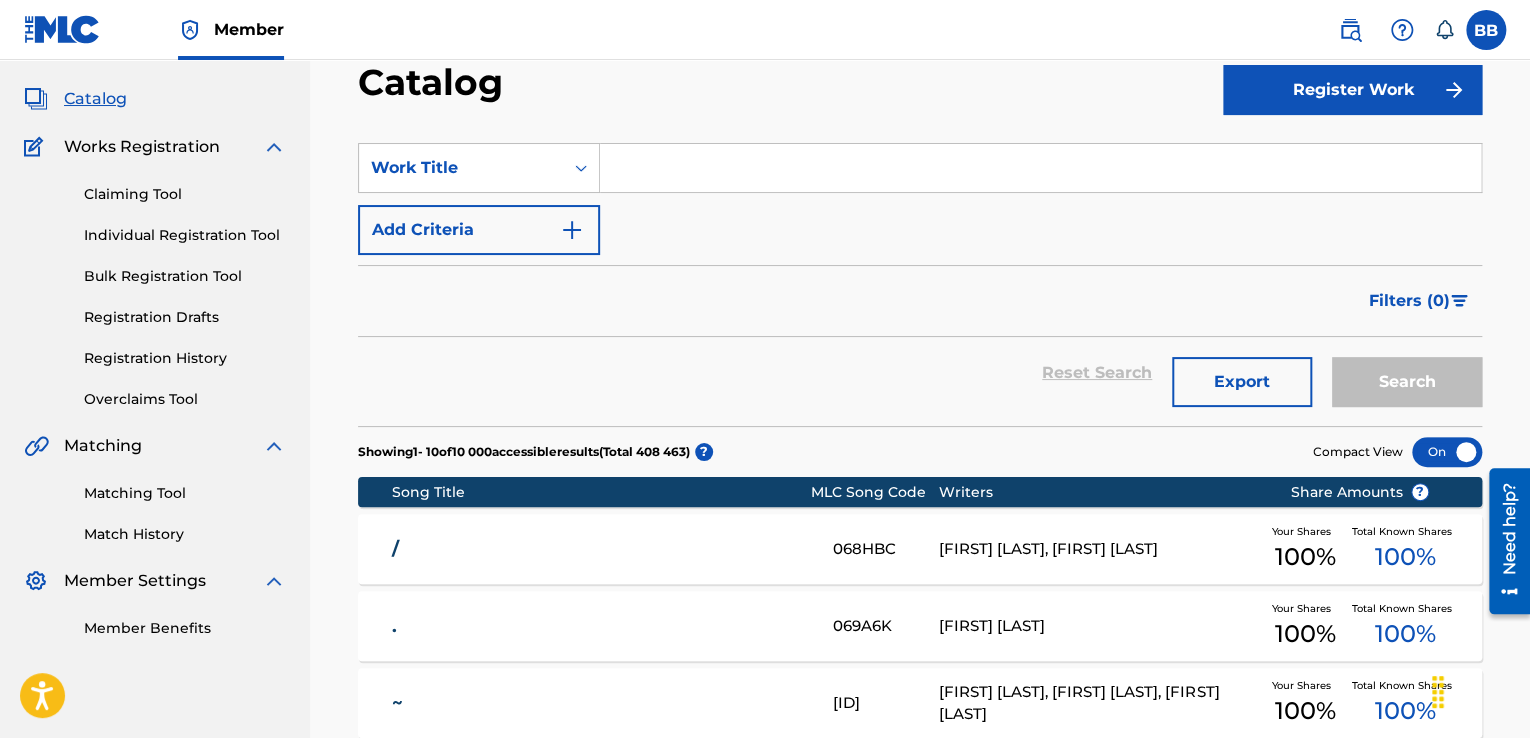 click on "Add Criteria" at bounding box center (479, 230) 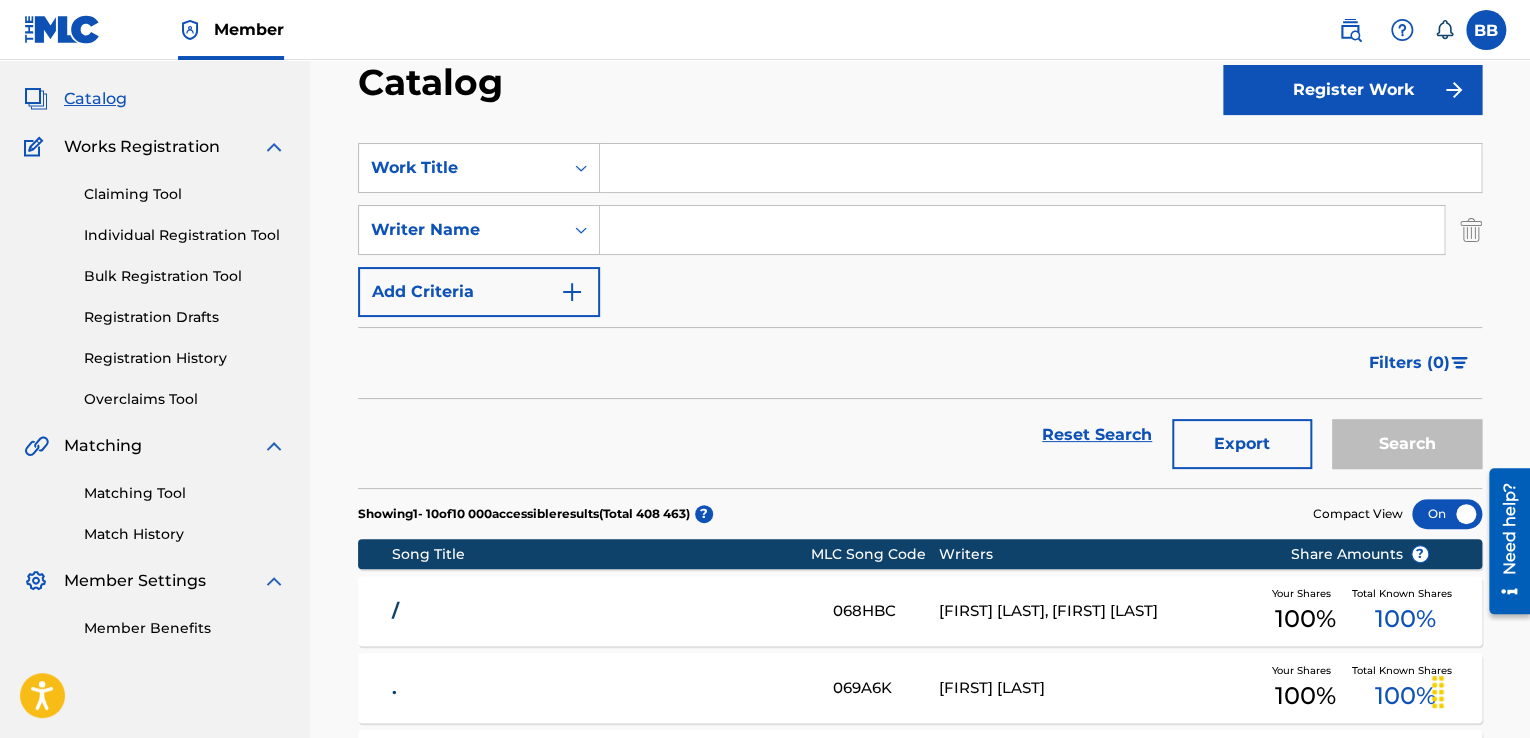click at bounding box center [1022, 230] 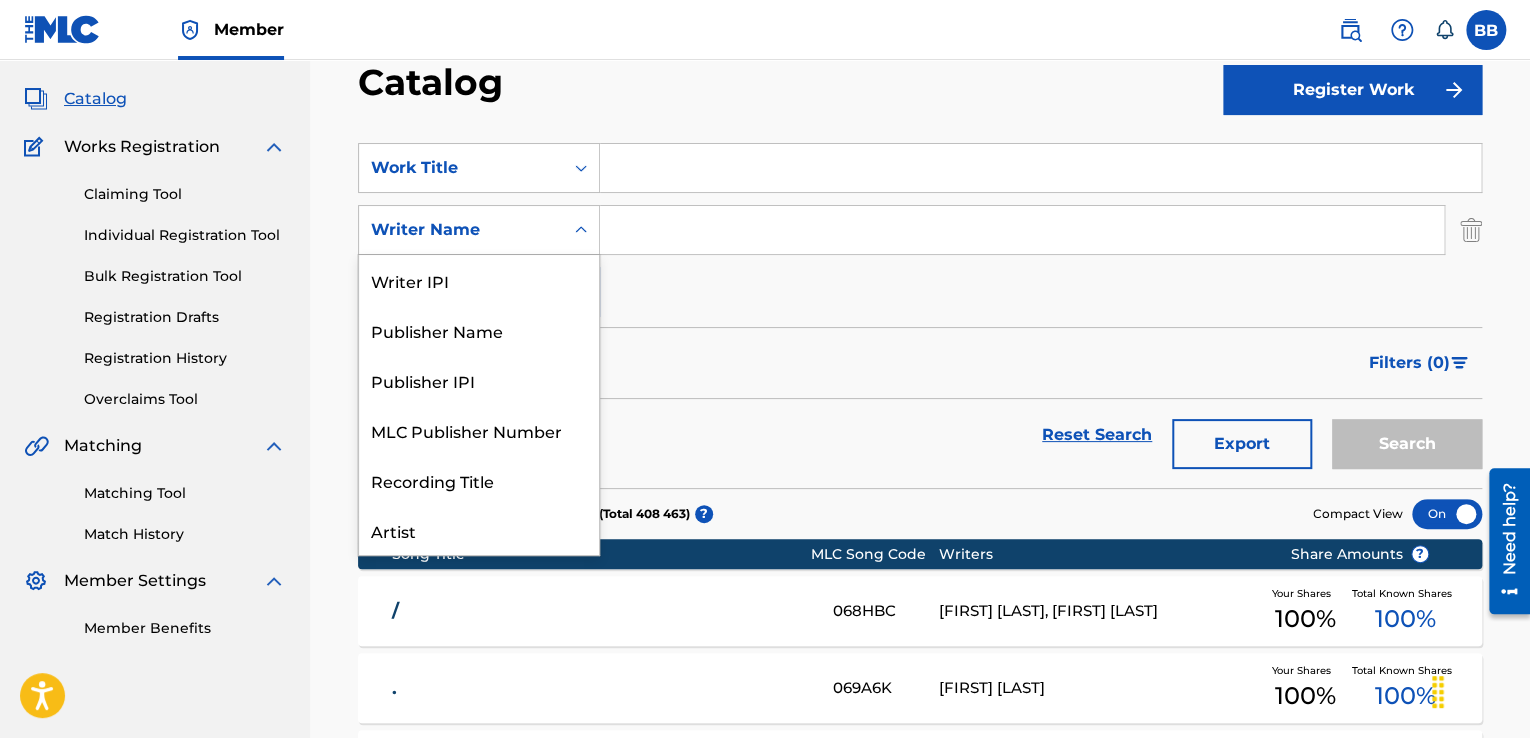 click 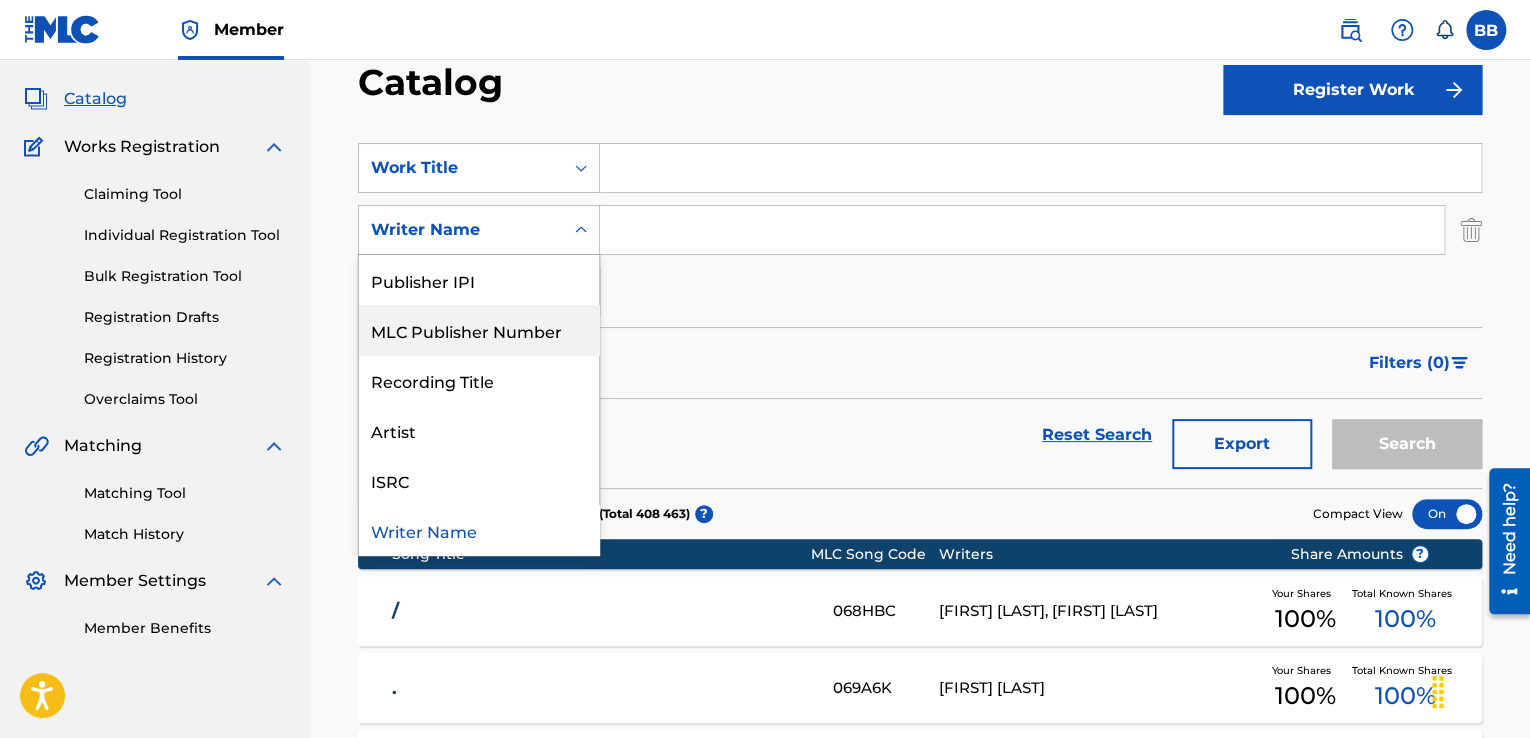 scroll, scrollTop: 0, scrollLeft: 0, axis: both 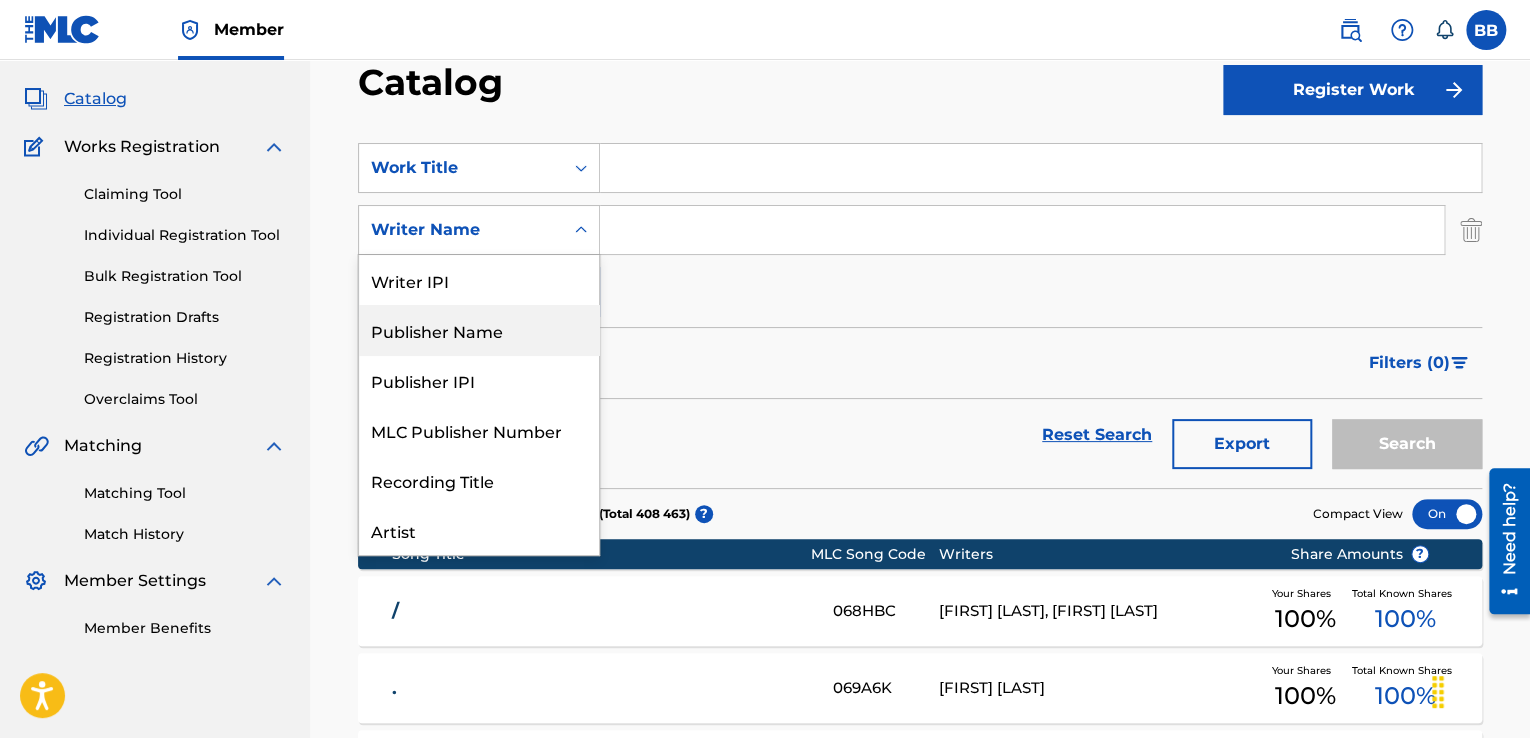 click on "Filters ( 0 )" at bounding box center [920, 363] 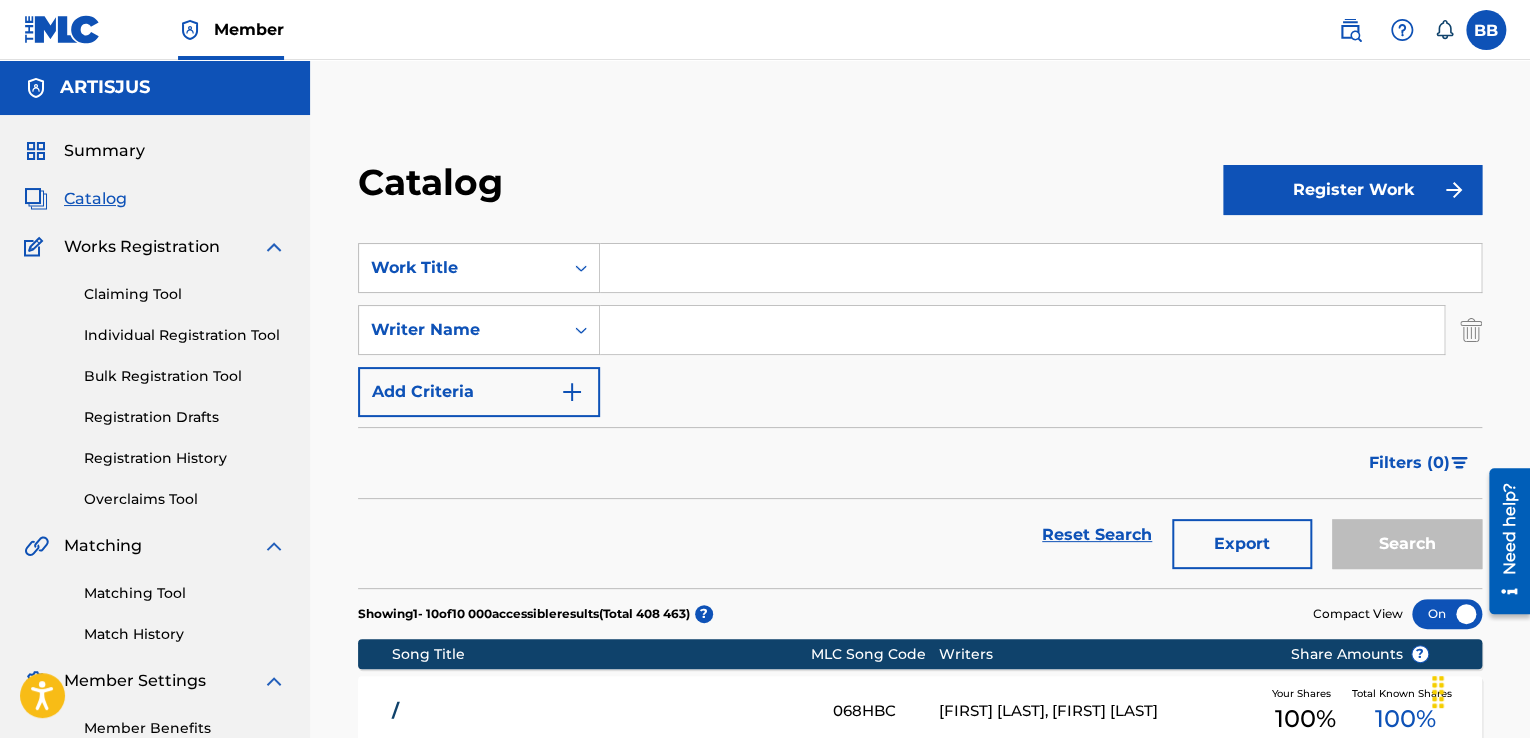 scroll, scrollTop: 200, scrollLeft: 0, axis: vertical 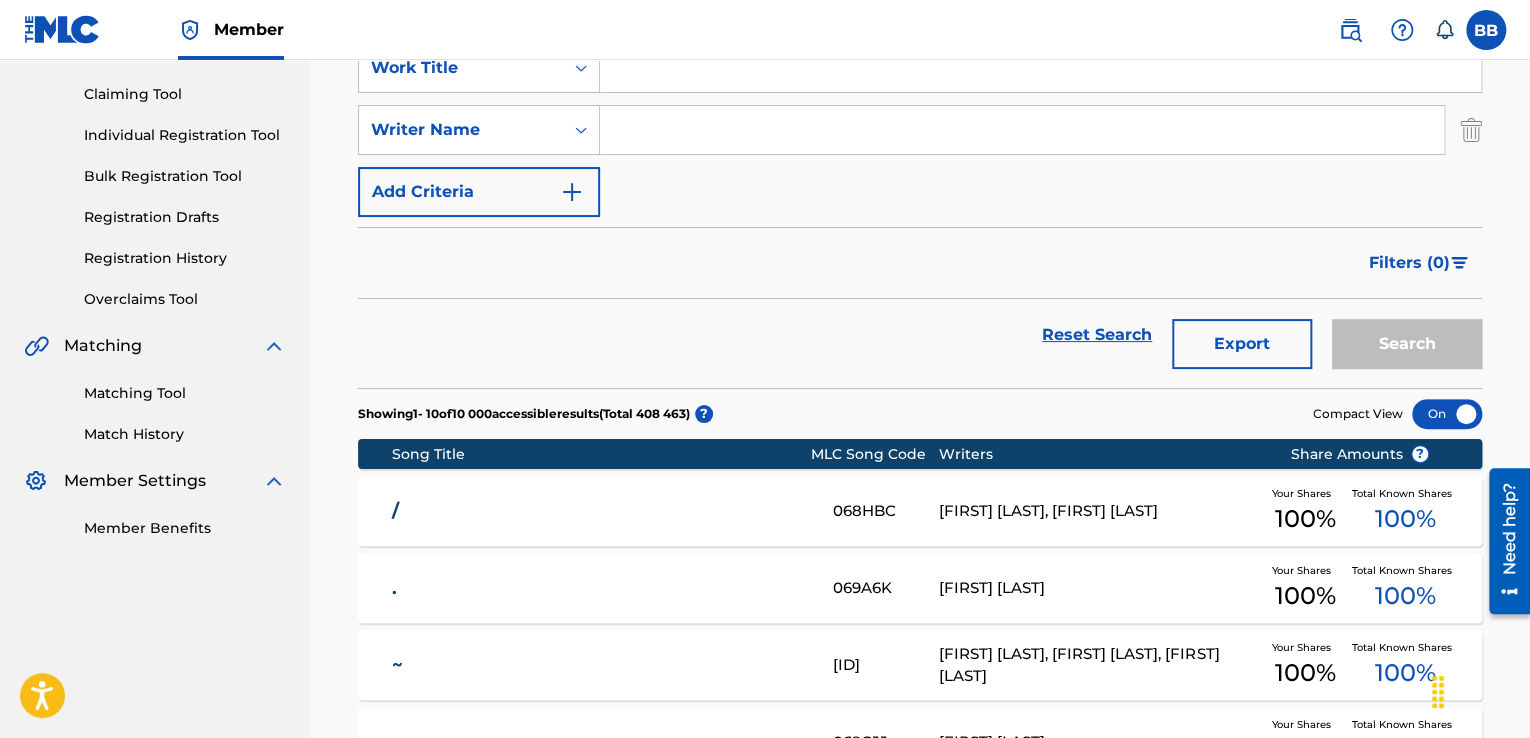 click on "Match History" at bounding box center (185, 434) 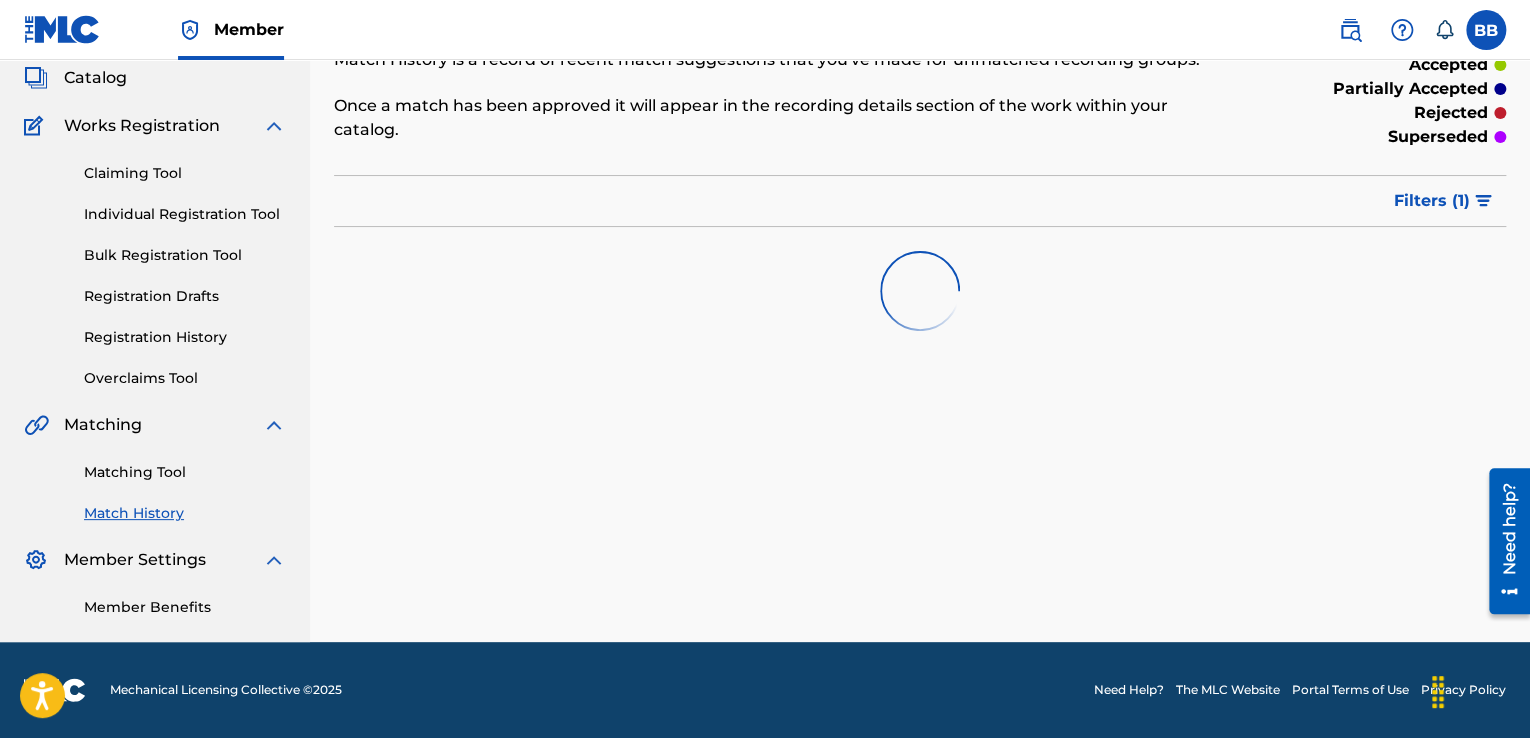 scroll, scrollTop: 0, scrollLeft: 0, axis: both 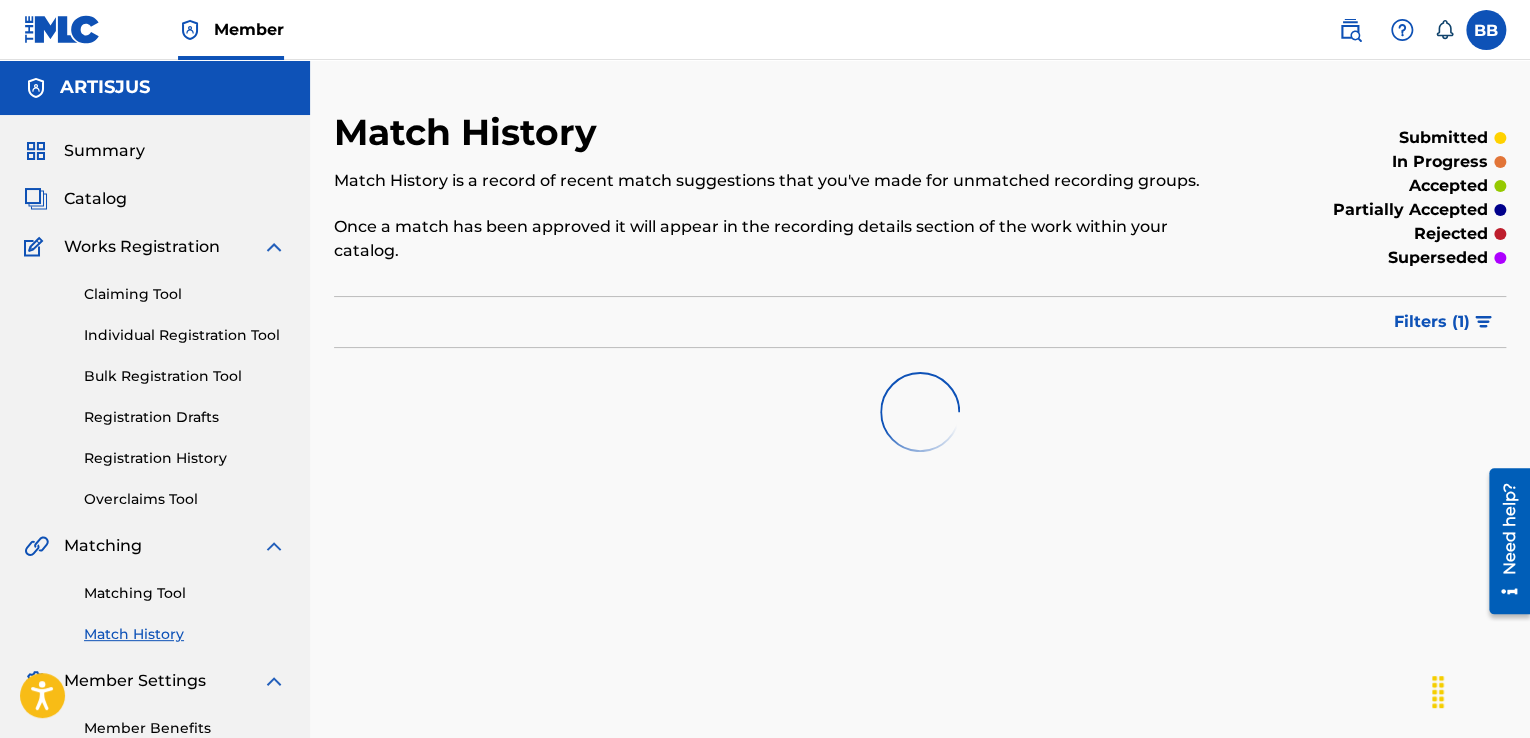 click on "Registration History" at bounding box center [185, 458] 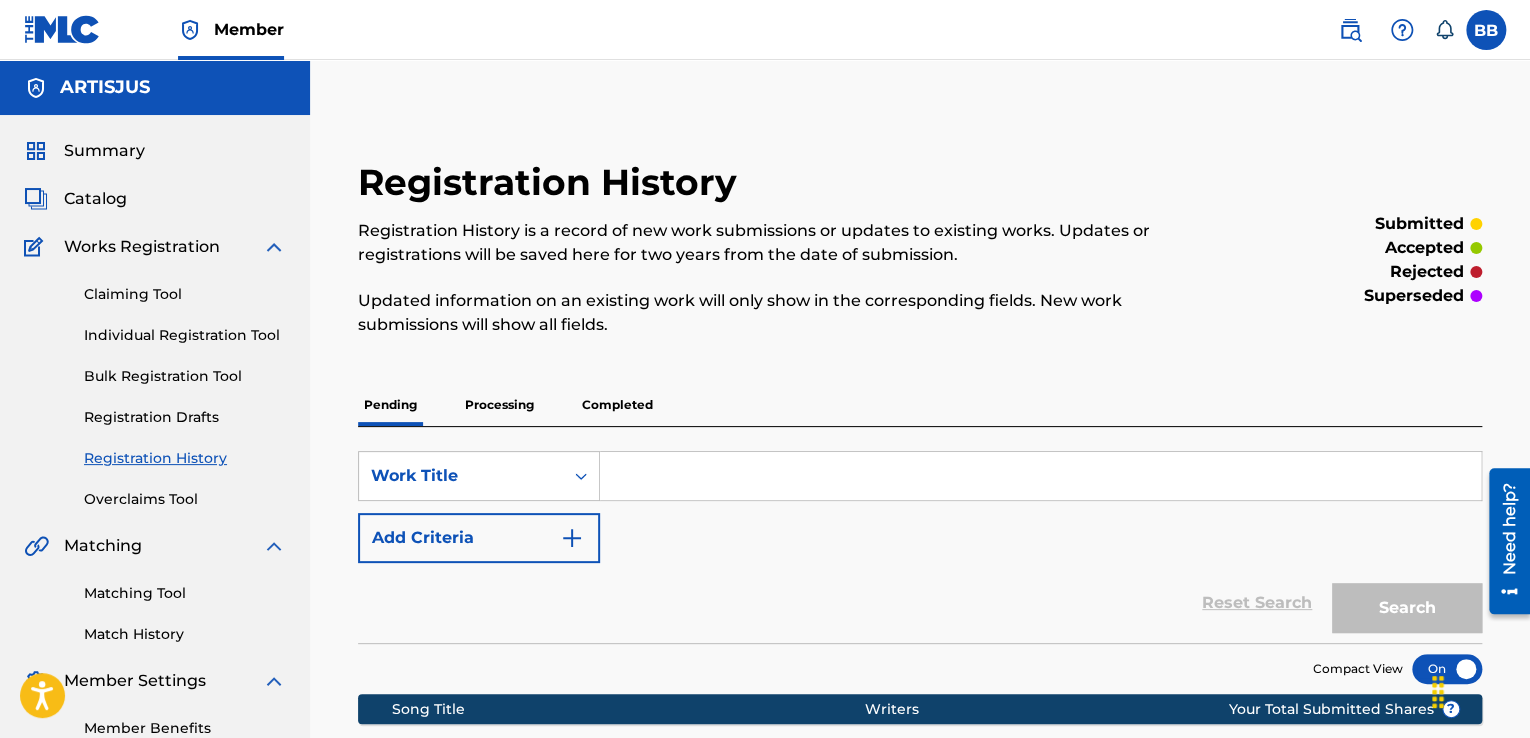 scroll, scrollTop: 163, scrollLeft: 0, axis: vertical 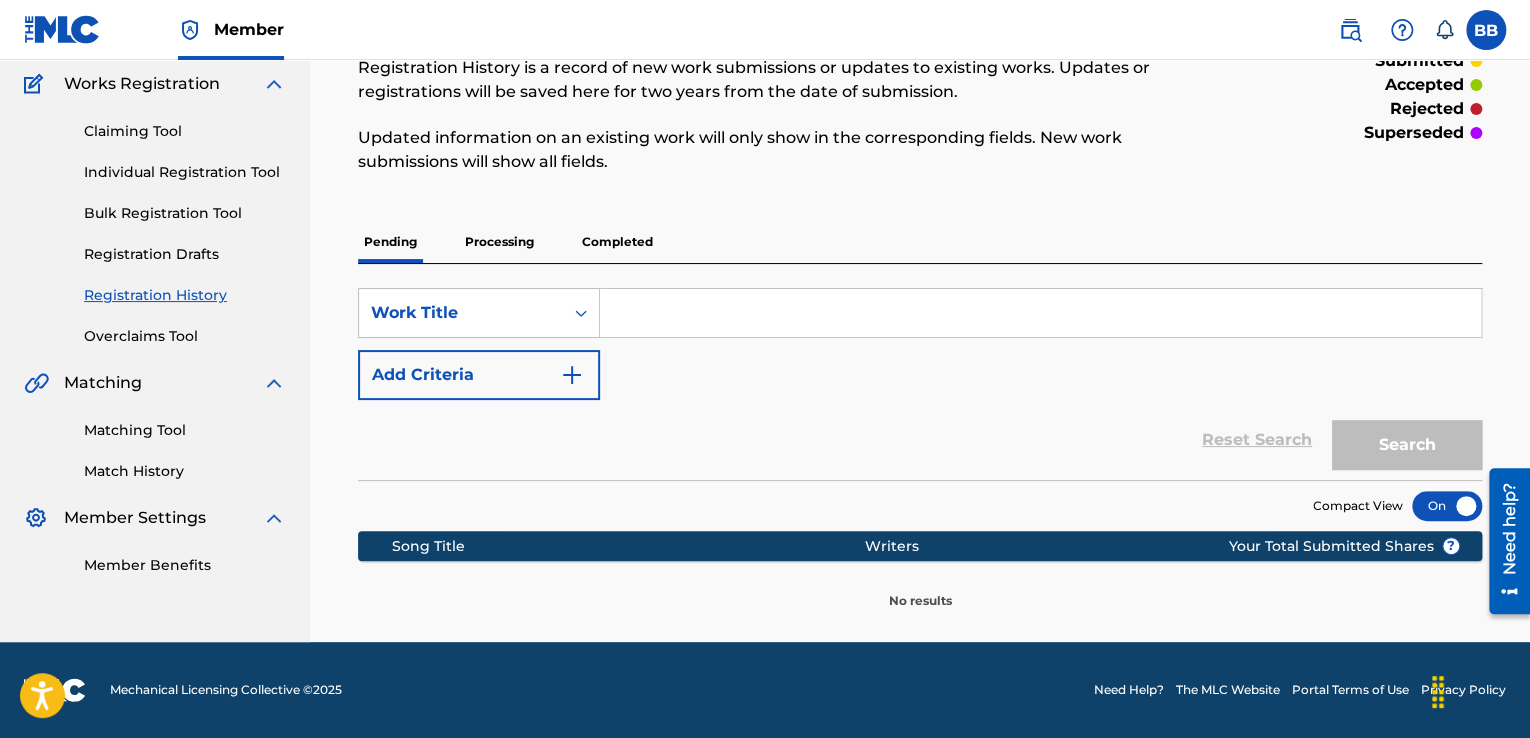 click on "Completed" at bounding box center (617, 242) 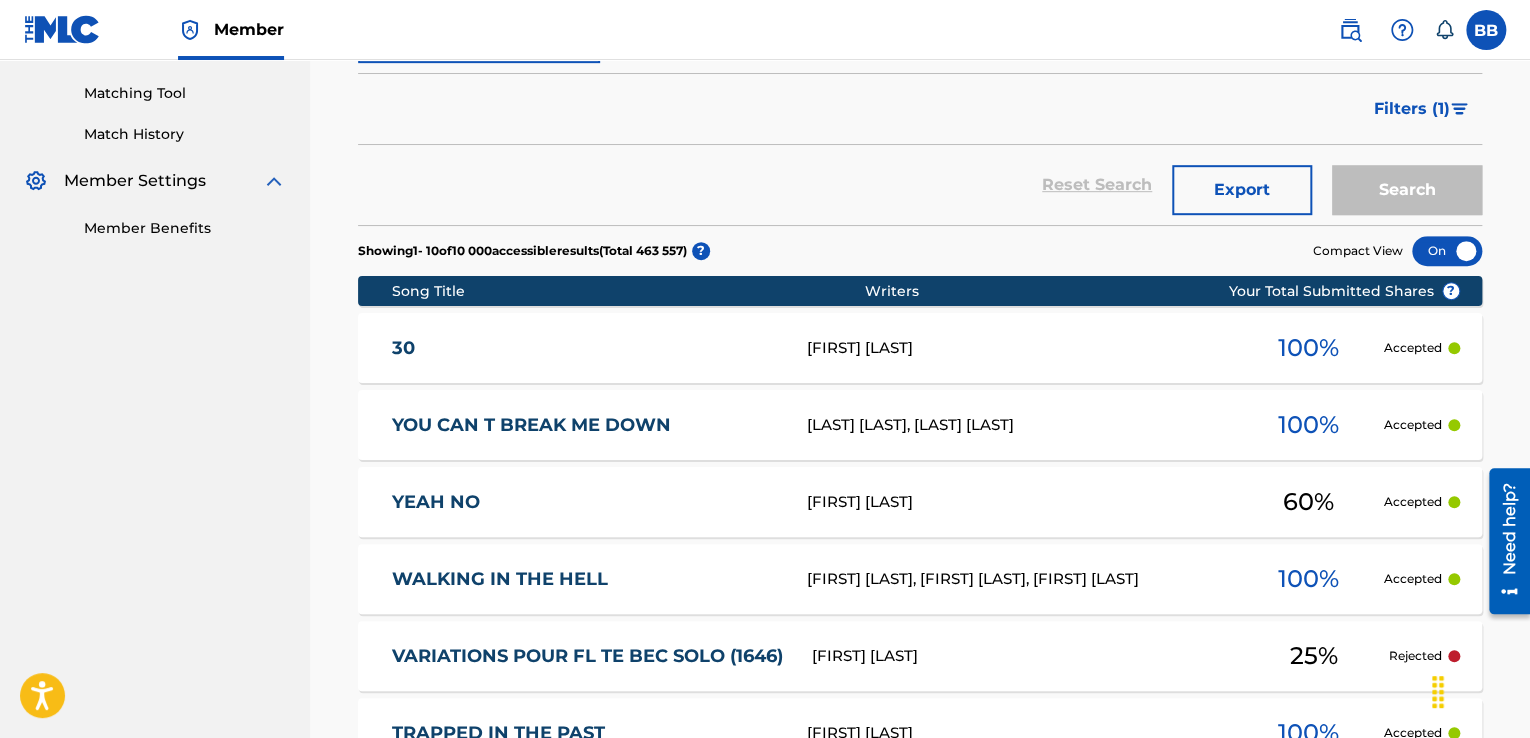 scroll, scrollTop: 200, scrollLeft: 0, axis: vertical 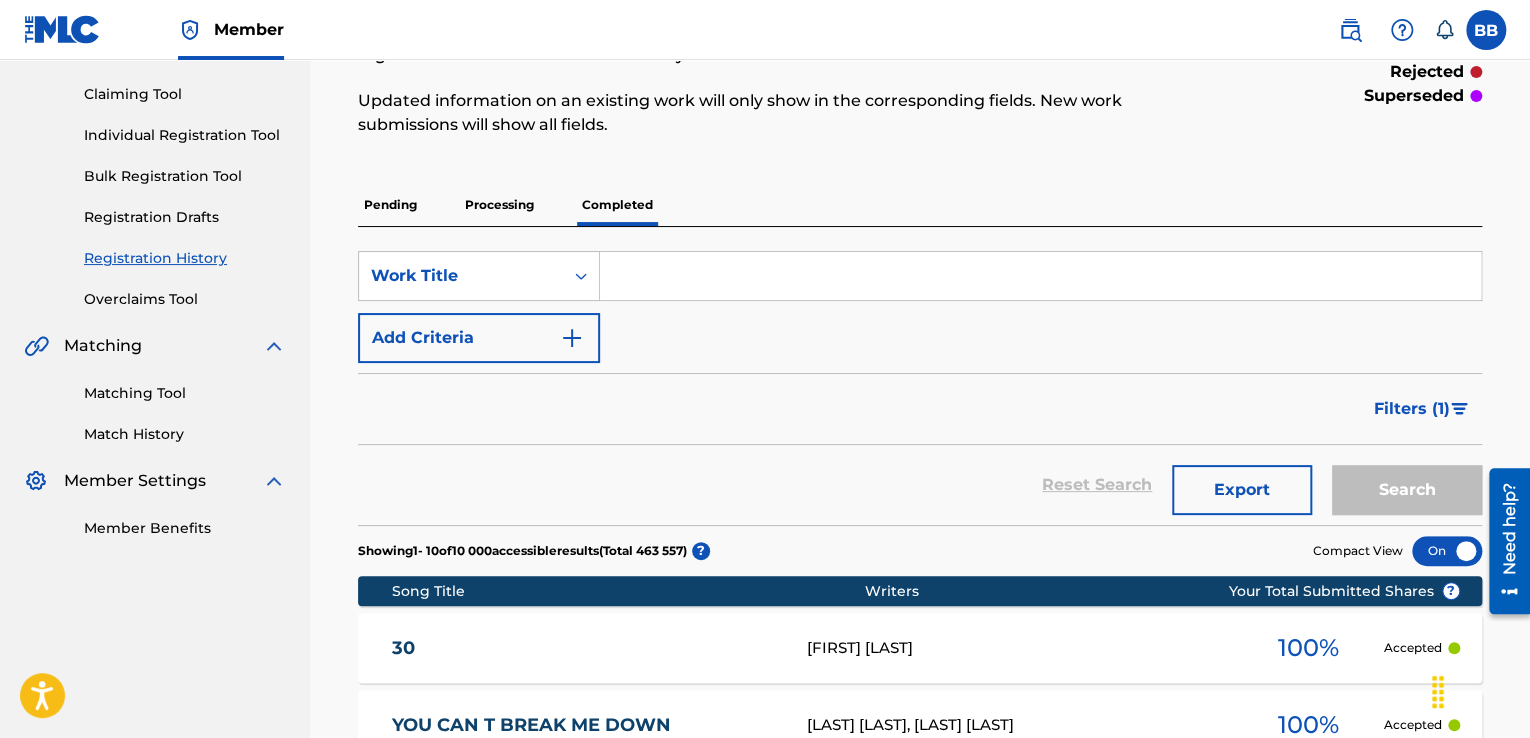 click on "Processing" at bounding box center (499, 205) 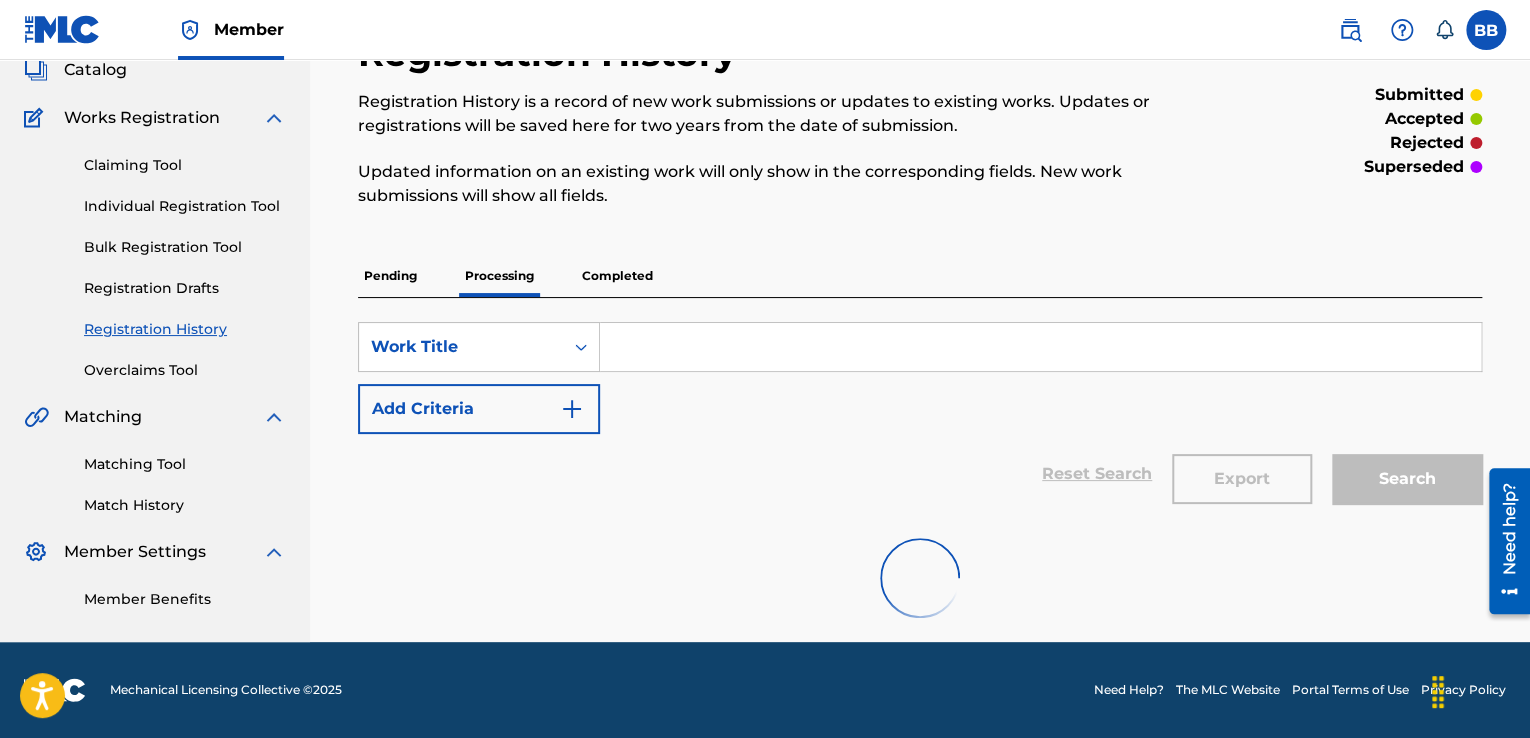 scroll, scrollTop: 0, scrollLeft: 0, axis: both 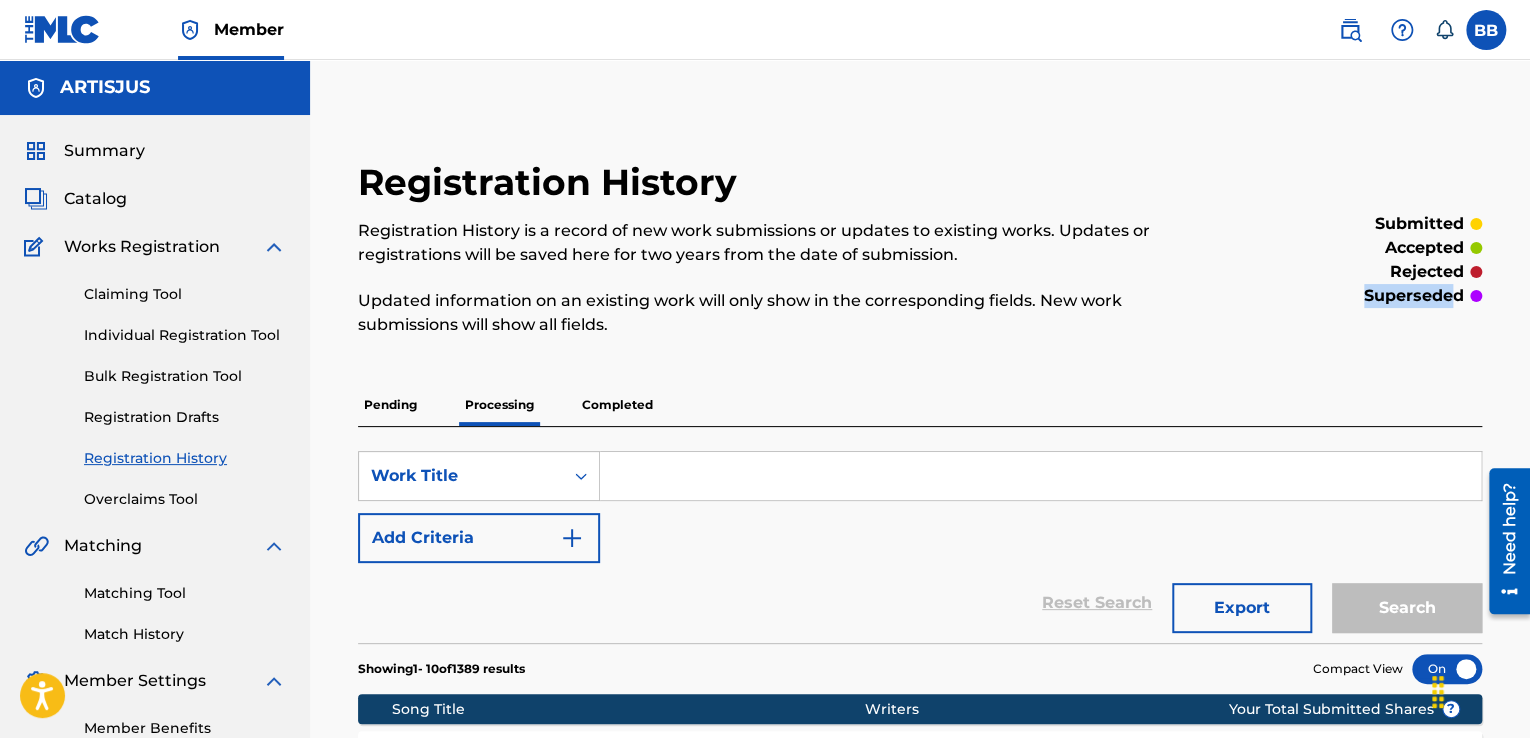 drag, startPoint x: 1368, startPoint y: 295, endPoint x: 1453, endPoint y: 293, distance: 85.02353 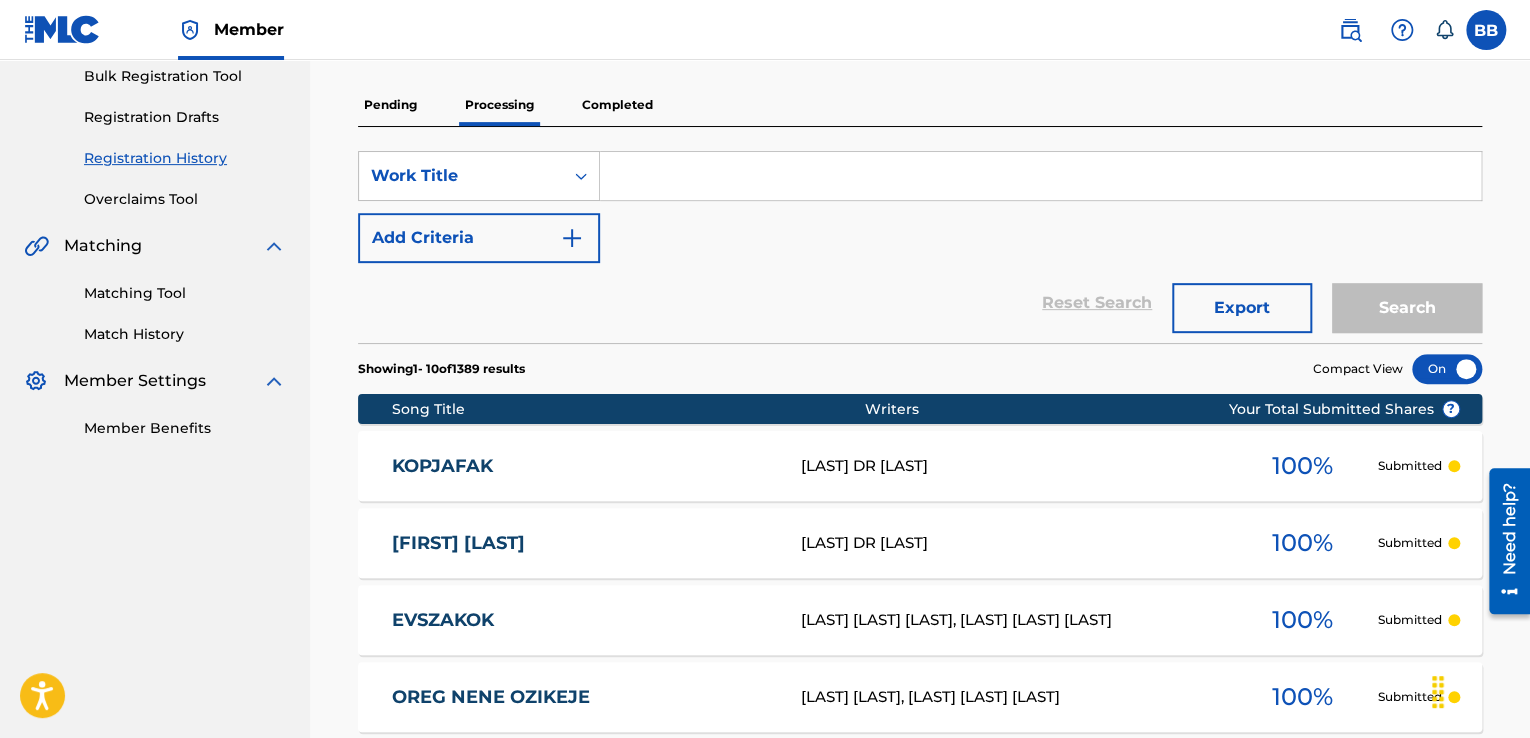 scroll, scrollTop: 0, scrollLeft: 0, axis: both 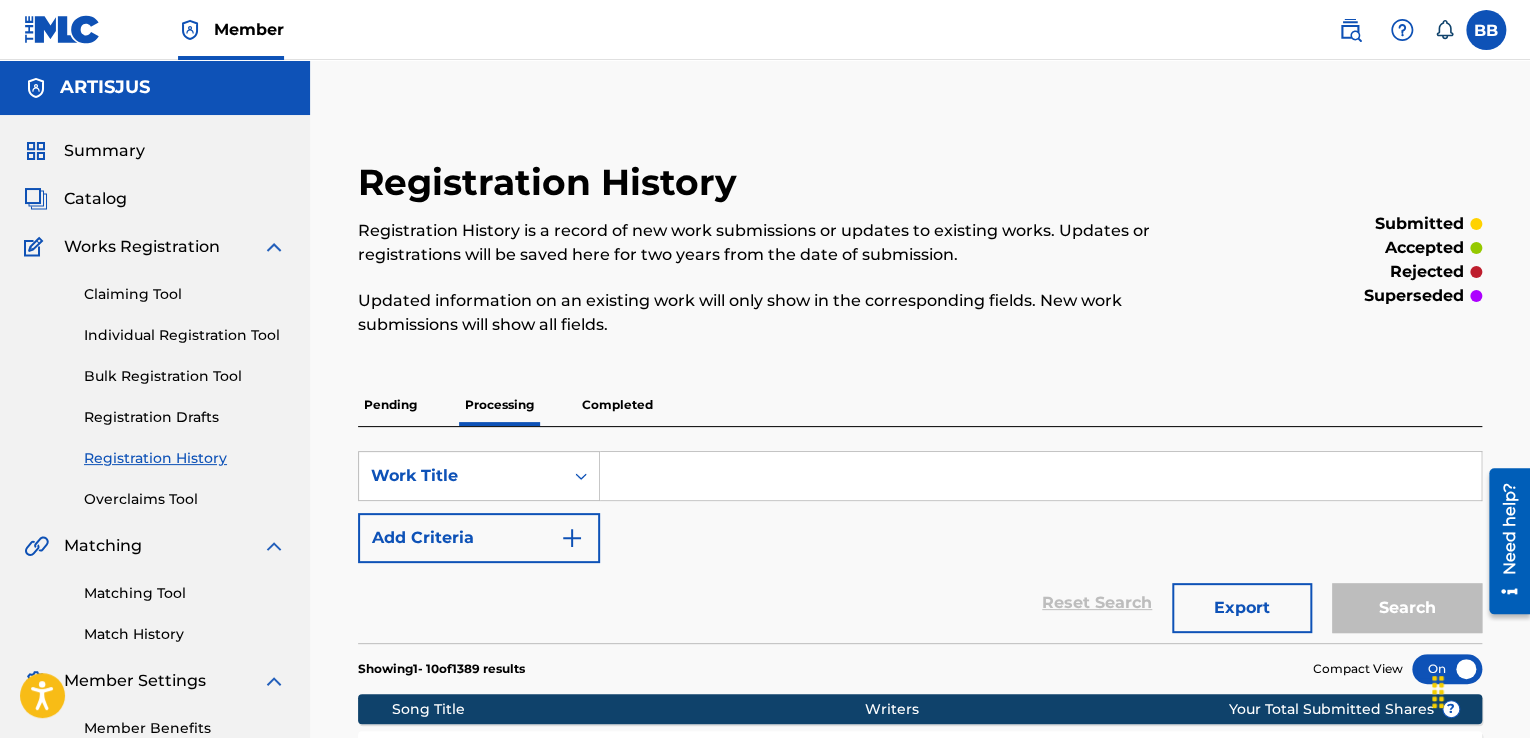 click on "Completed" at bounding box center [617, 405] 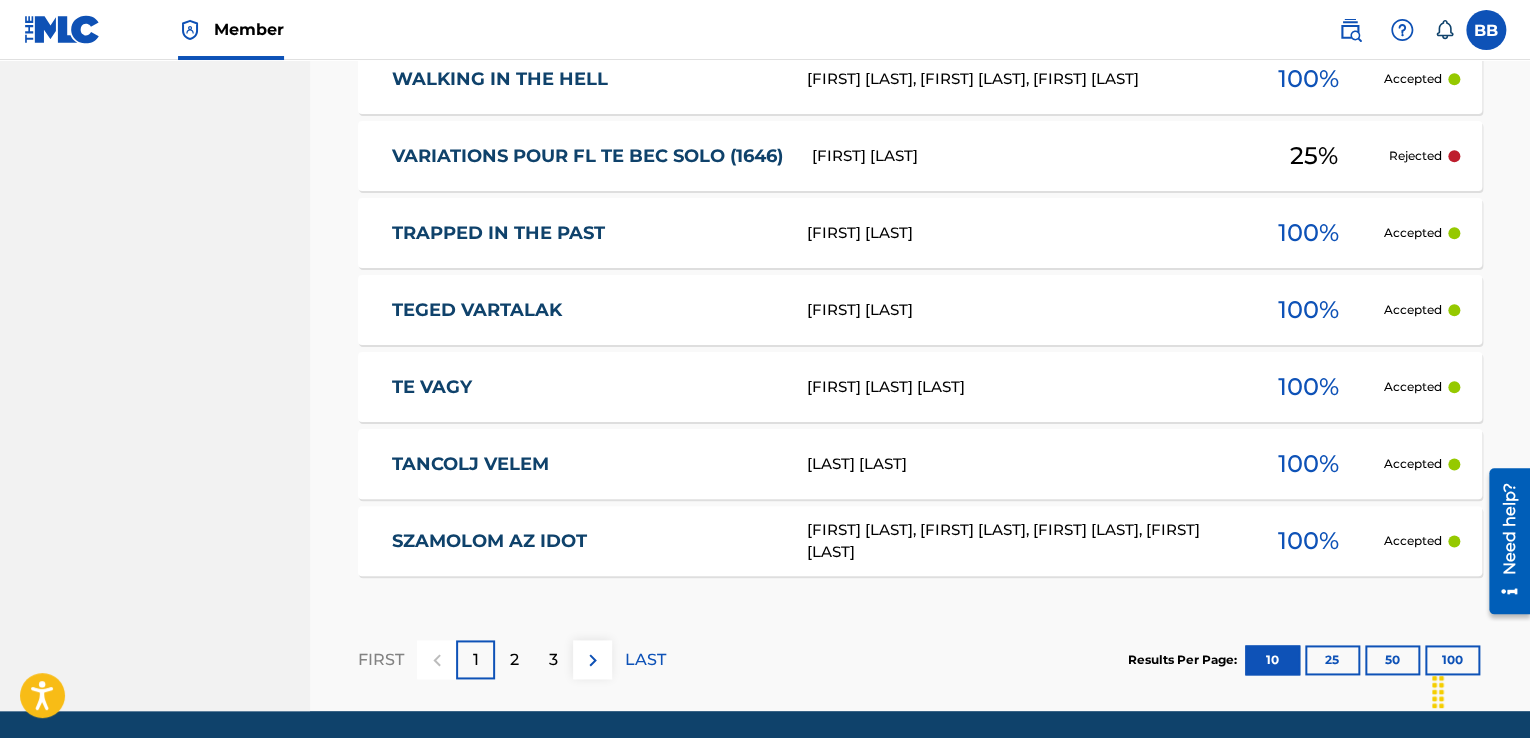 scroll, scrollTop: 1068, scrollLeft: 0, axis: vertical 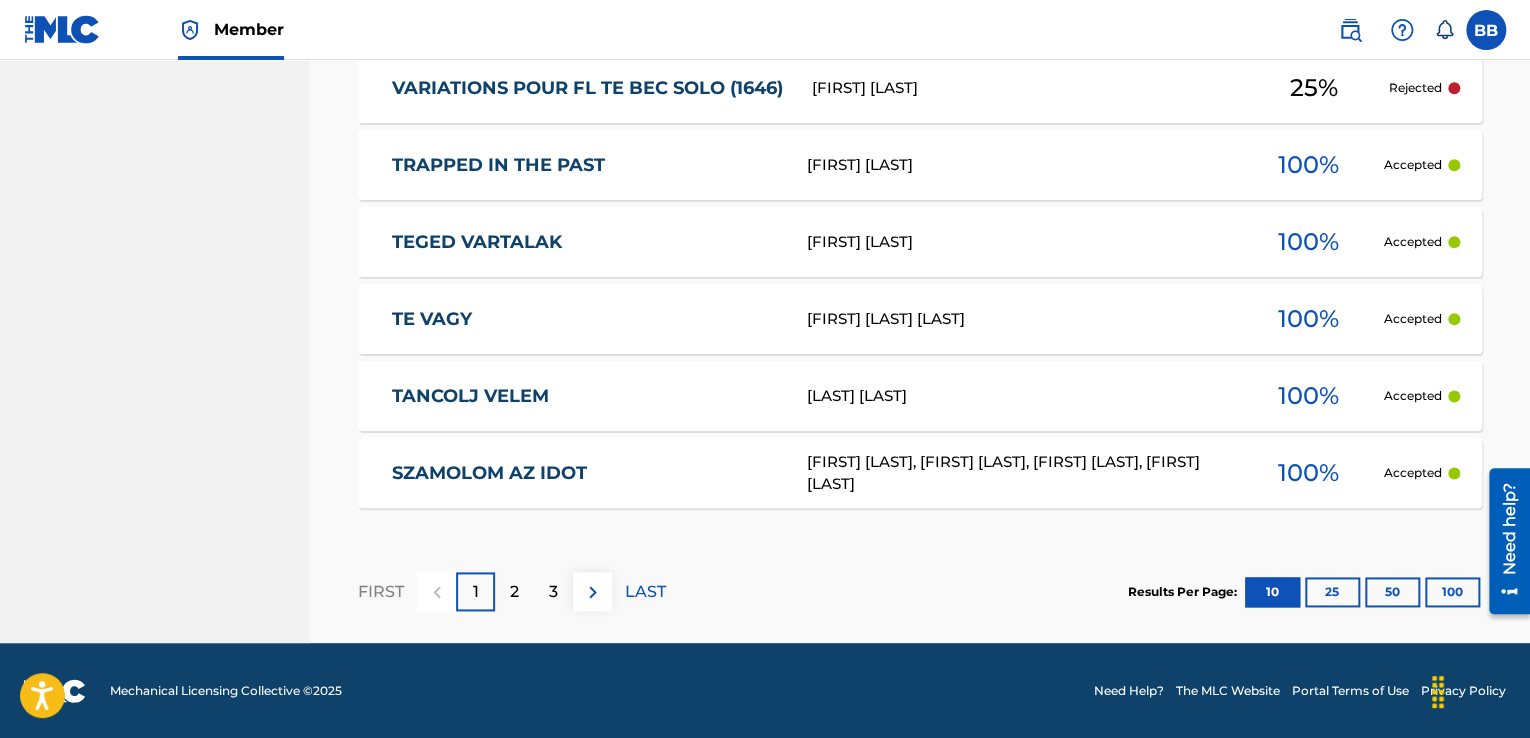 click on "3" at bounding box center (553, 591) 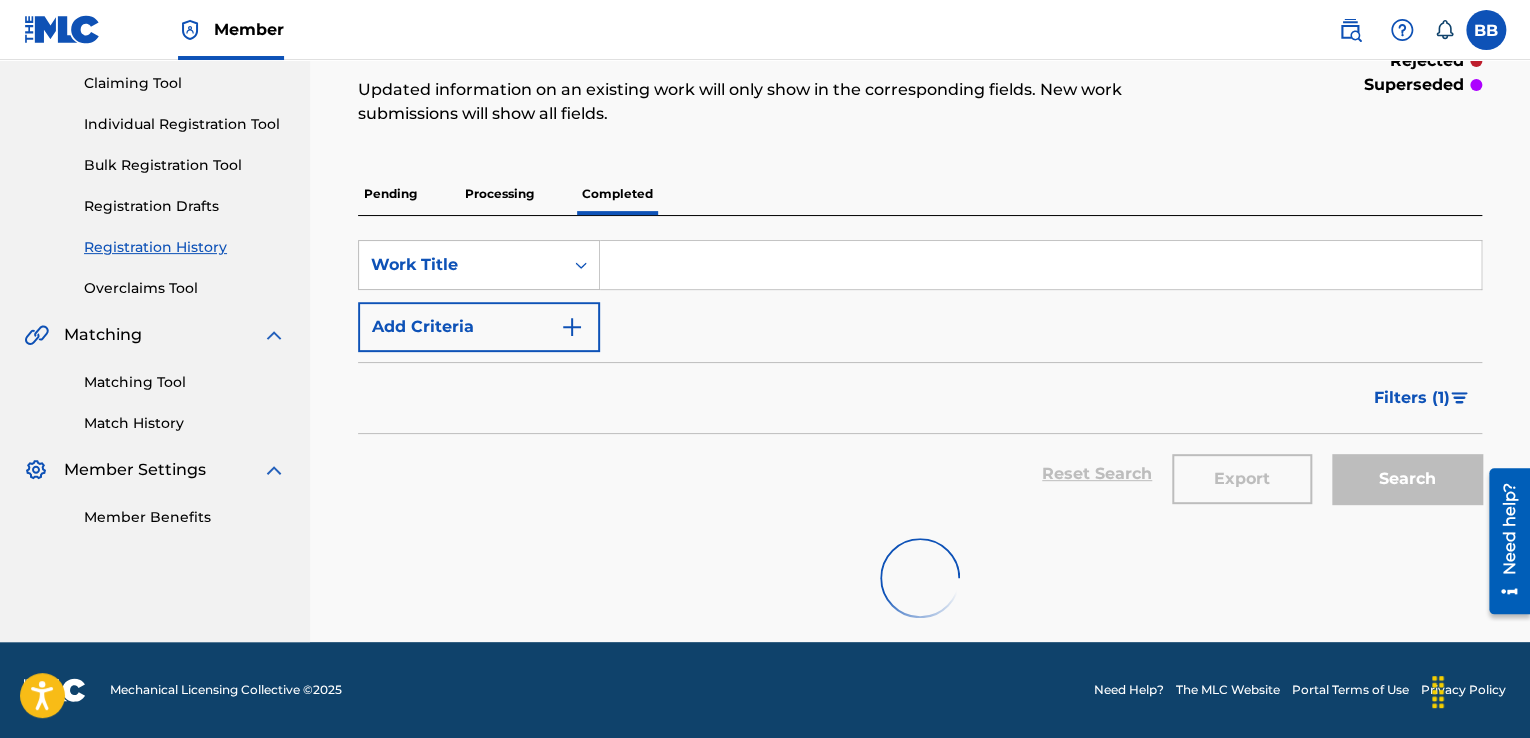 scroll, scrollTop: 1068, scrollLeft: 0, axis: vertical 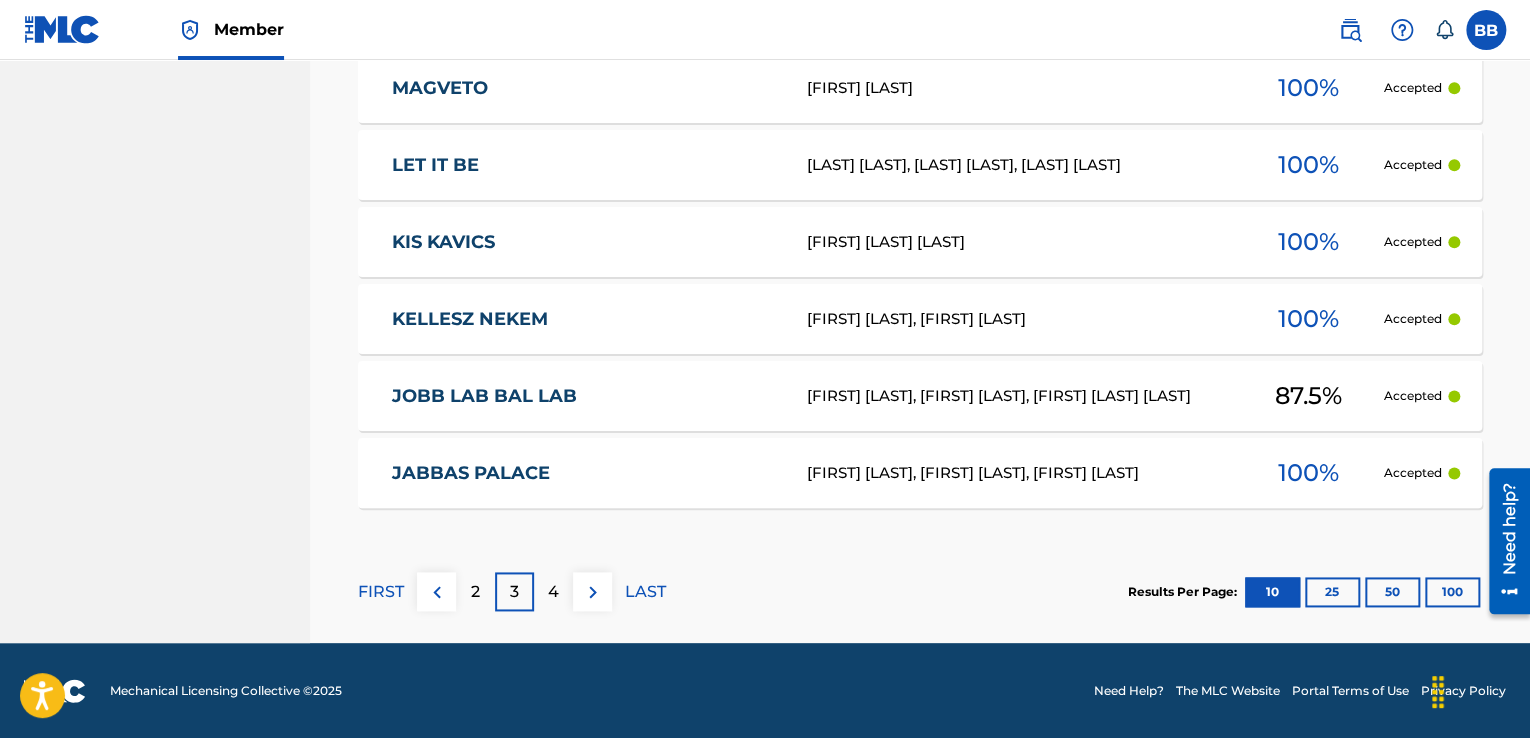 click on "LAST" at bounding box center (645, 592) 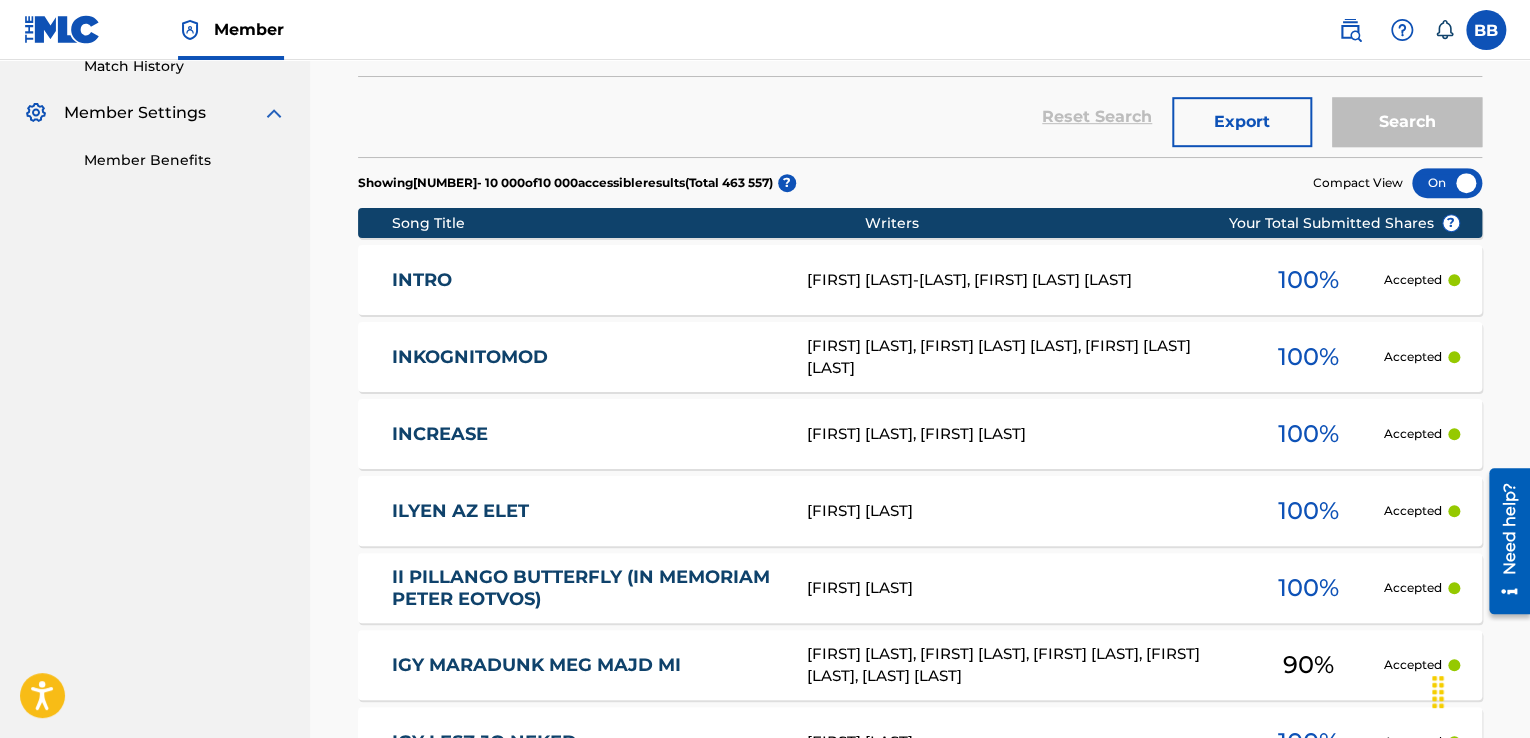 scroll, scrollTop: 268, scrollLeft: 0, axis: vertical 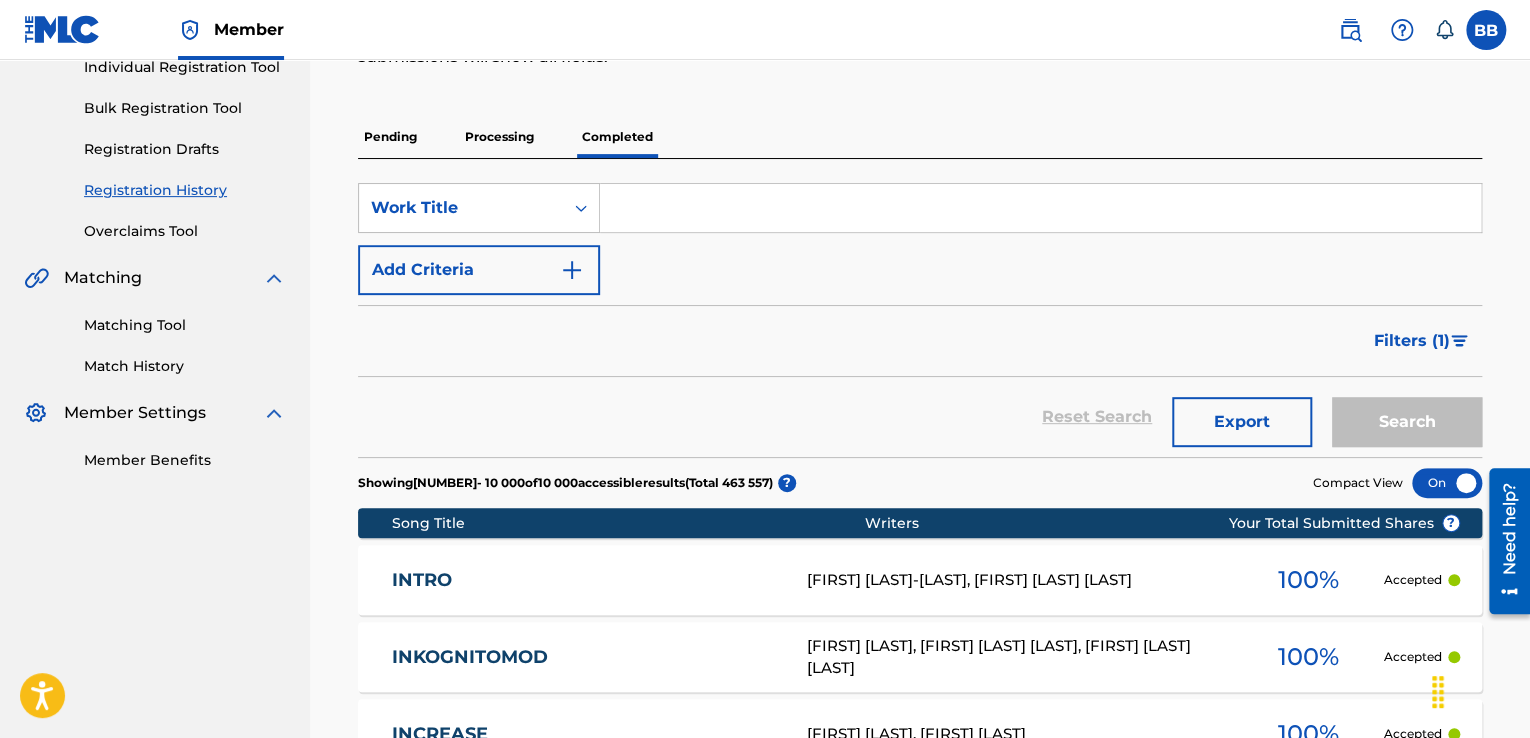 click on "Filters ( 1 )" at bounding box center [1412, 341] 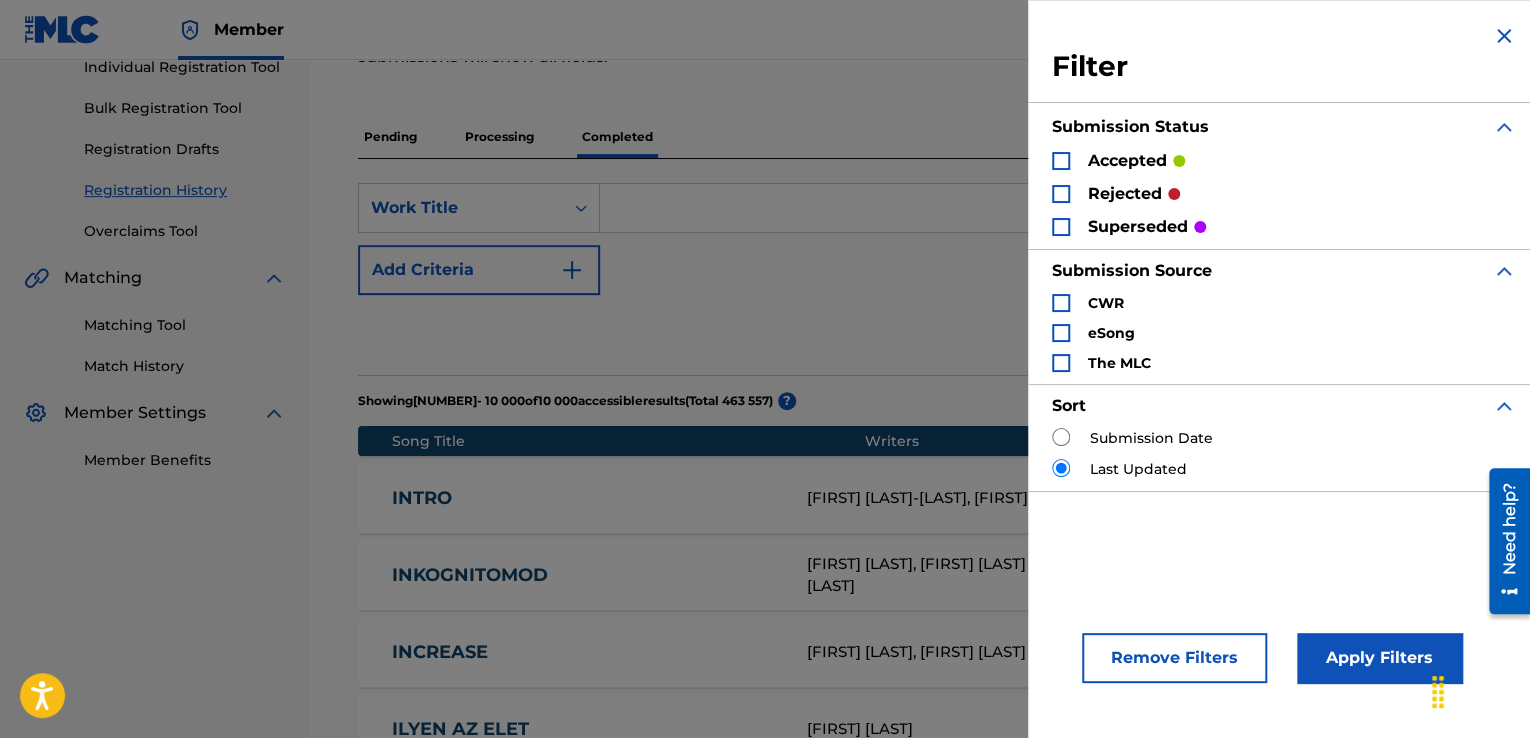 click at bounding box center [1061, 194] 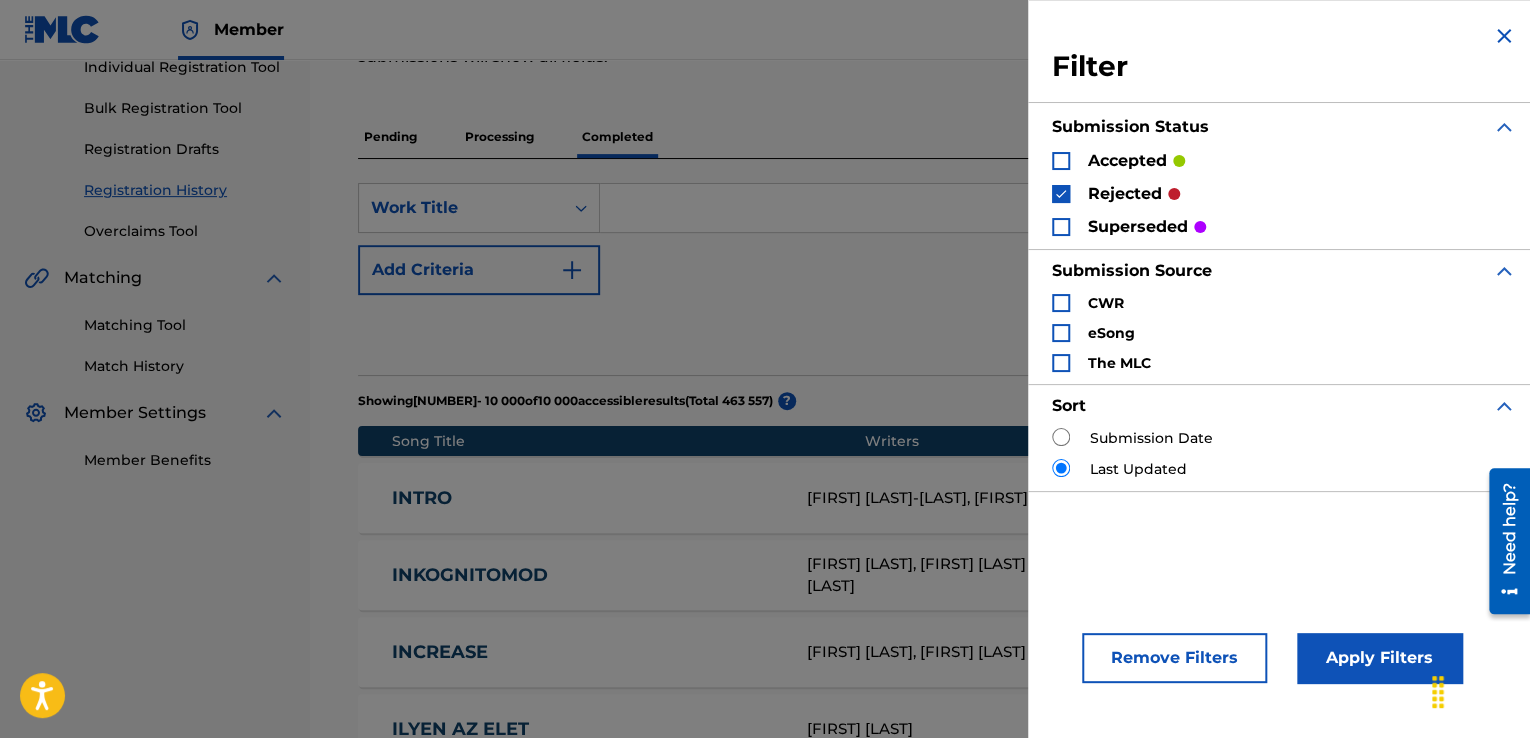 click on "Apply Filters" at bounding box center (1379, 658) 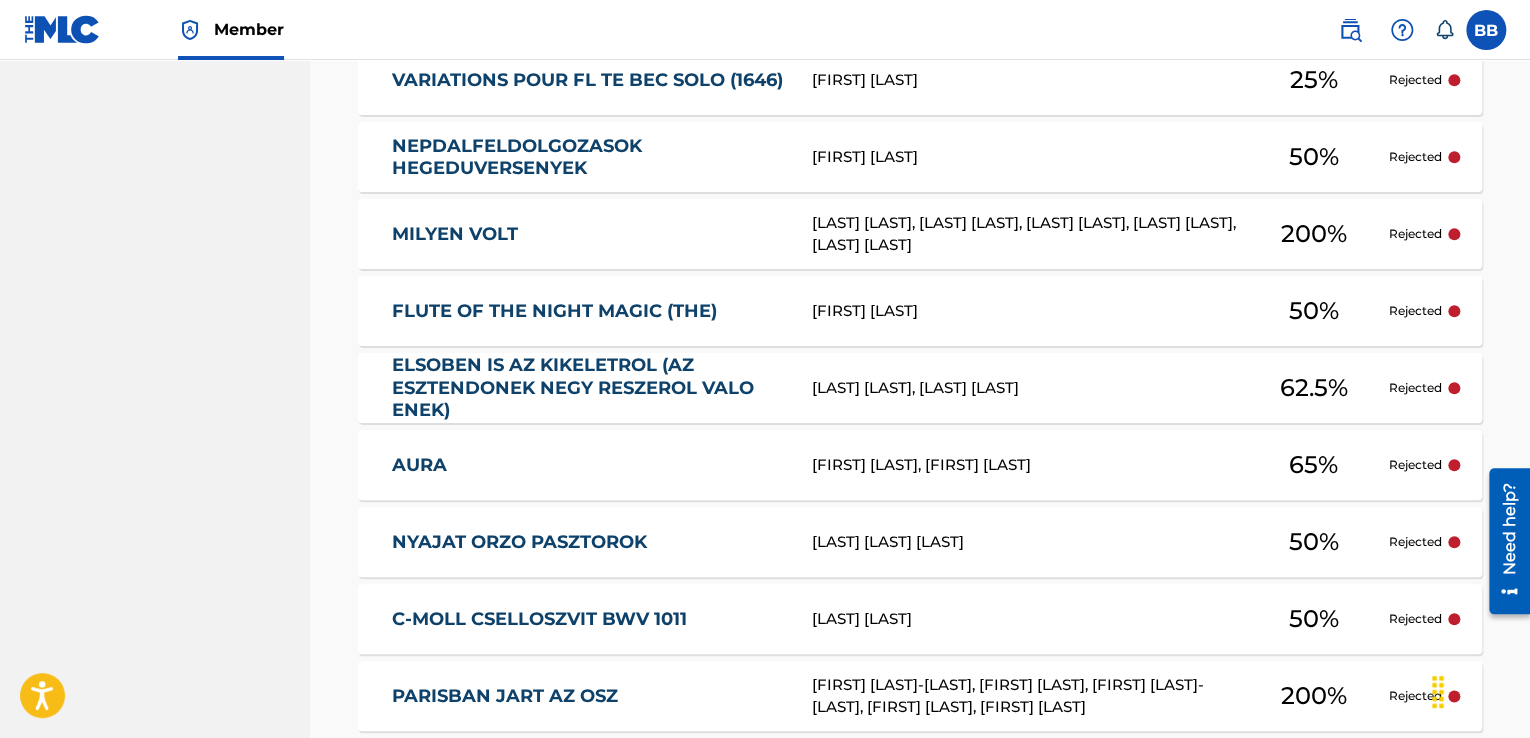 scroll, scrollTop: 968, scrollLeft: 0, axis: vertical 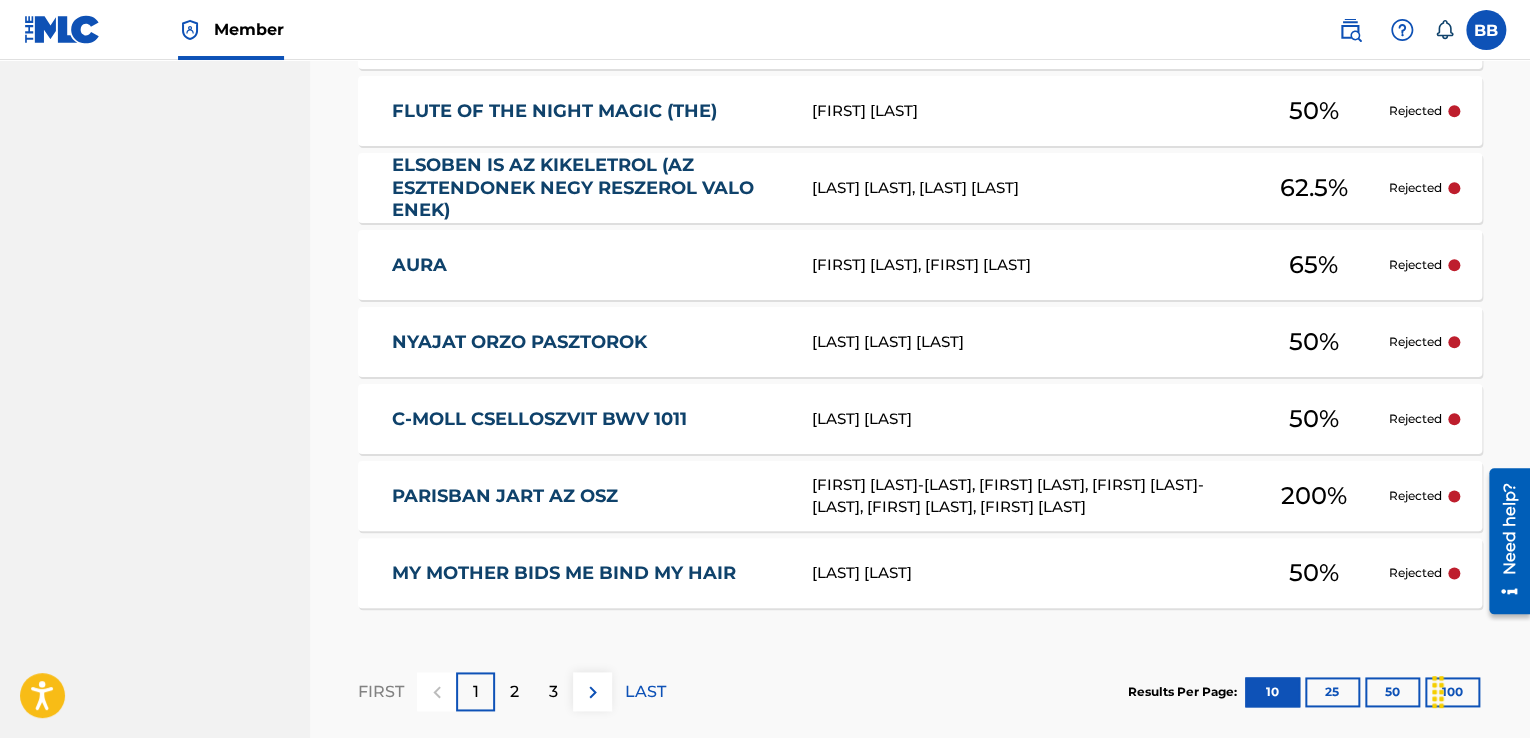 click on "LAST" at bounding box center (645, 692) 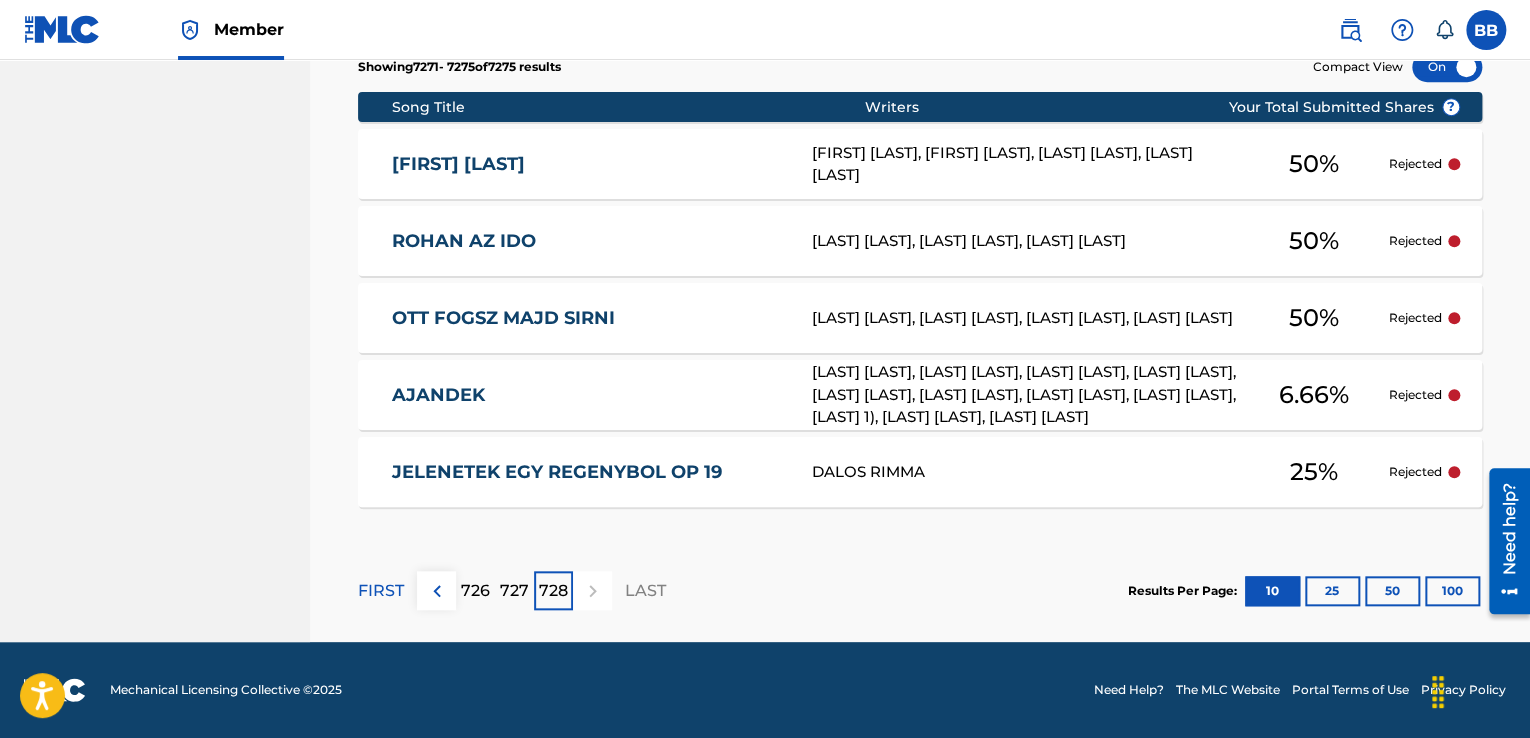 scroll, scrollTop: 484, scrollLeft: 0, axis: vertical 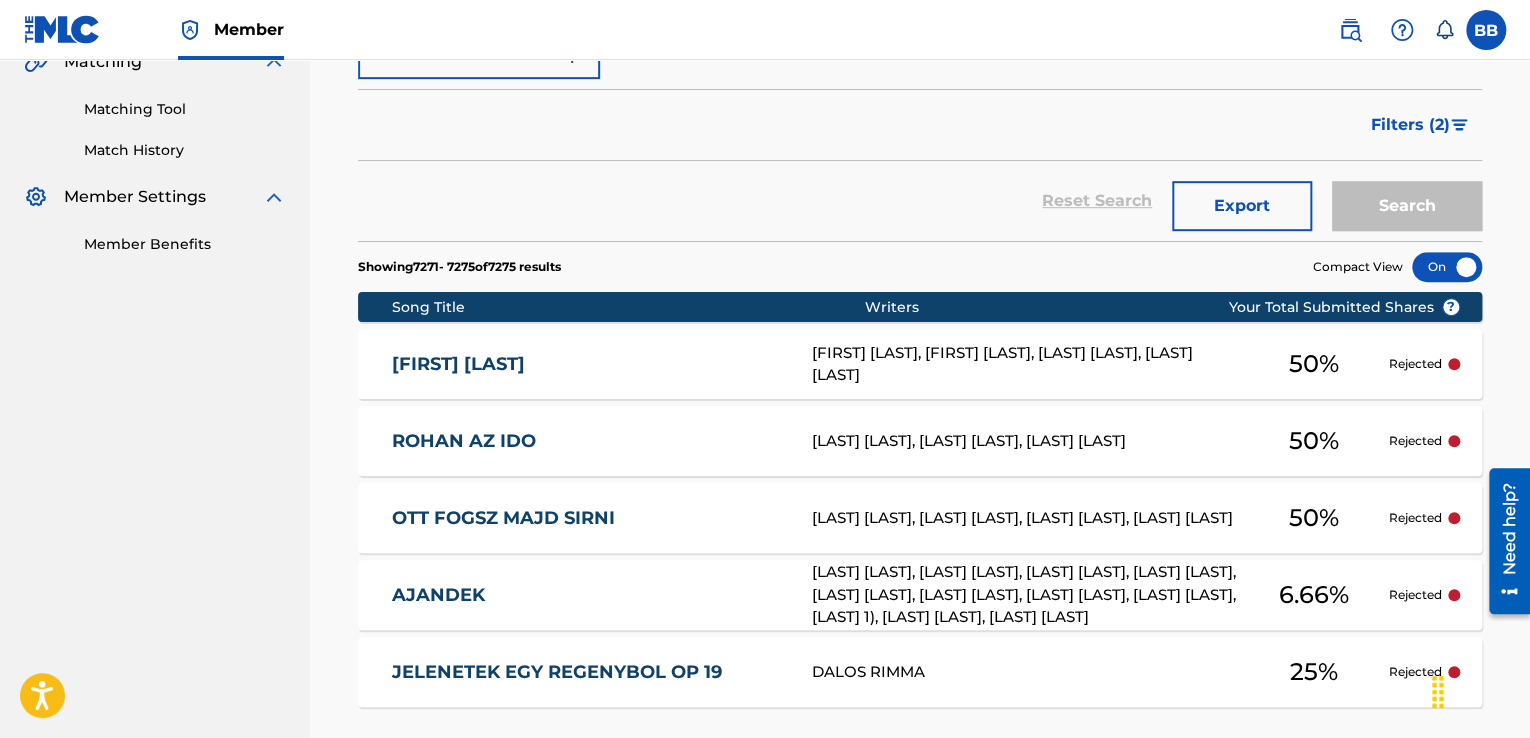 click on "Export" at bounding box center [1242, 206] 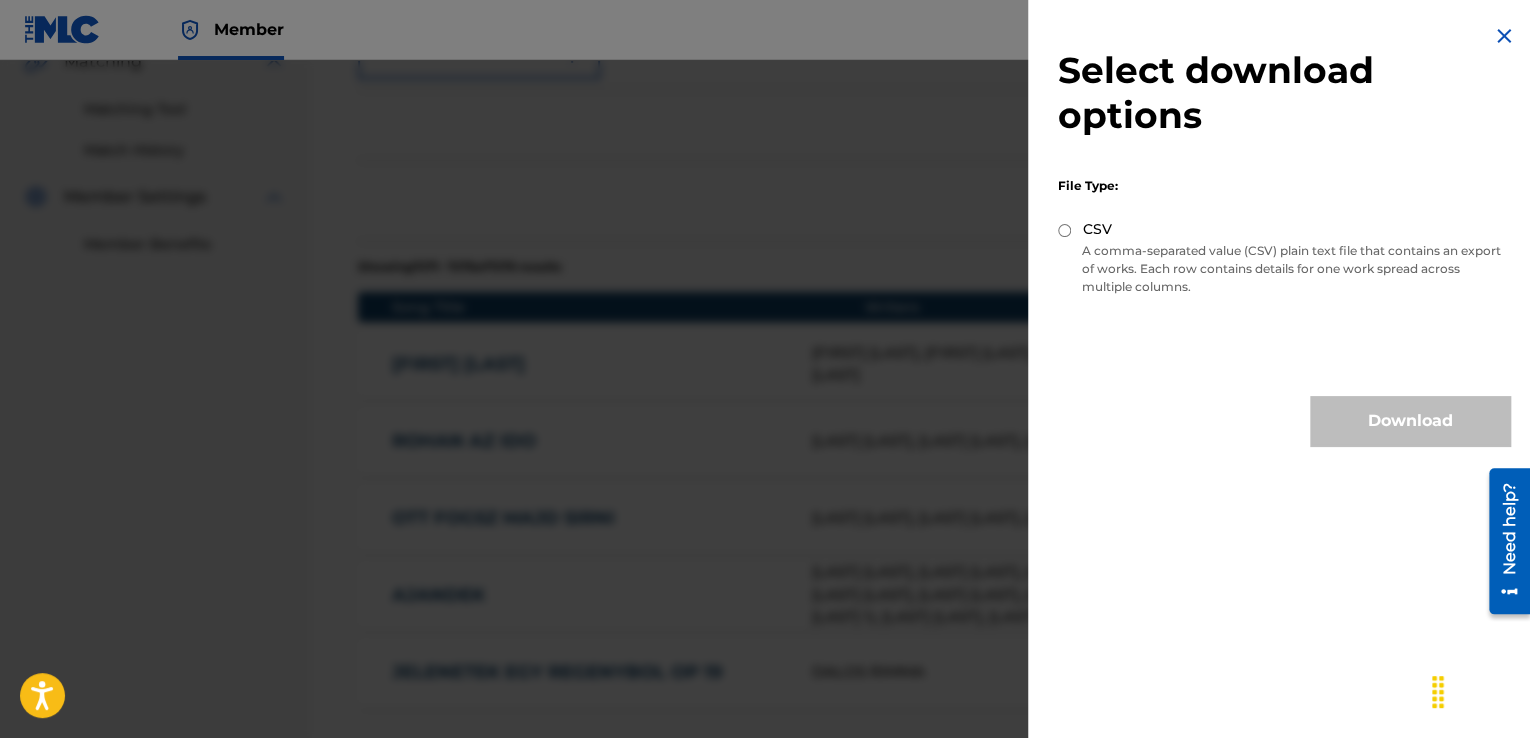 click on "CSV" at bounding box center (1064, 230) 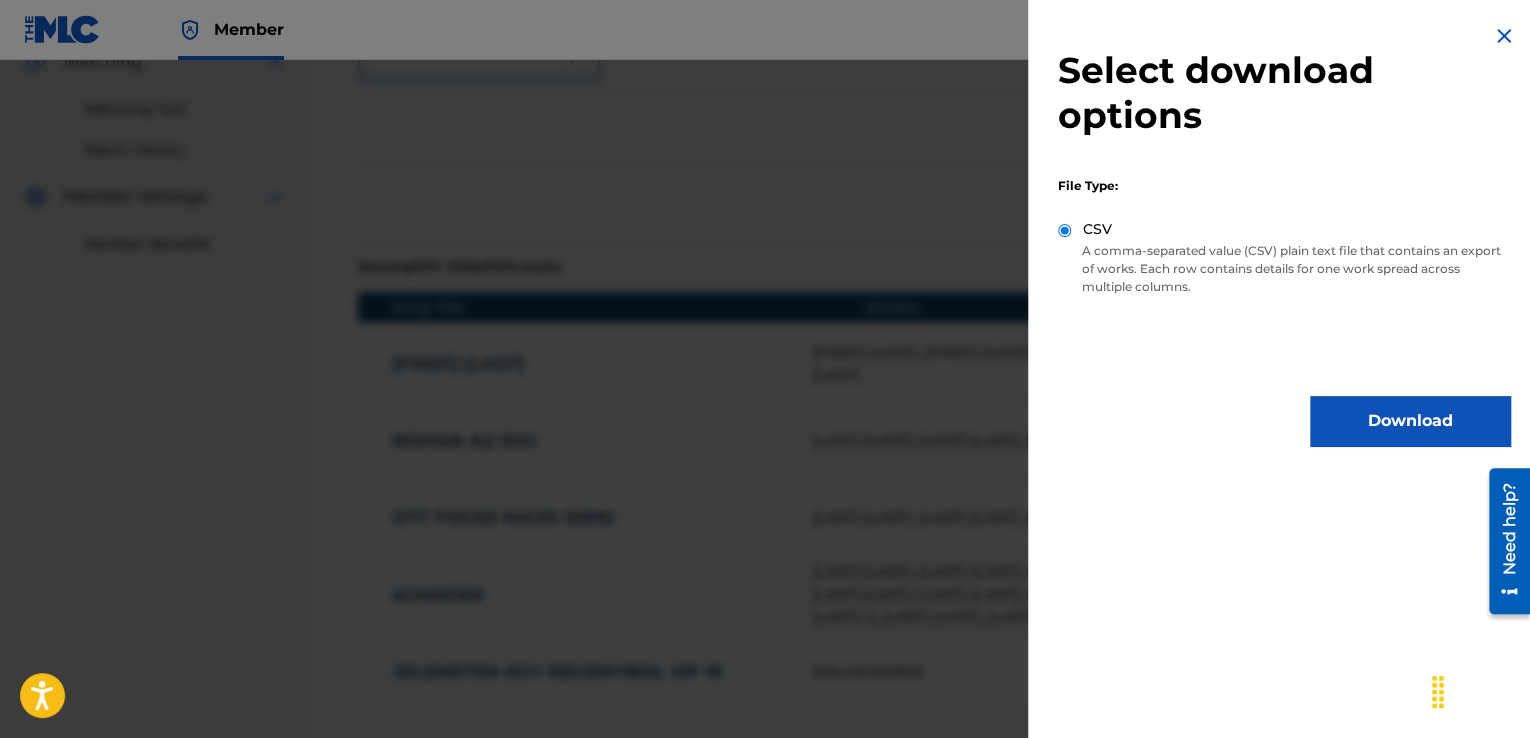 click on "Download" at bounding box center (1410, 421) 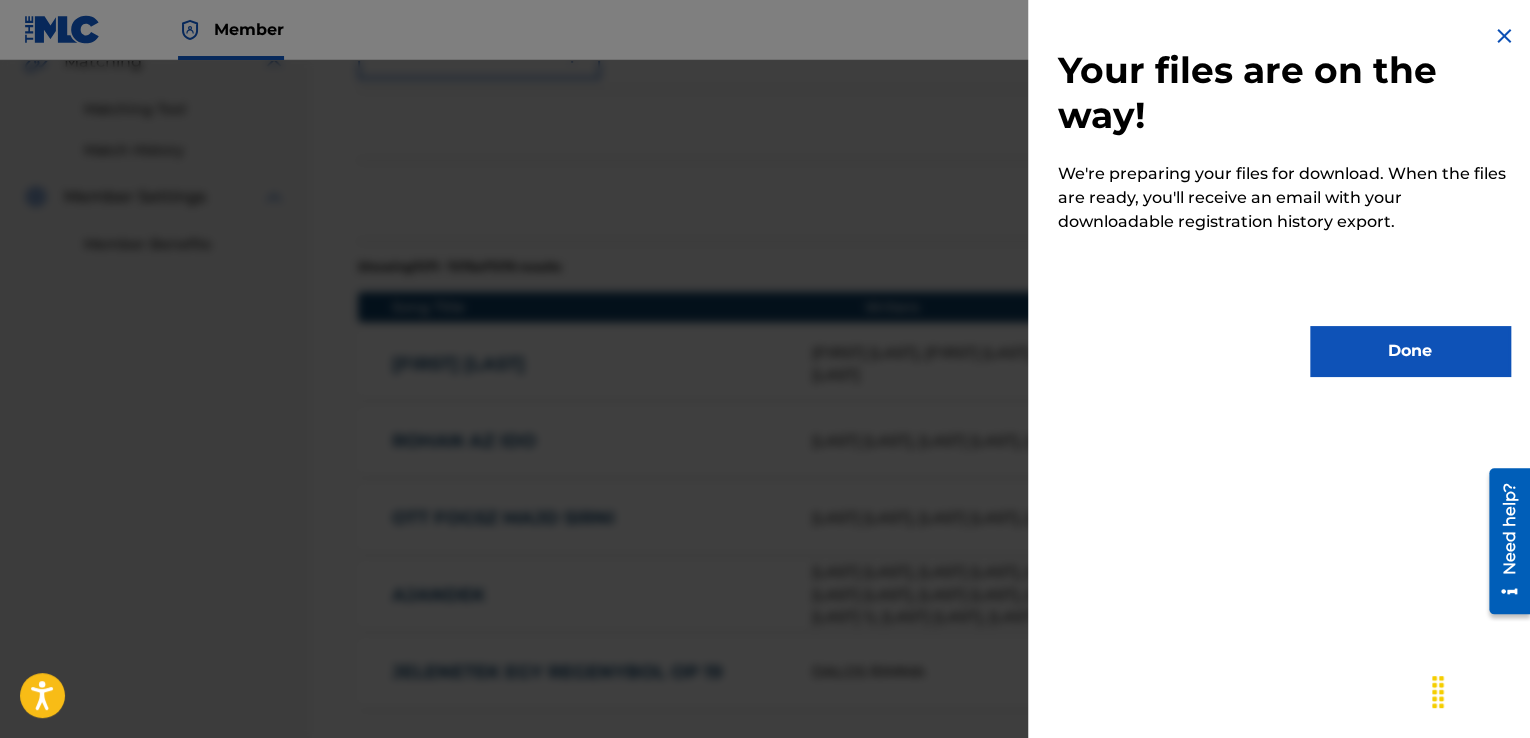 click at bounding box center [1504, 36] 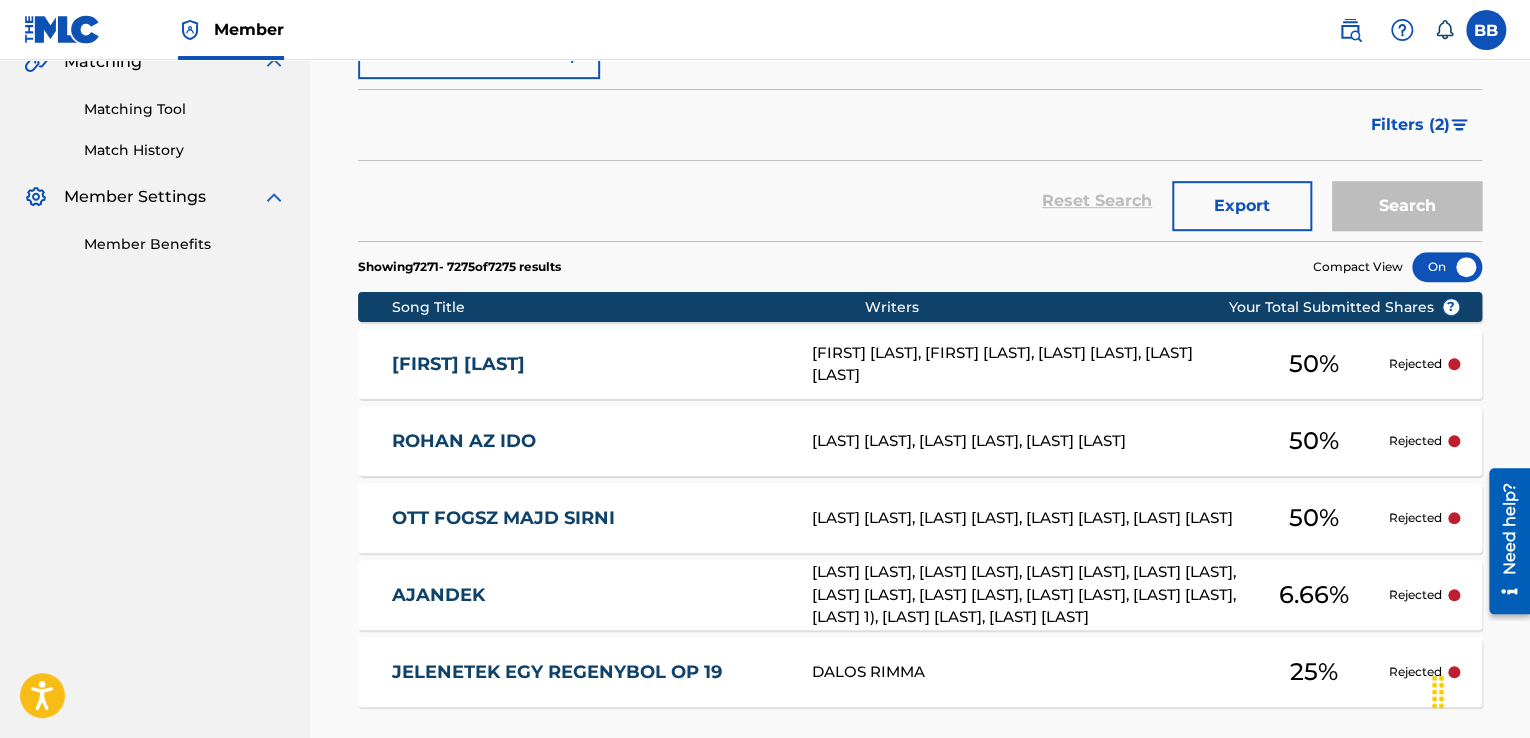 click on "Showing  7271  -   7275  of  7275   results   Compact View" at bounding box center [920, 261] 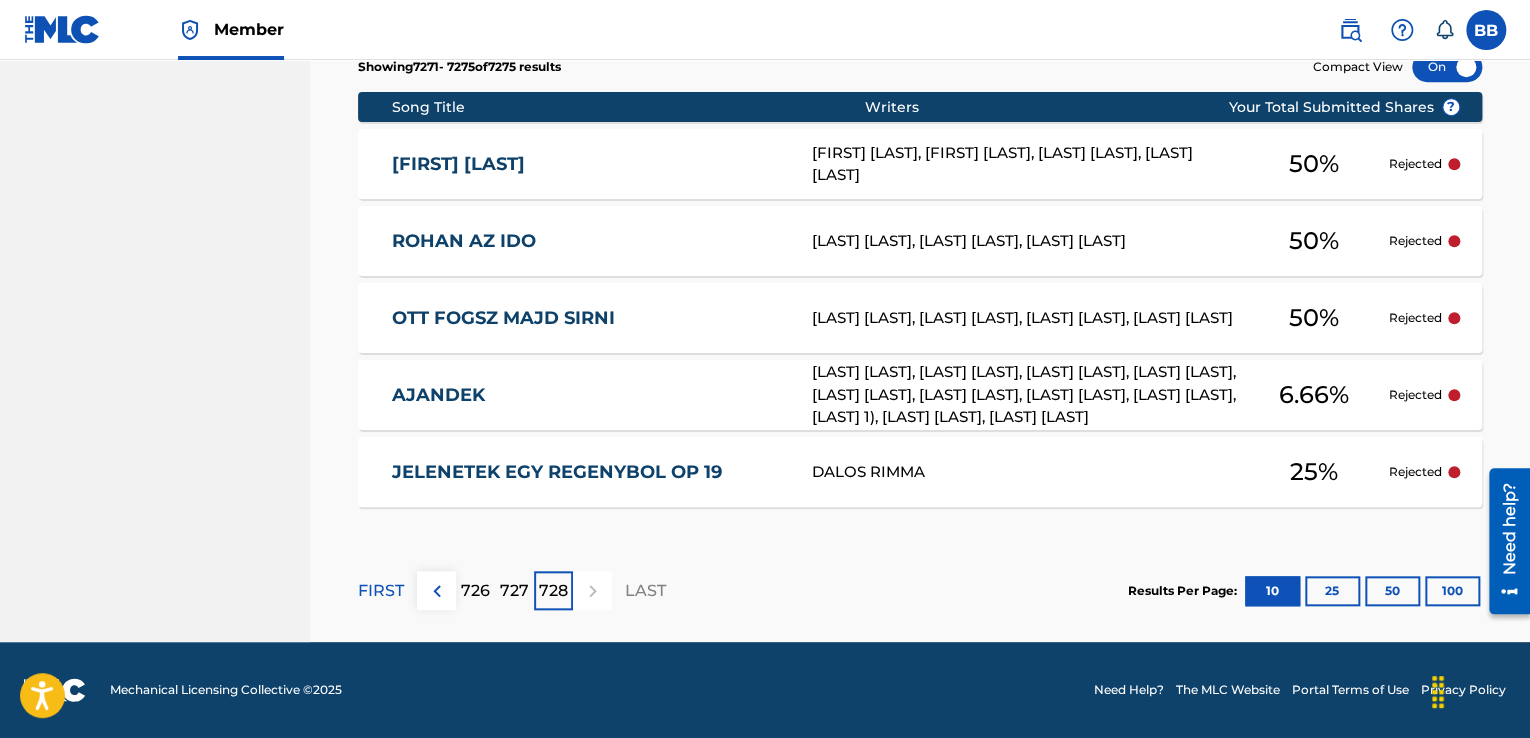 click on "25" at bounding box center [1332, 591] 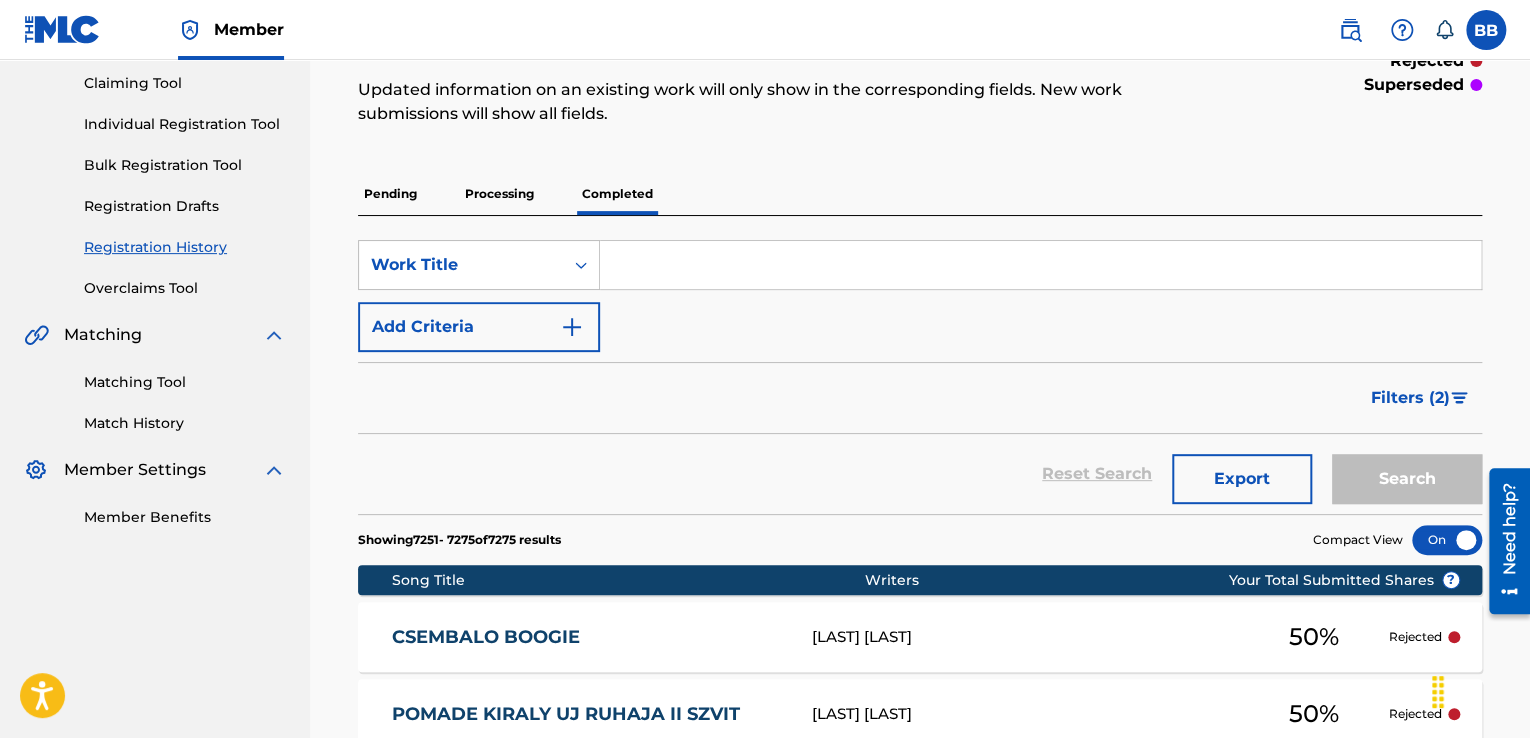 scroll, scrollTop: 684, scrollLeft: 0, axis: vertical 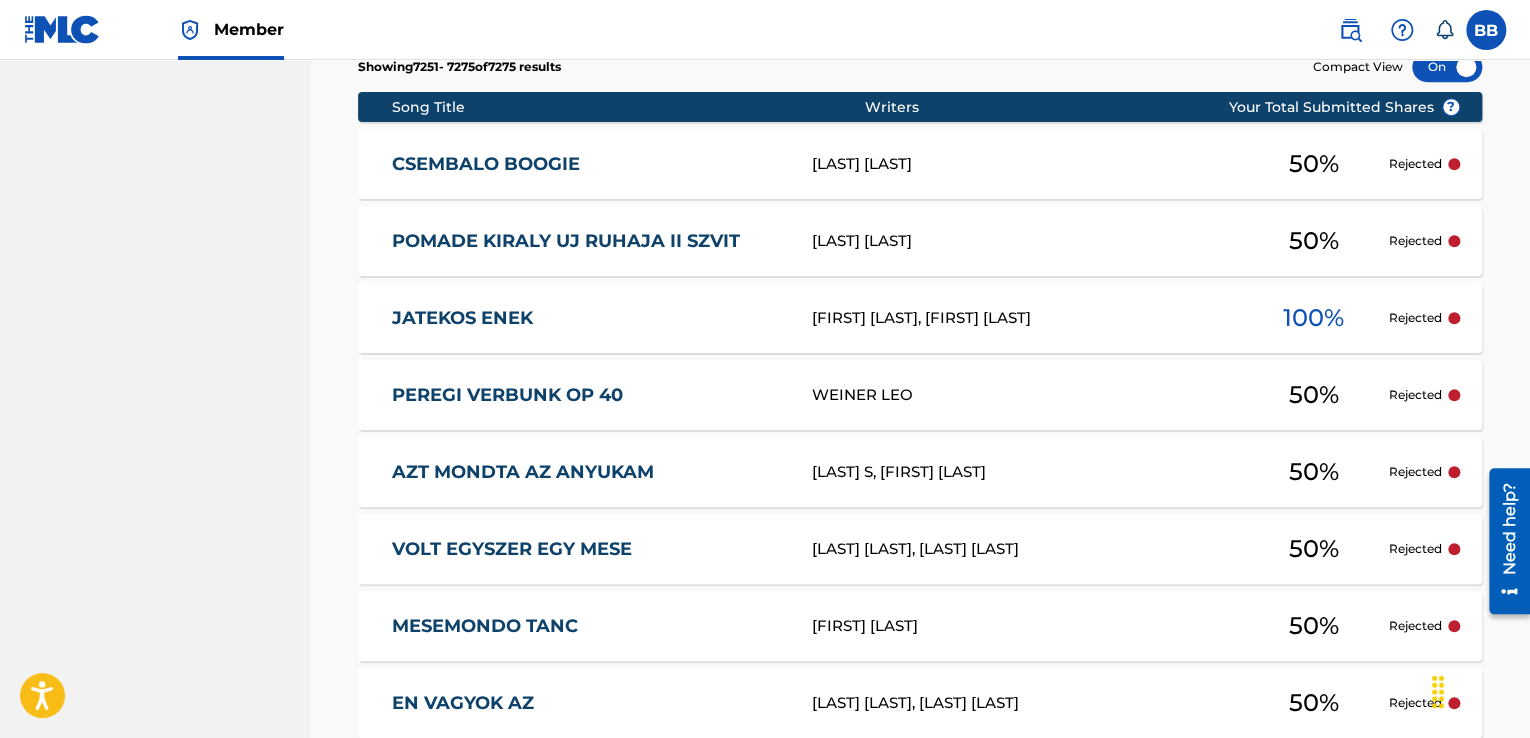 click on "CSEMBALO BOOGIE BALASSA P 50 %   Rejected" at bounding box center (920, 164) 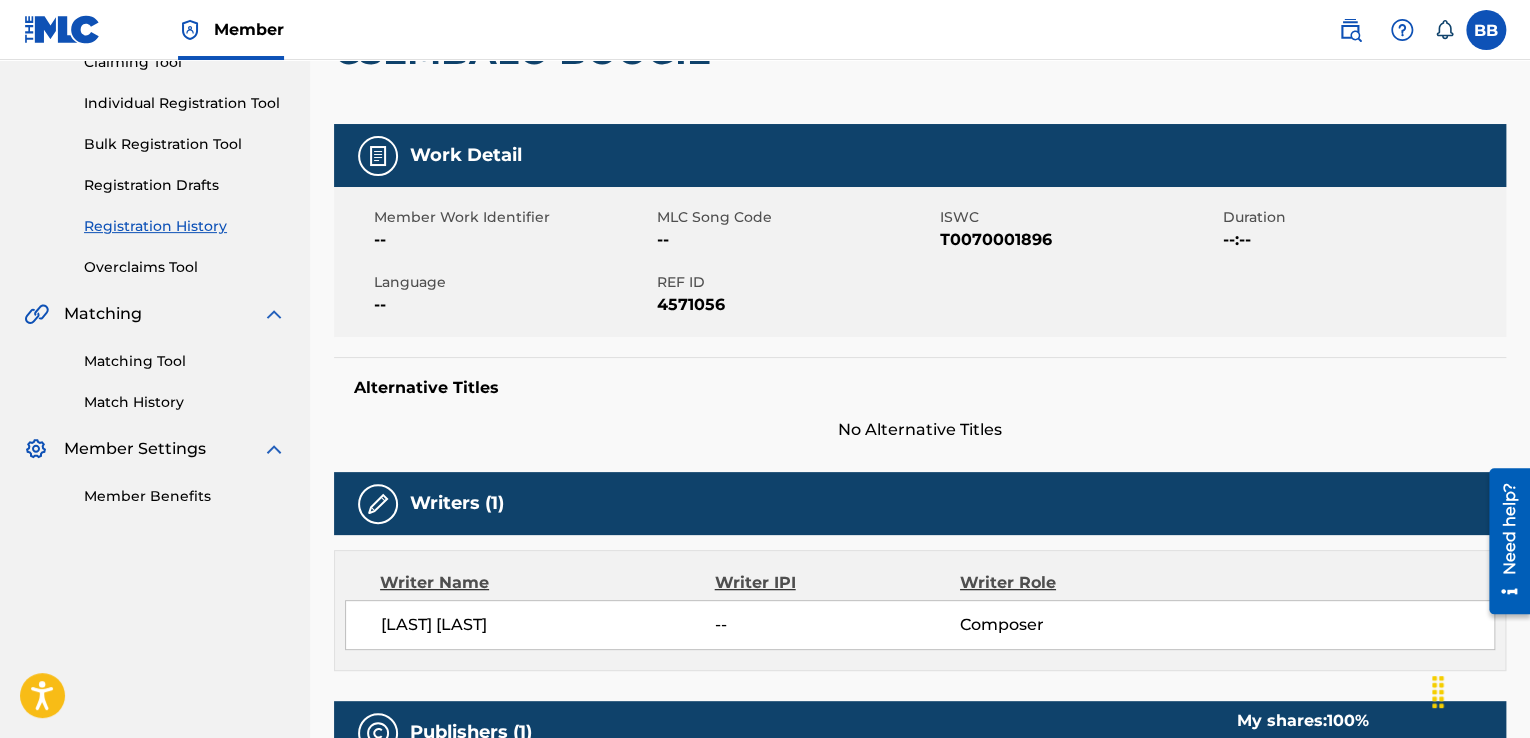 scroll, scrollTop: 0, scrollLeft: 0, axis: both 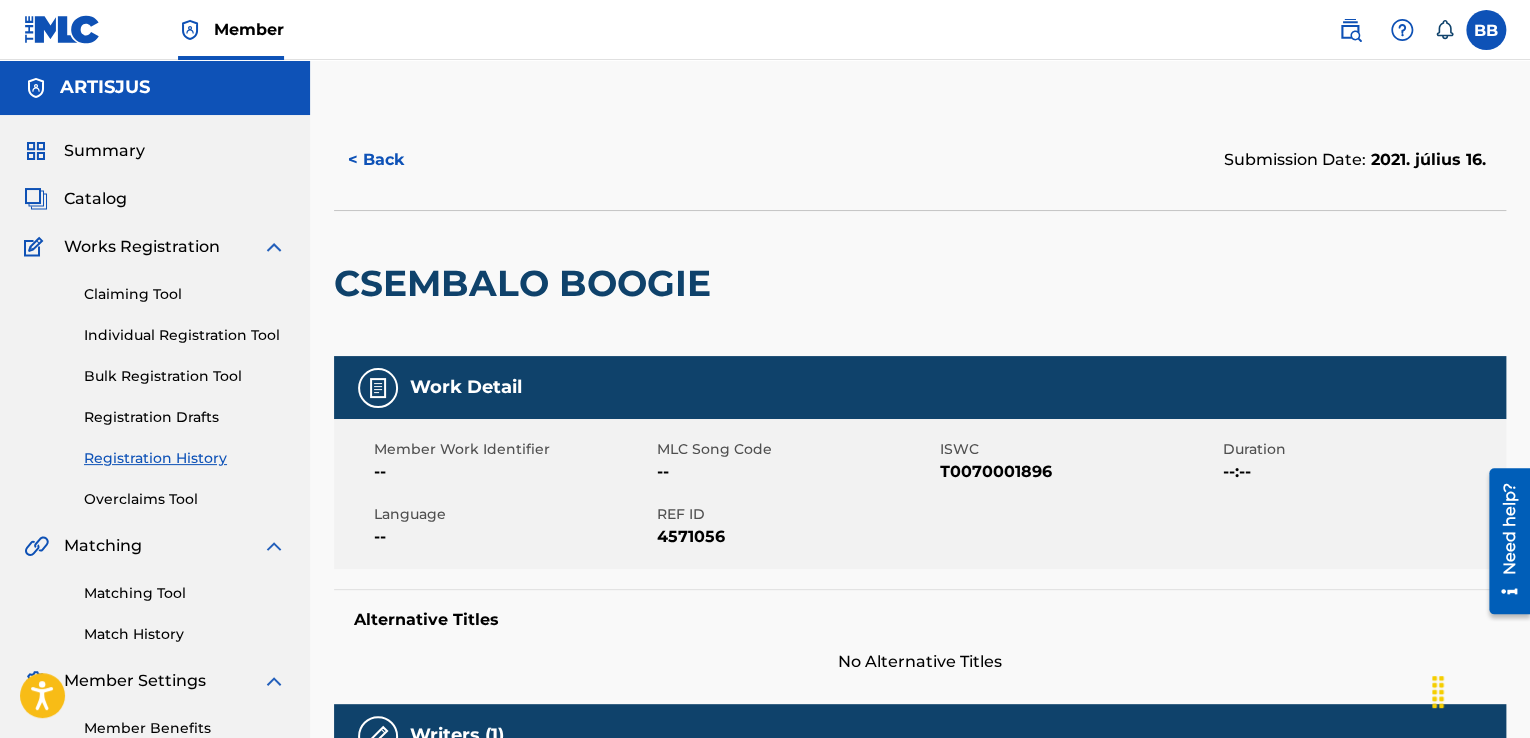 click on "< Back" at bounding box center [394, 160] 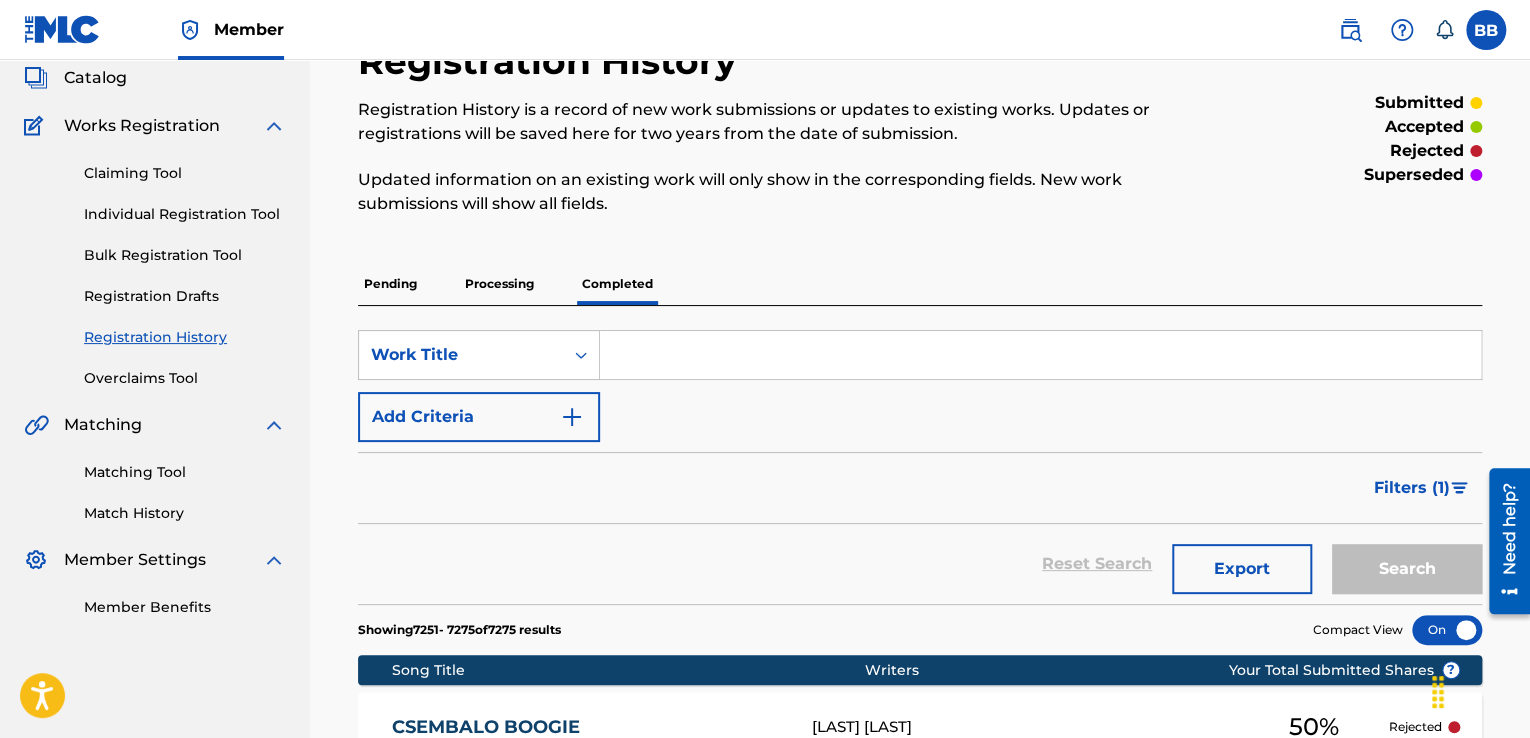 scroll, scrollTop: 521, scrollLeft: 0, axis: vertical 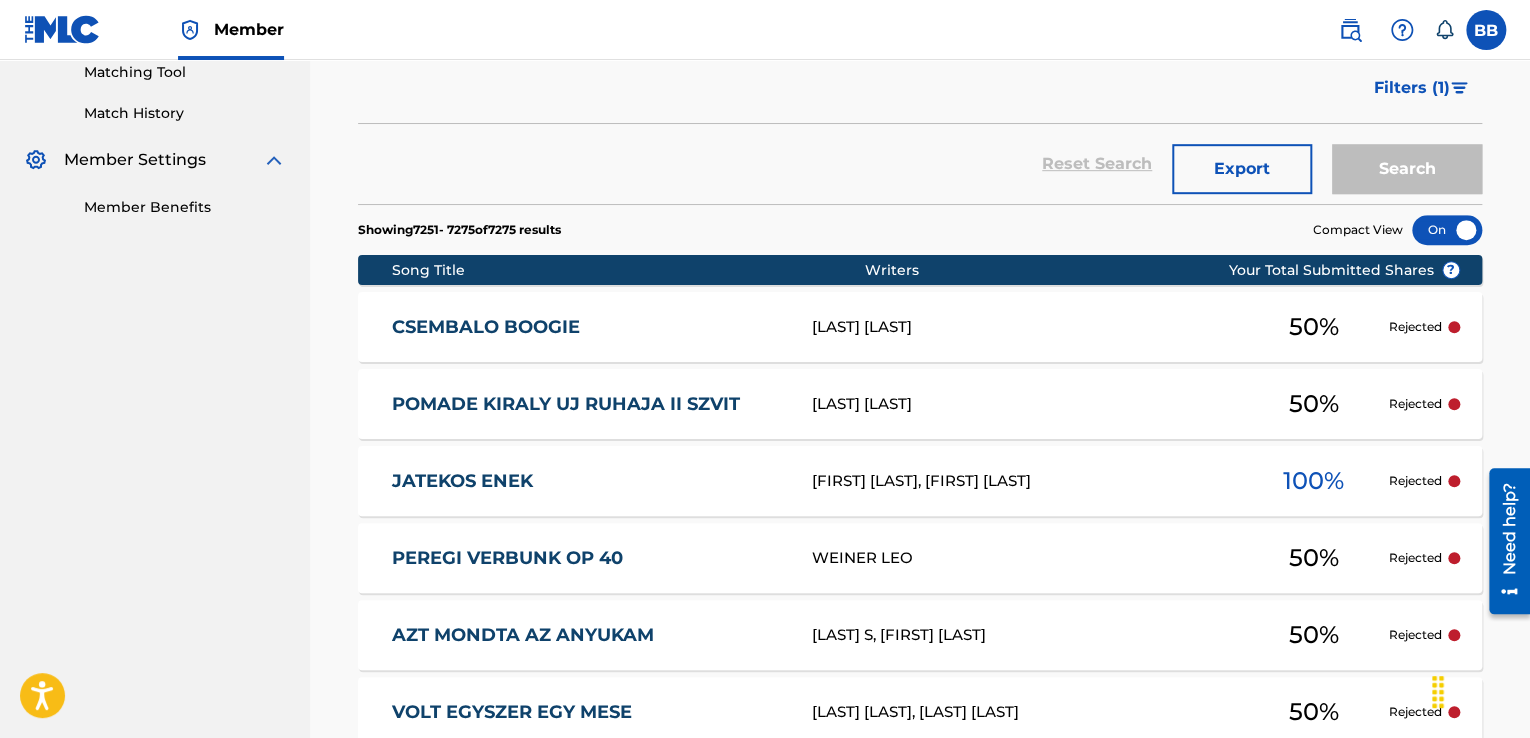 click at bounding box center [1454, 327] 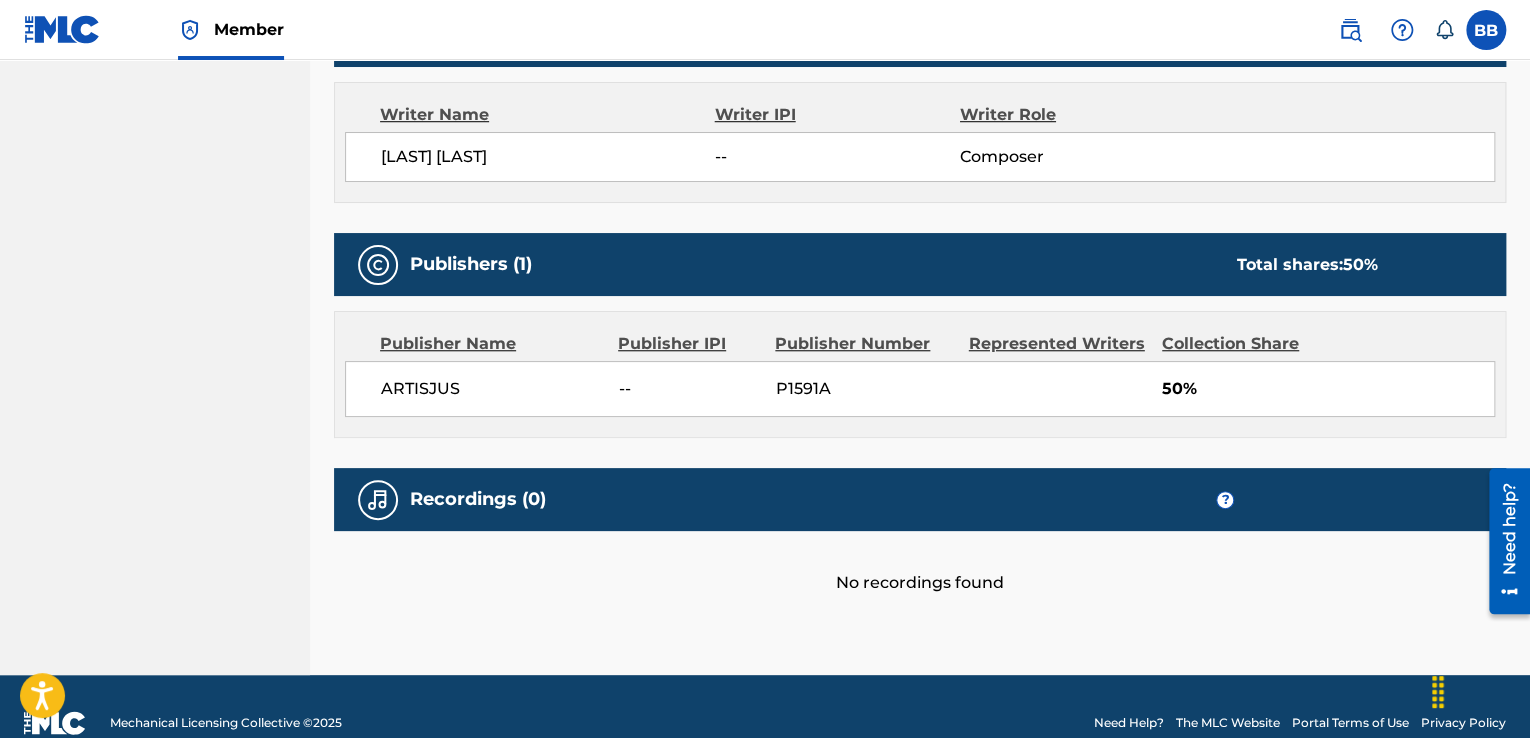 scroll, scrollTop: 732, scrollLeft: 0, axis: vertical 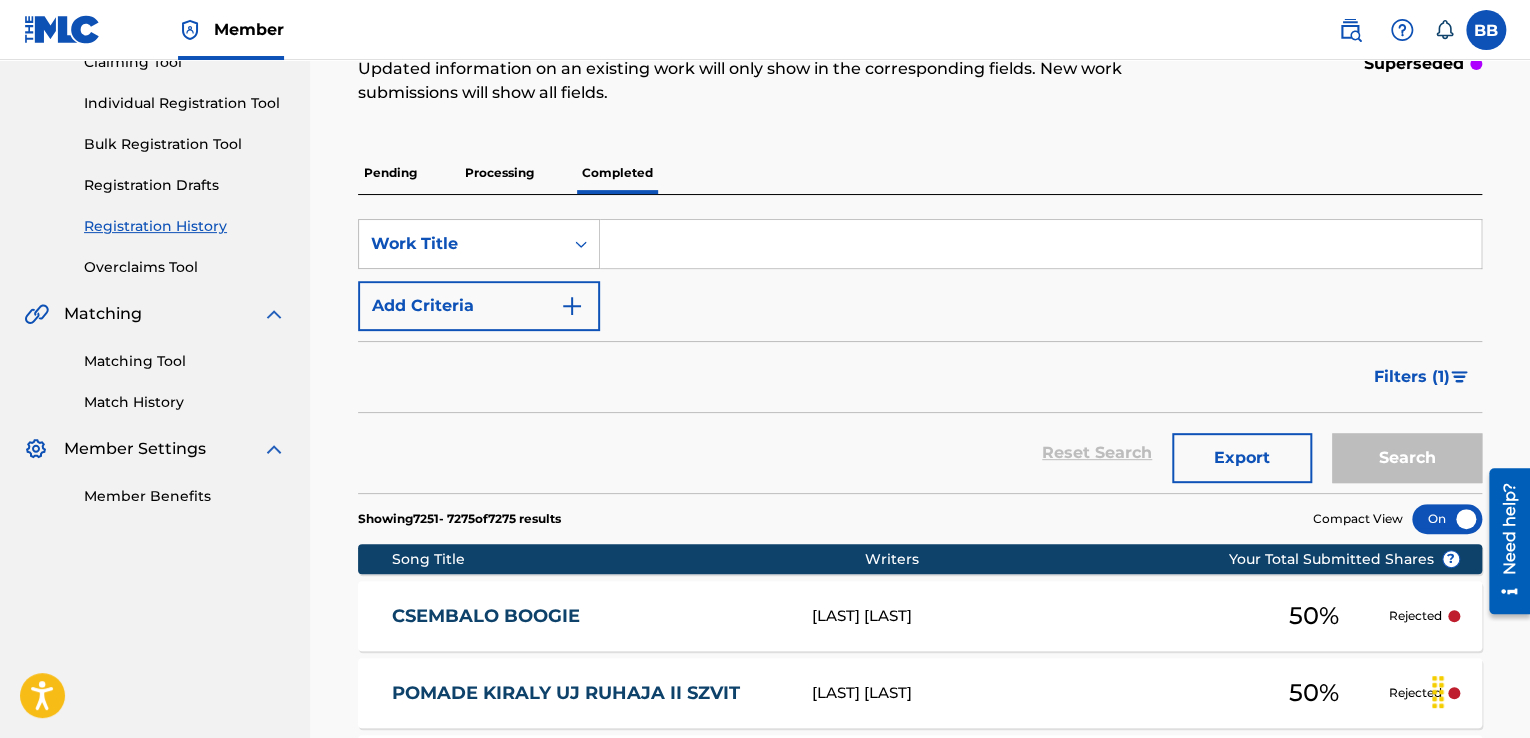 click at bounding box center [1447, 519] 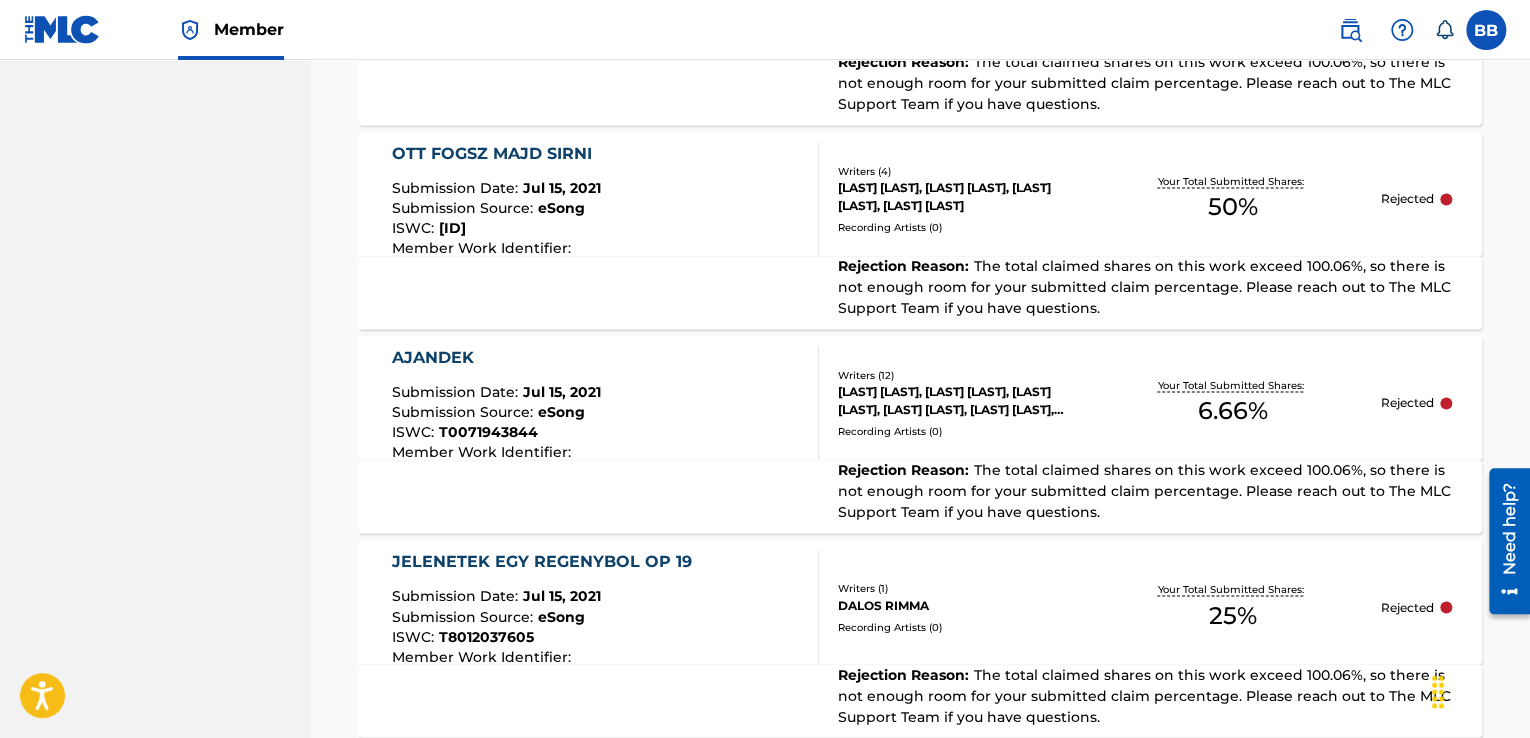 scroll, scrollTop: 5361, scrollLeft: 0, axis: vertical 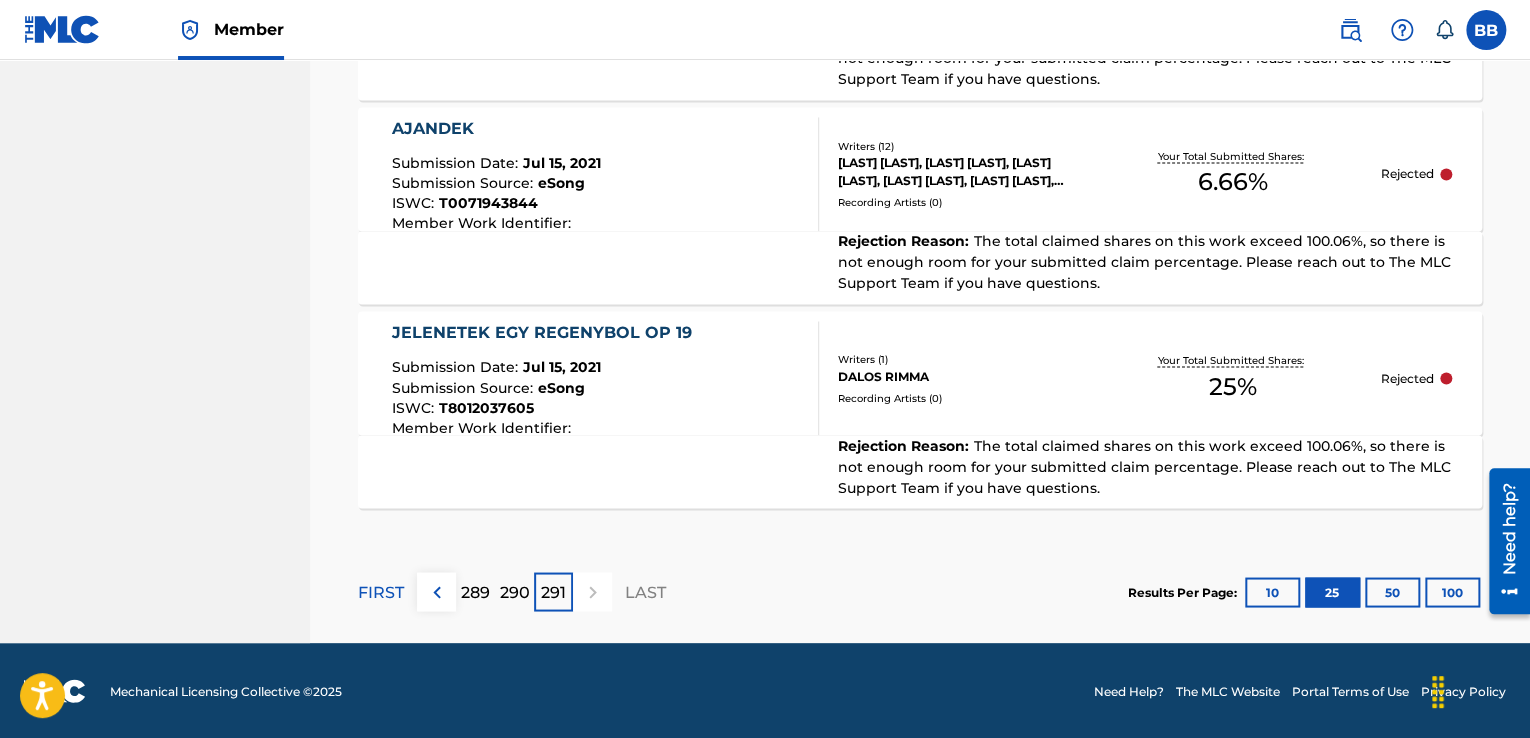 click at bounding box center [437, 592] 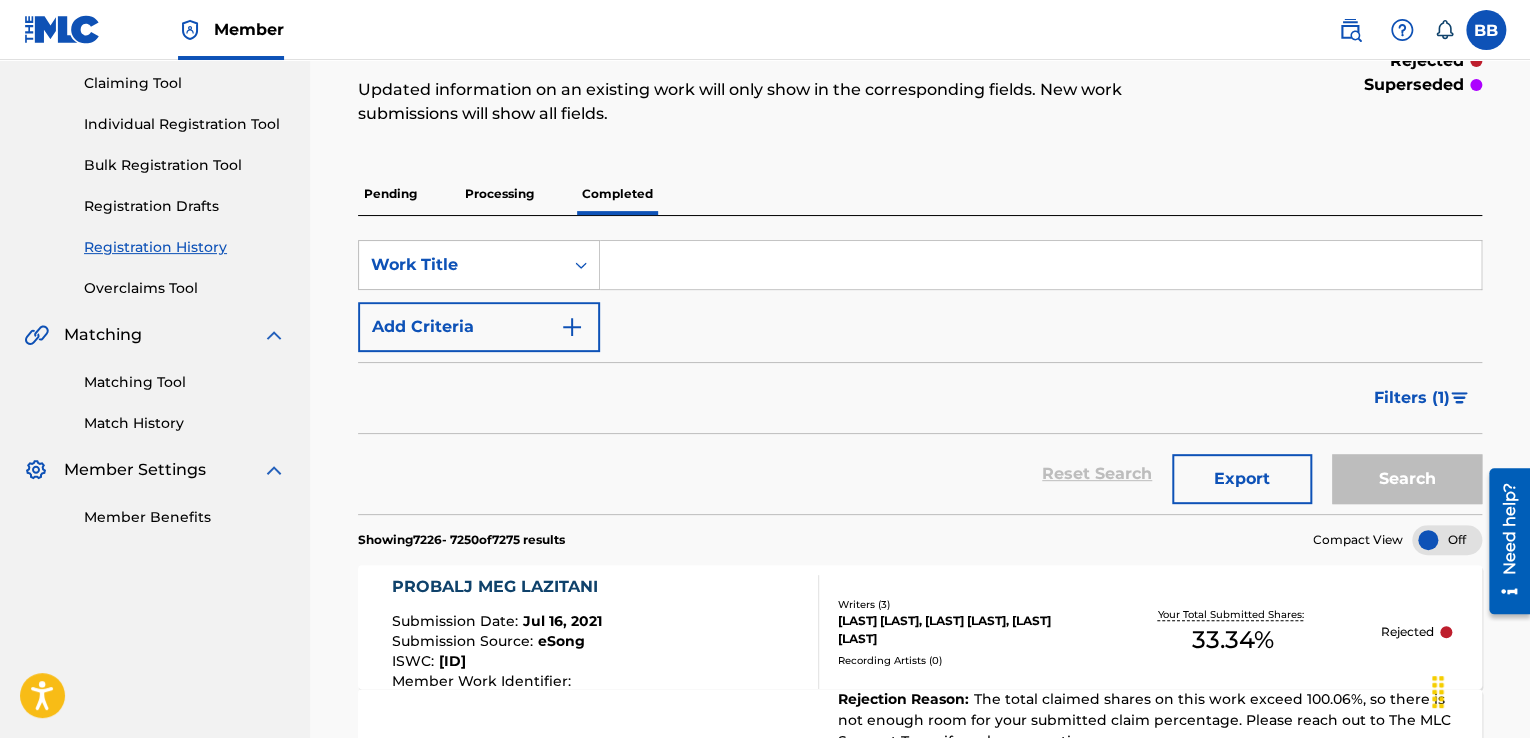 scroll, scrollTop: 5361, scrollLeft: 0, axis: vertical 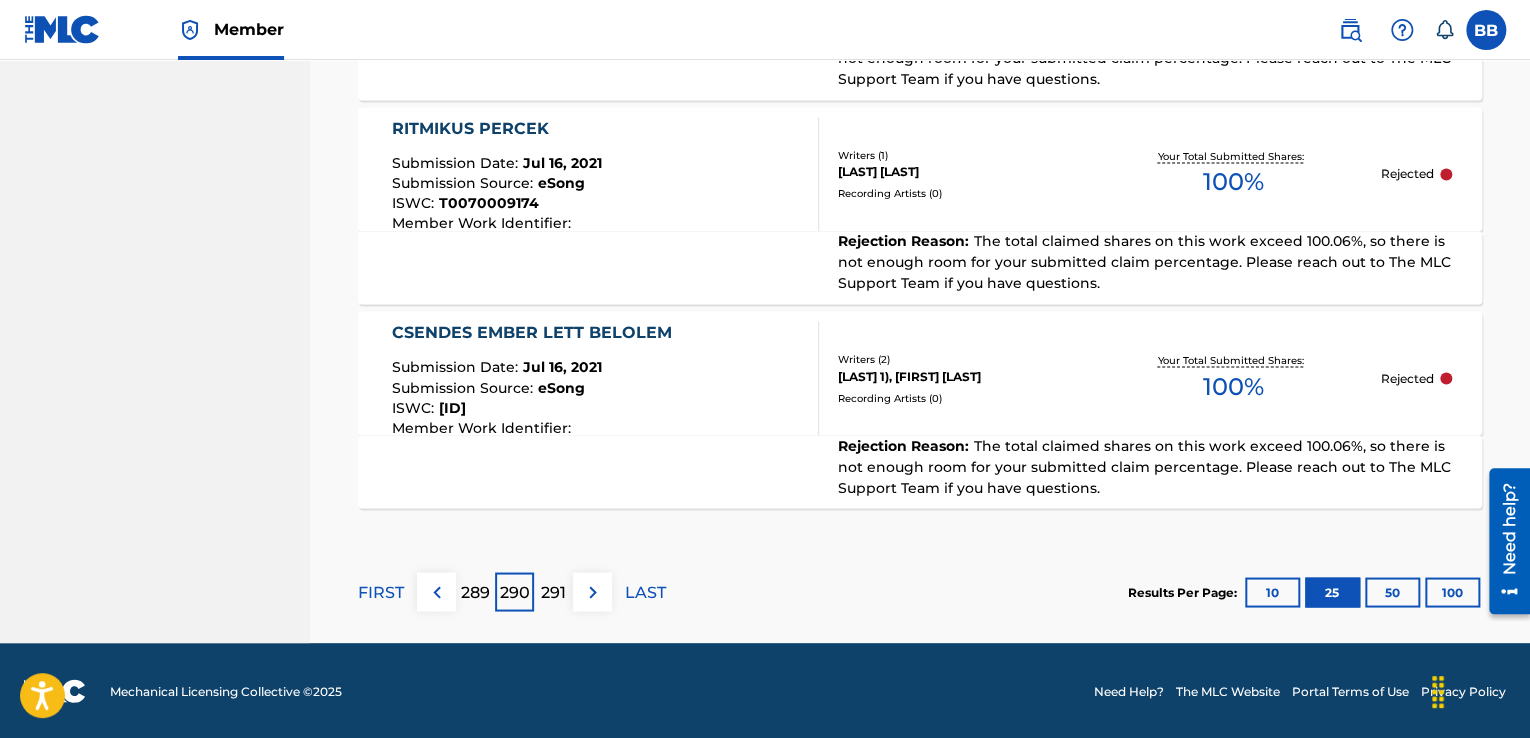 click at bounding box center [436, 591] 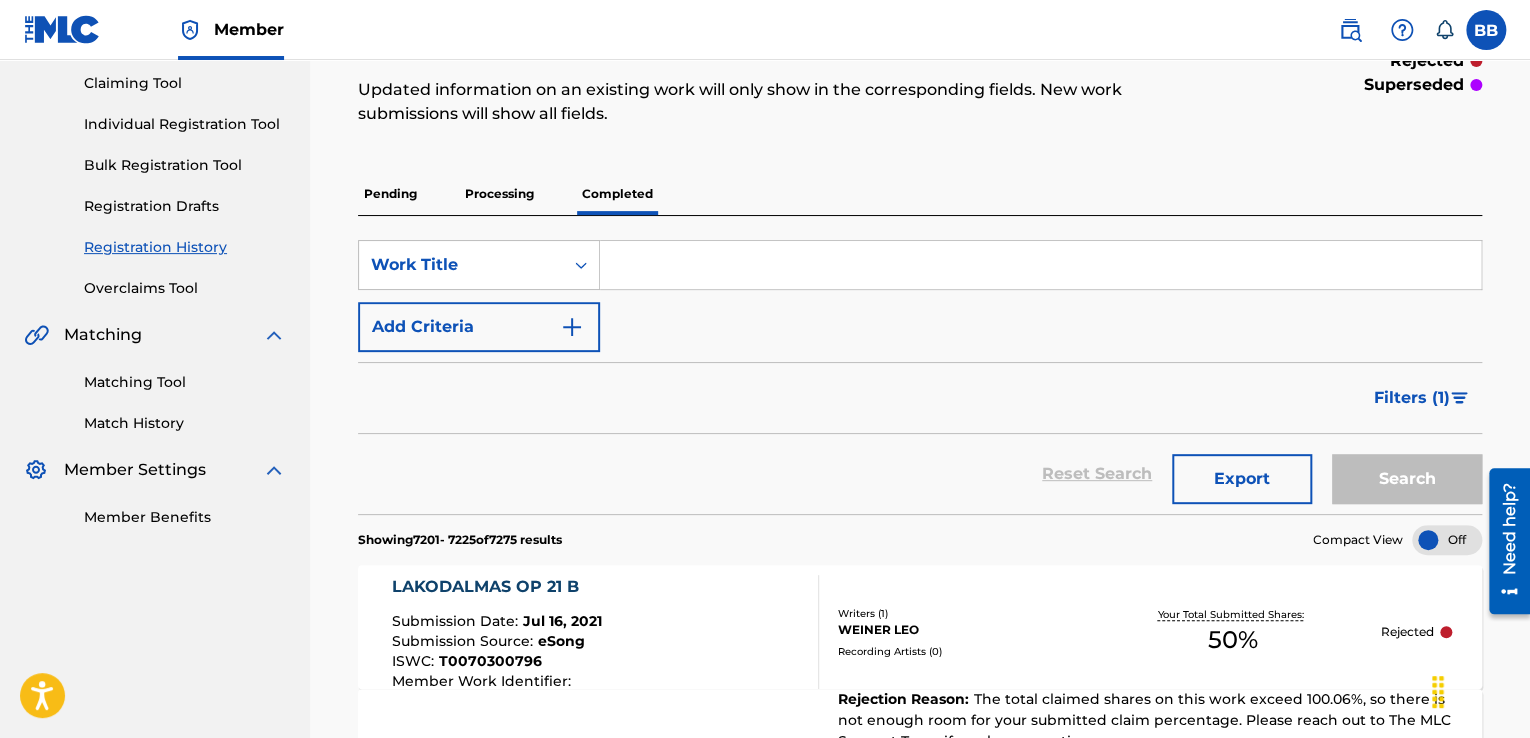 scroll, scrollTop: 5361, scrollLeft: 0, axis: vertical 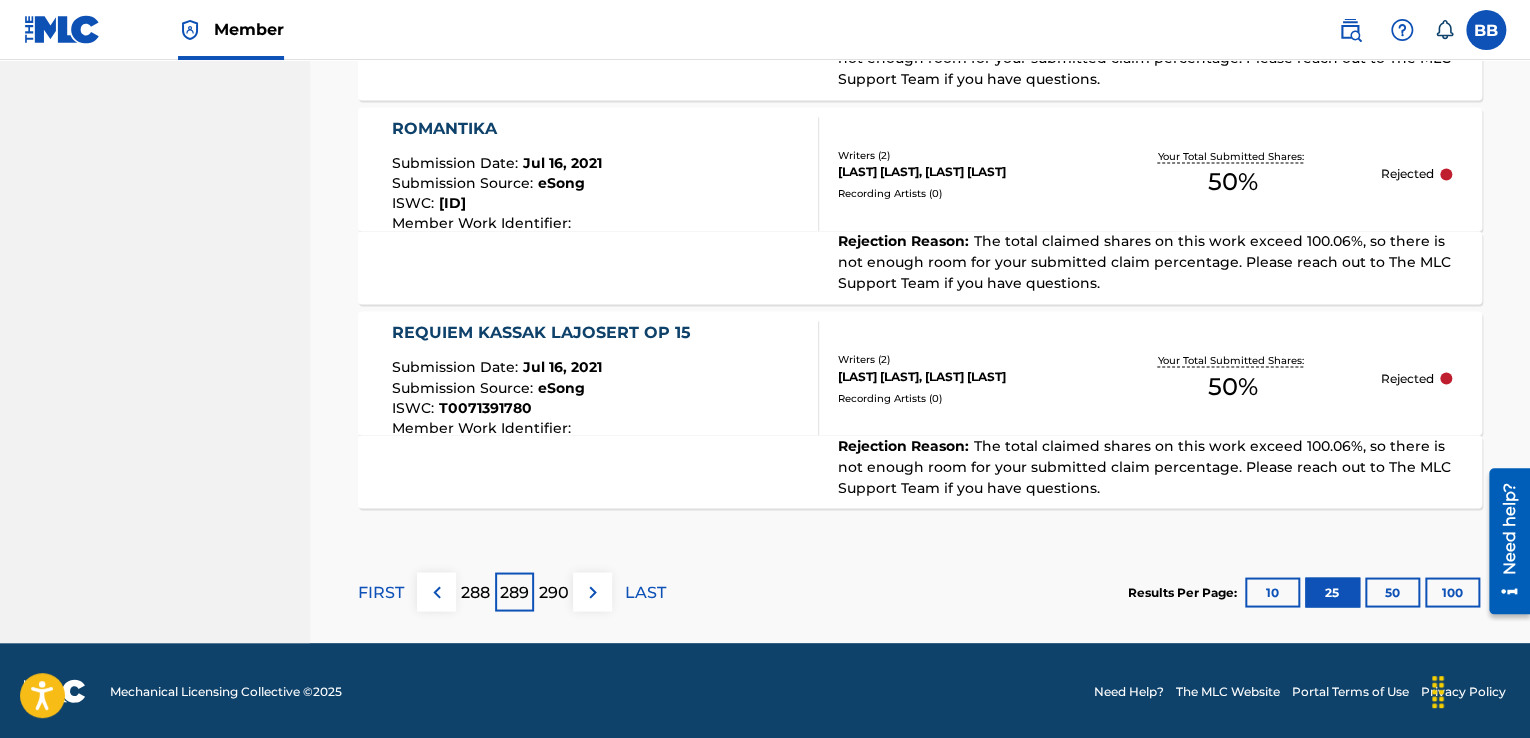 click at bounding box center (437, 592) 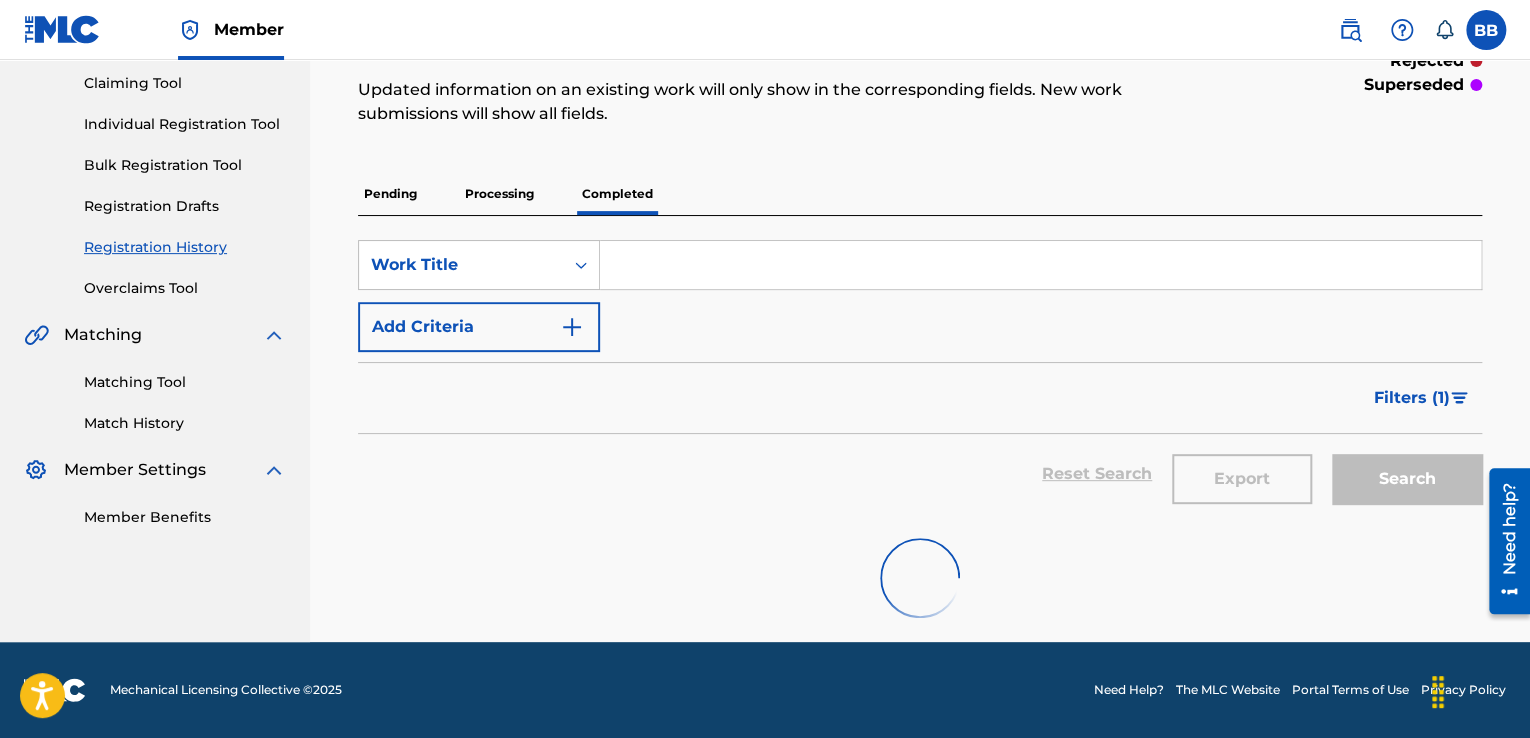 scroll, scrollTop: 5361, scrollLeft: 0, axis: vertical 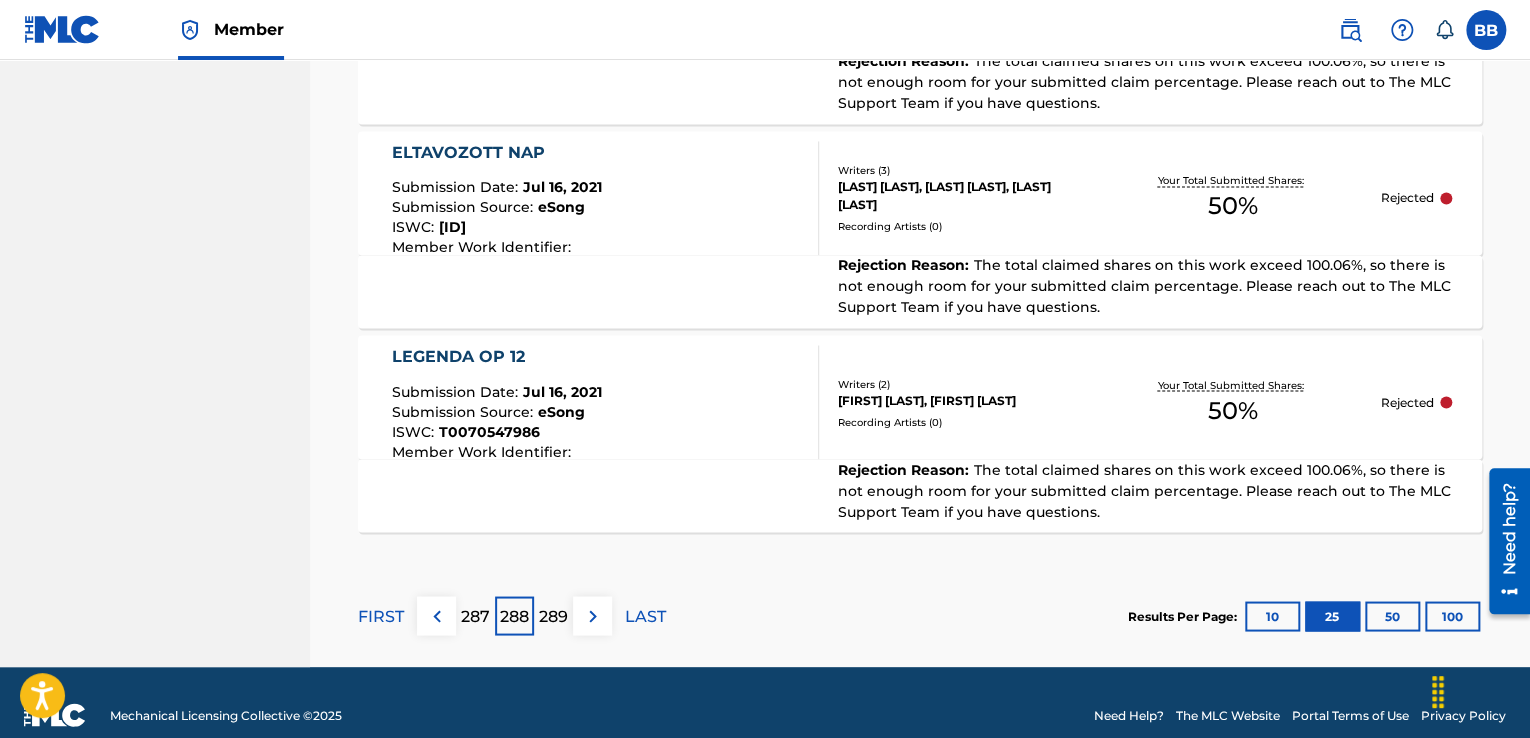 click at bounding box center [437, 616] 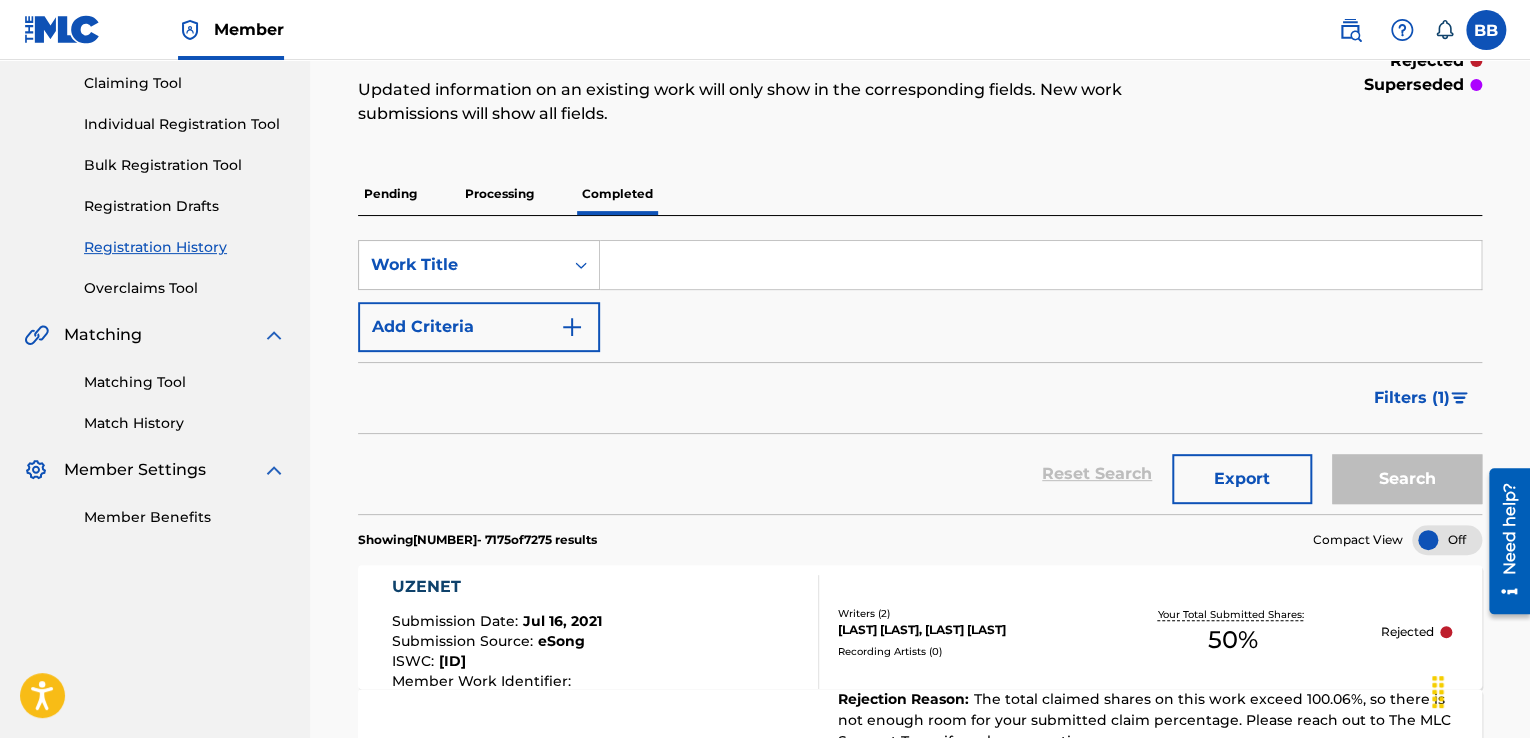 scroll, scrollTop: 5361, scrollLeft: 0, axis: vertical 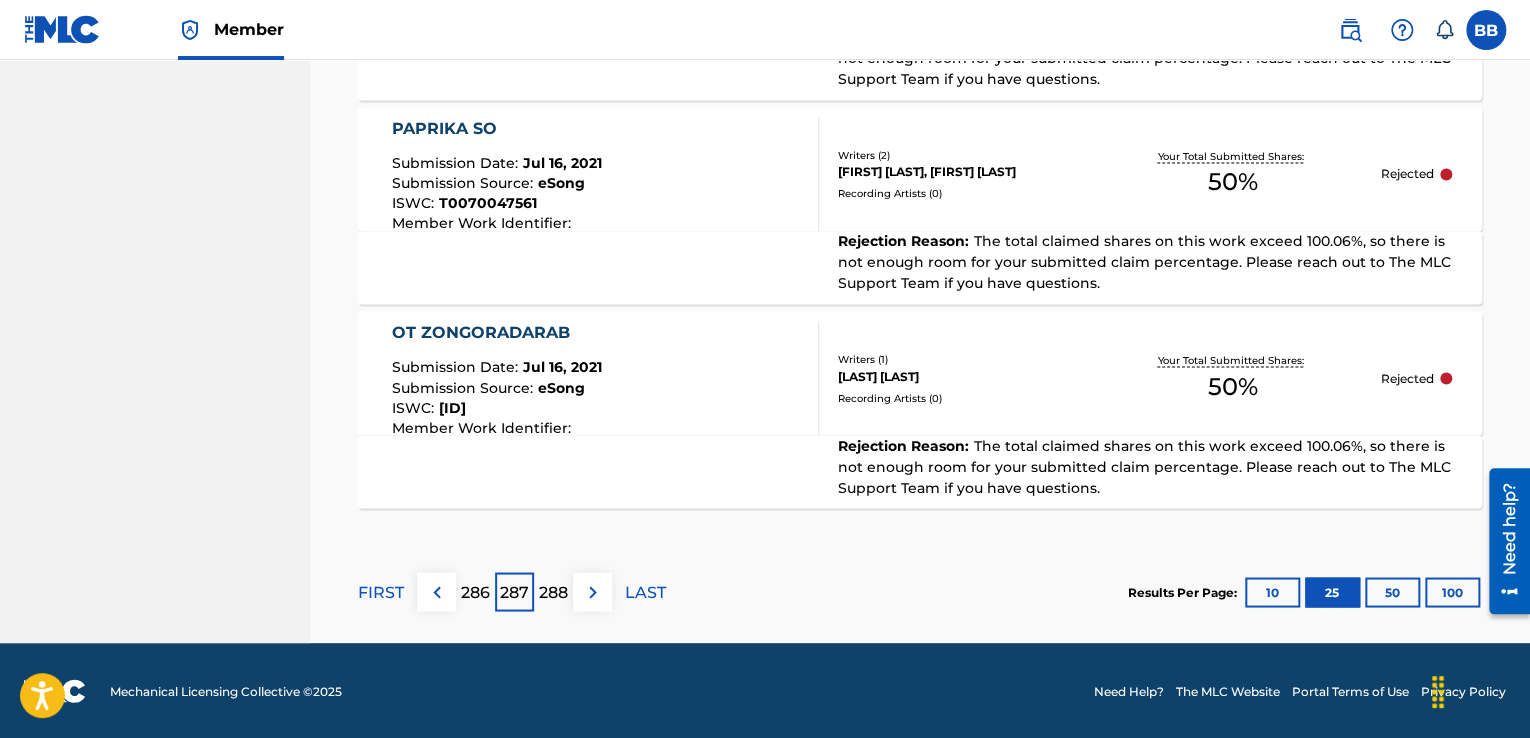 click at bounding box center [436, 591] 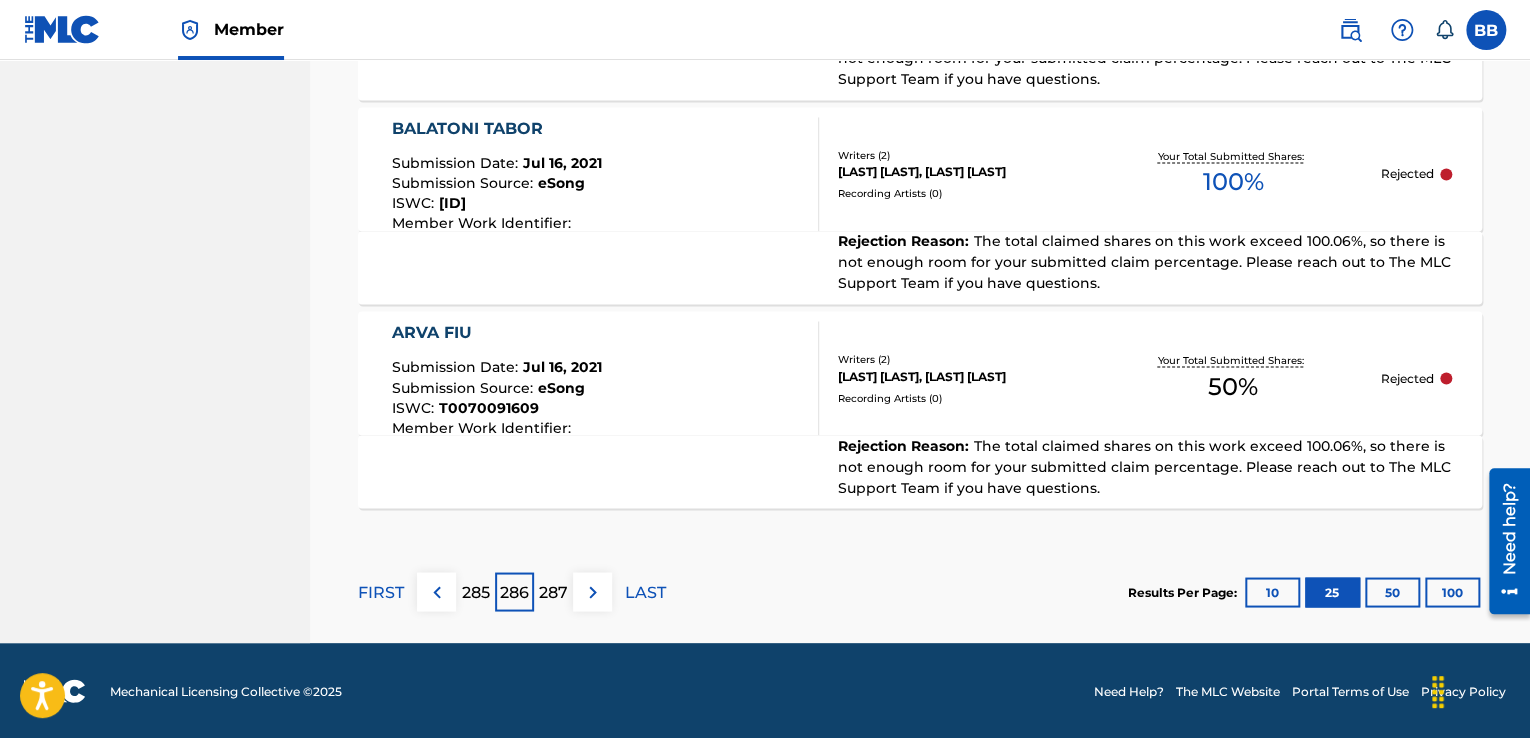 click at bounding box center (436, 591) 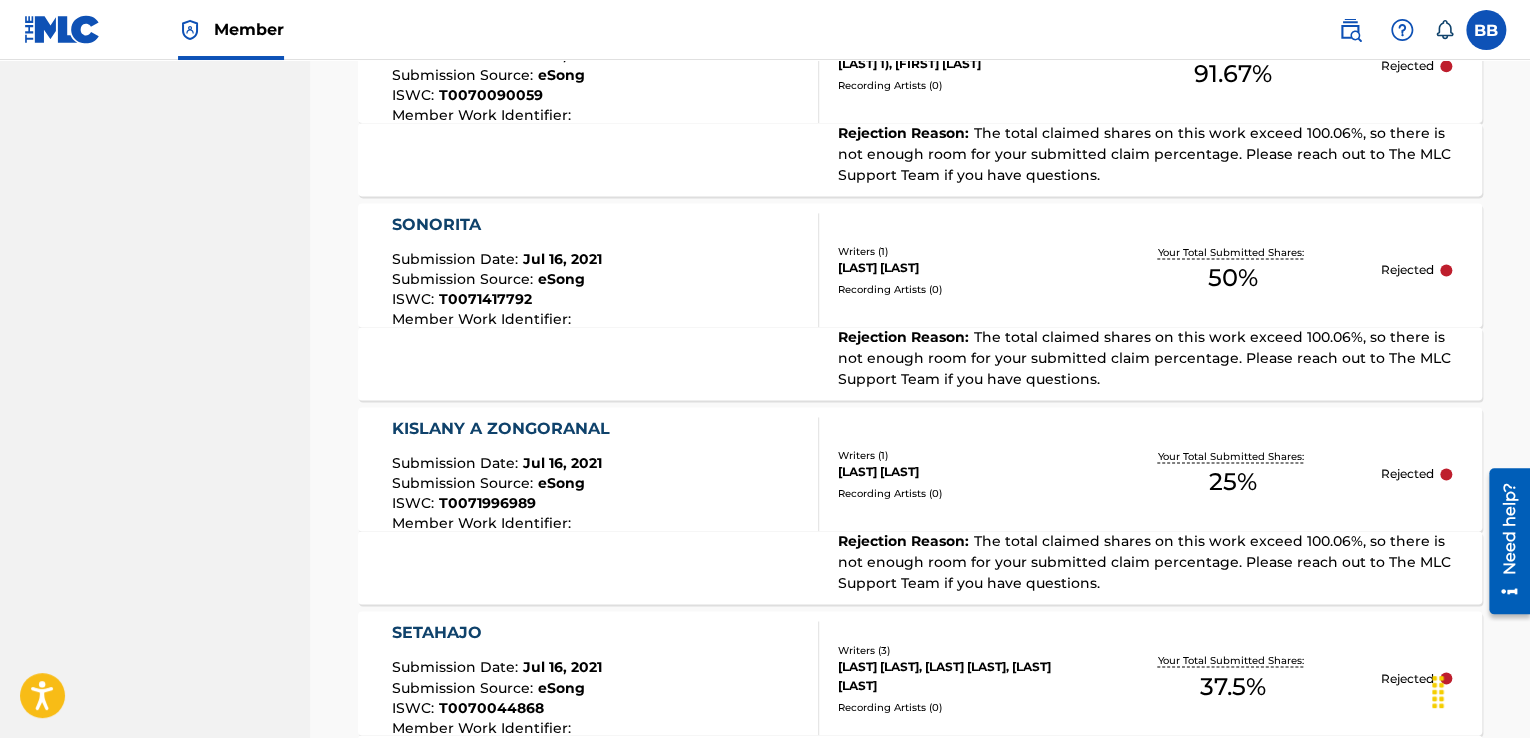 scroll, scrollTop: 5361, scrollLeft: 0, axis: vertical 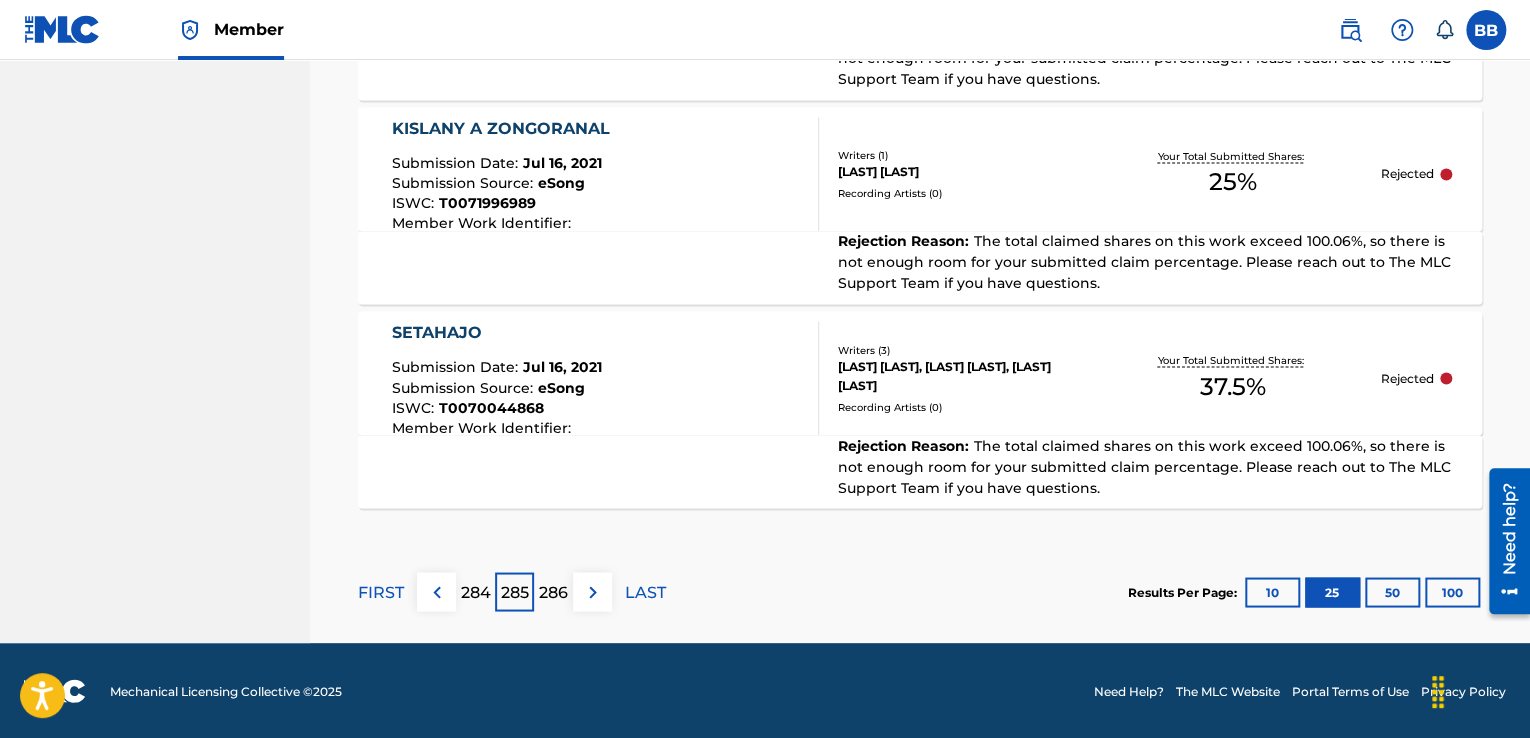 click on "100" at bounding box center (1452, 592) 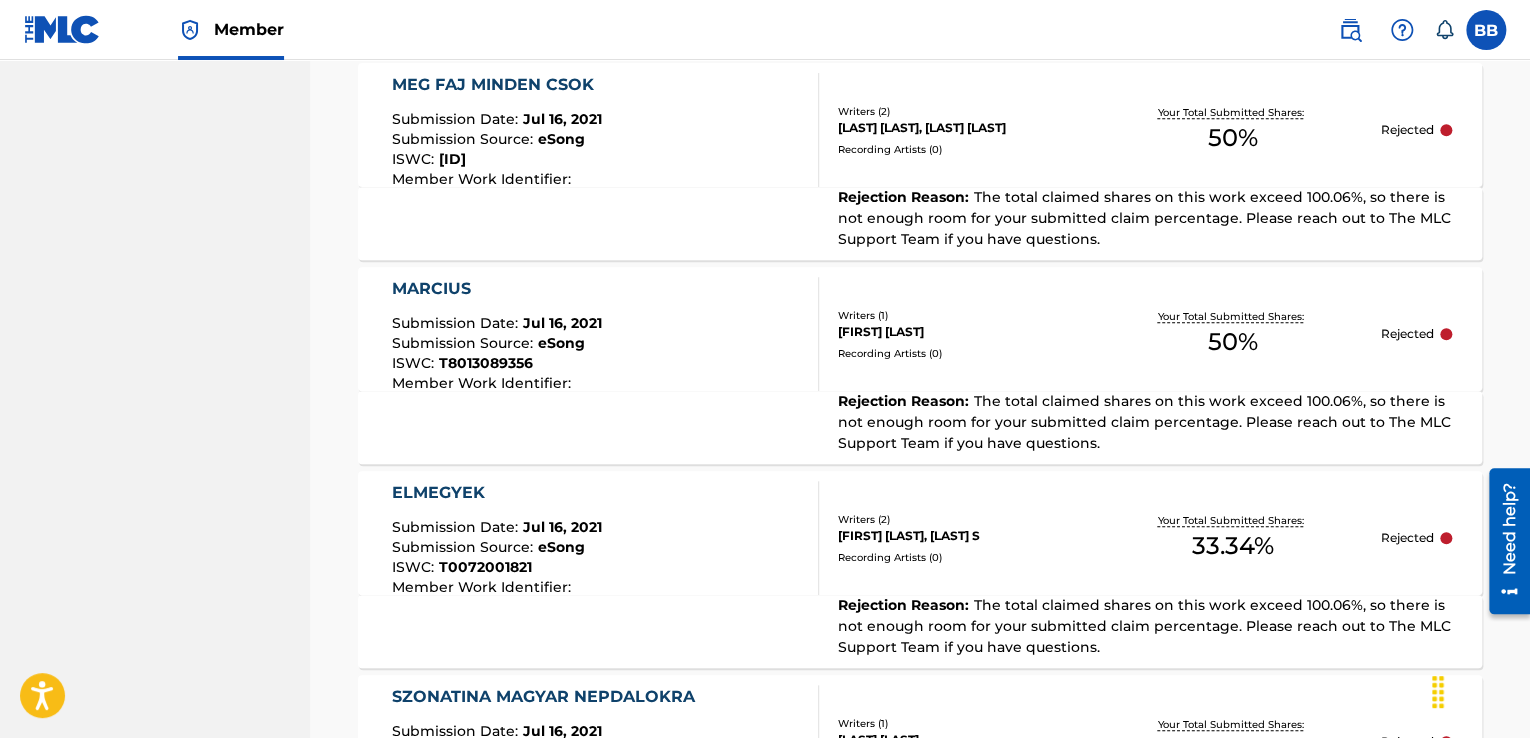 scroll, scrollTop: 8761, scrollLeft: 0, axis: vertical 